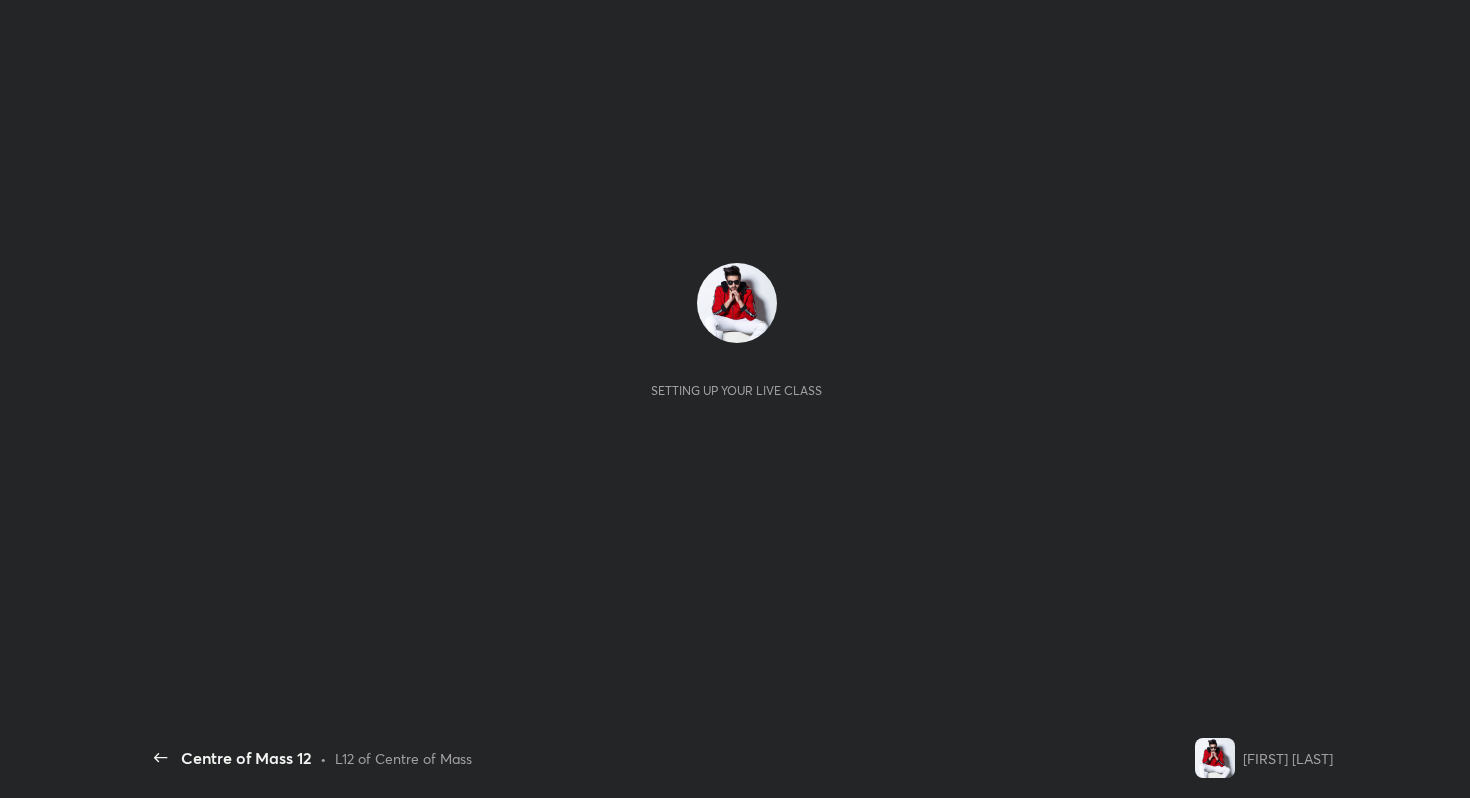scroll, scrollTop: 0, scrollLeft: 0, axis: both 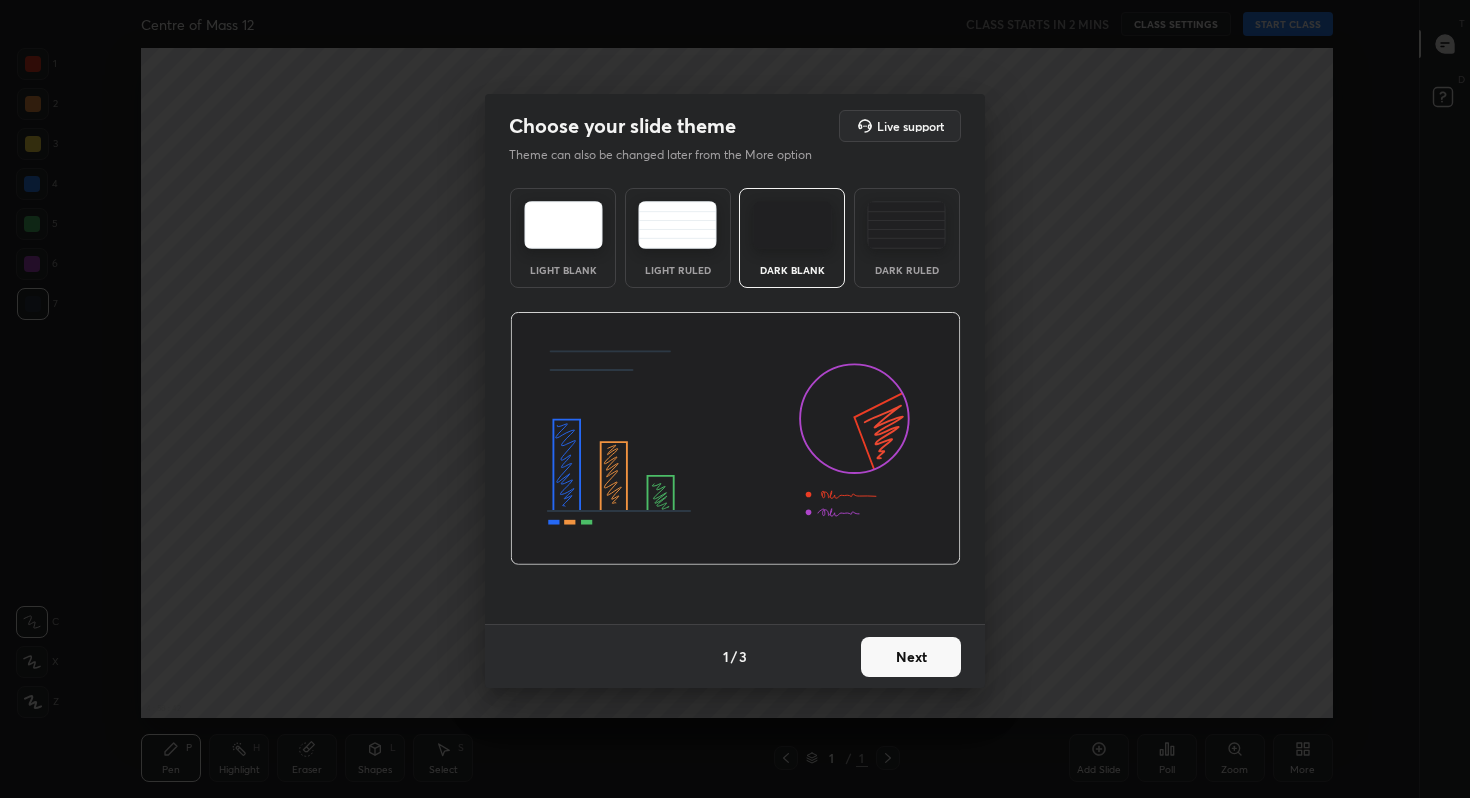 click on "Next" at bounding box center (911, 657) 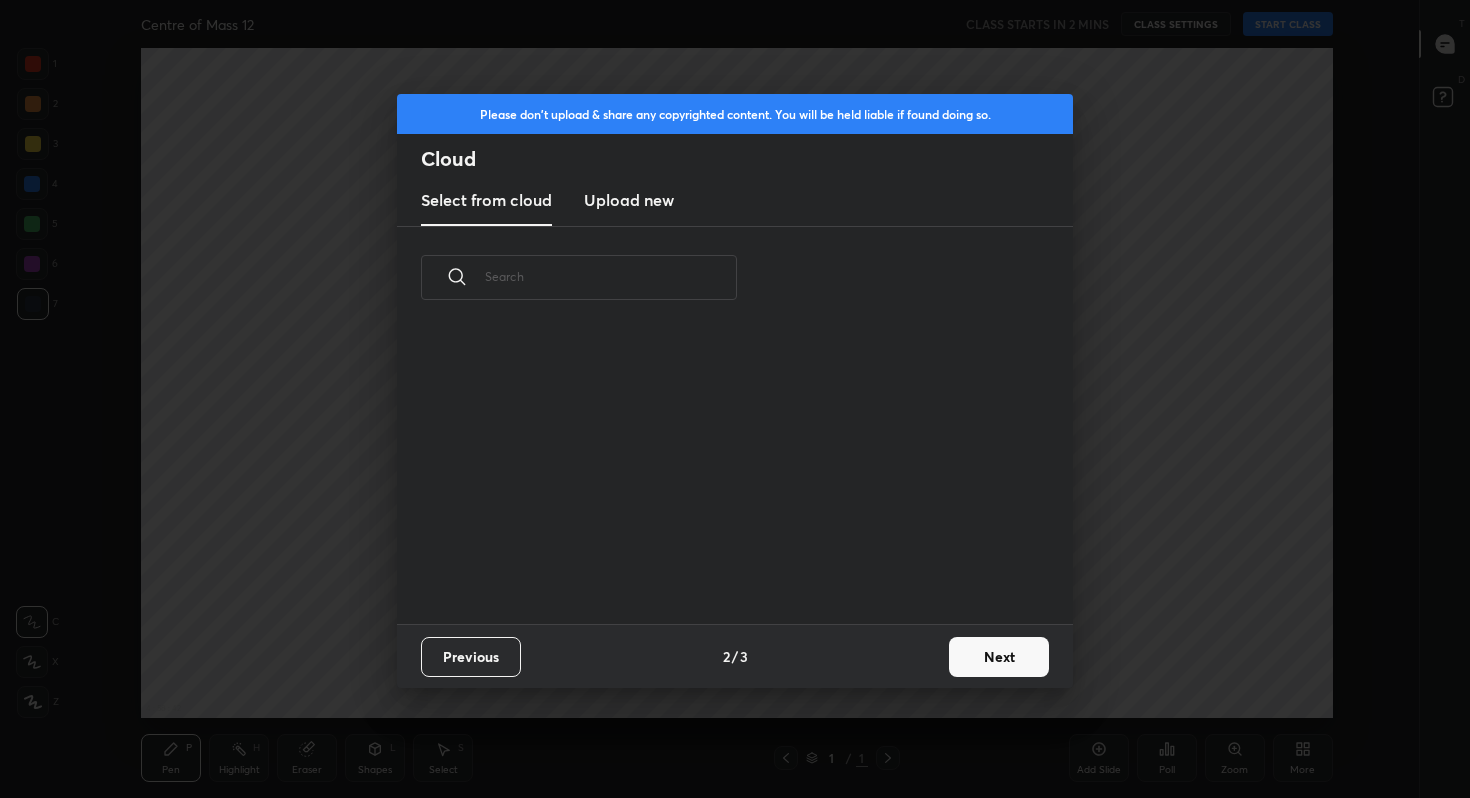 click on "Previous 2 / 3 Next" at bounding box center (735, 656) 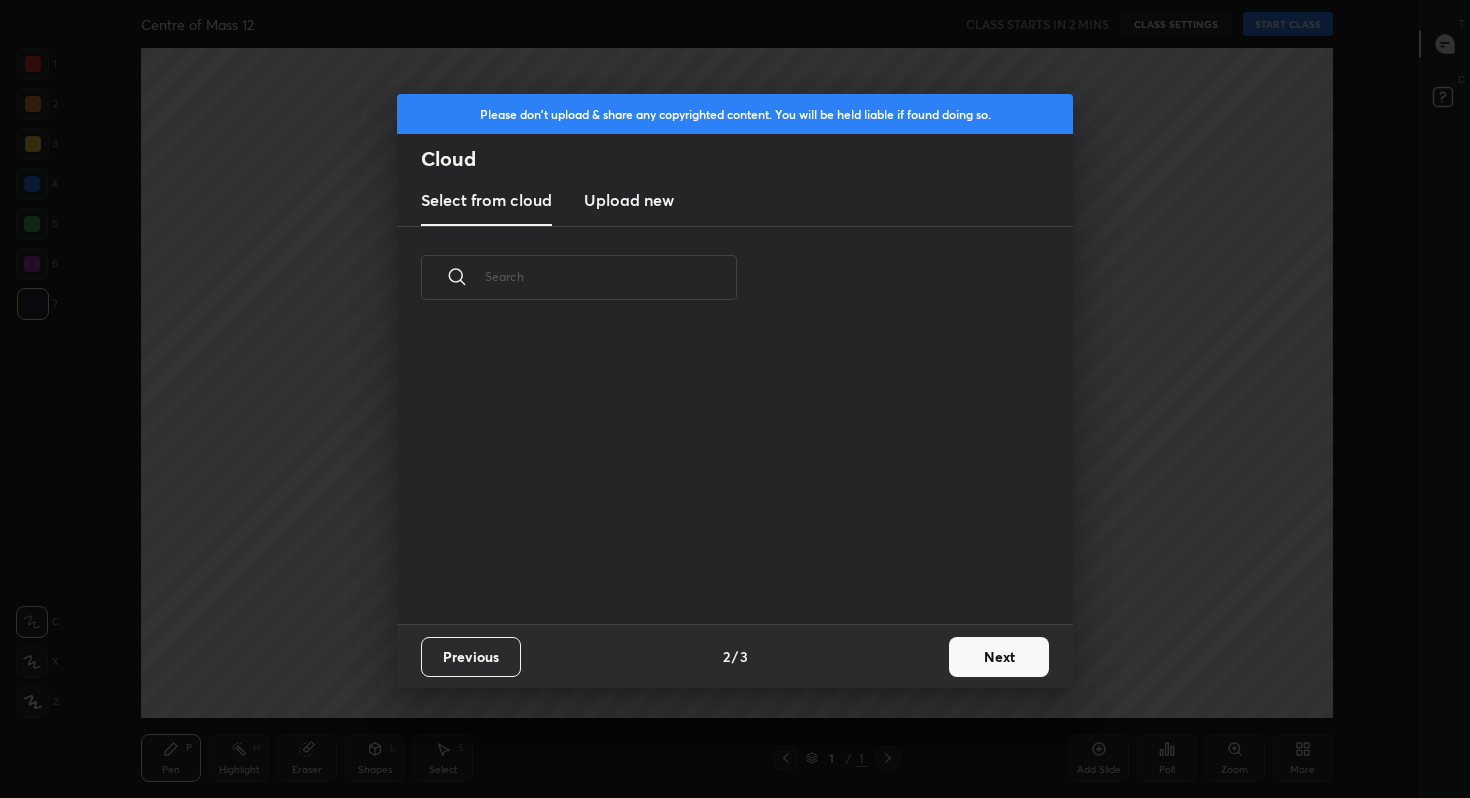 click on "Next" at bounding box center [999, 657] 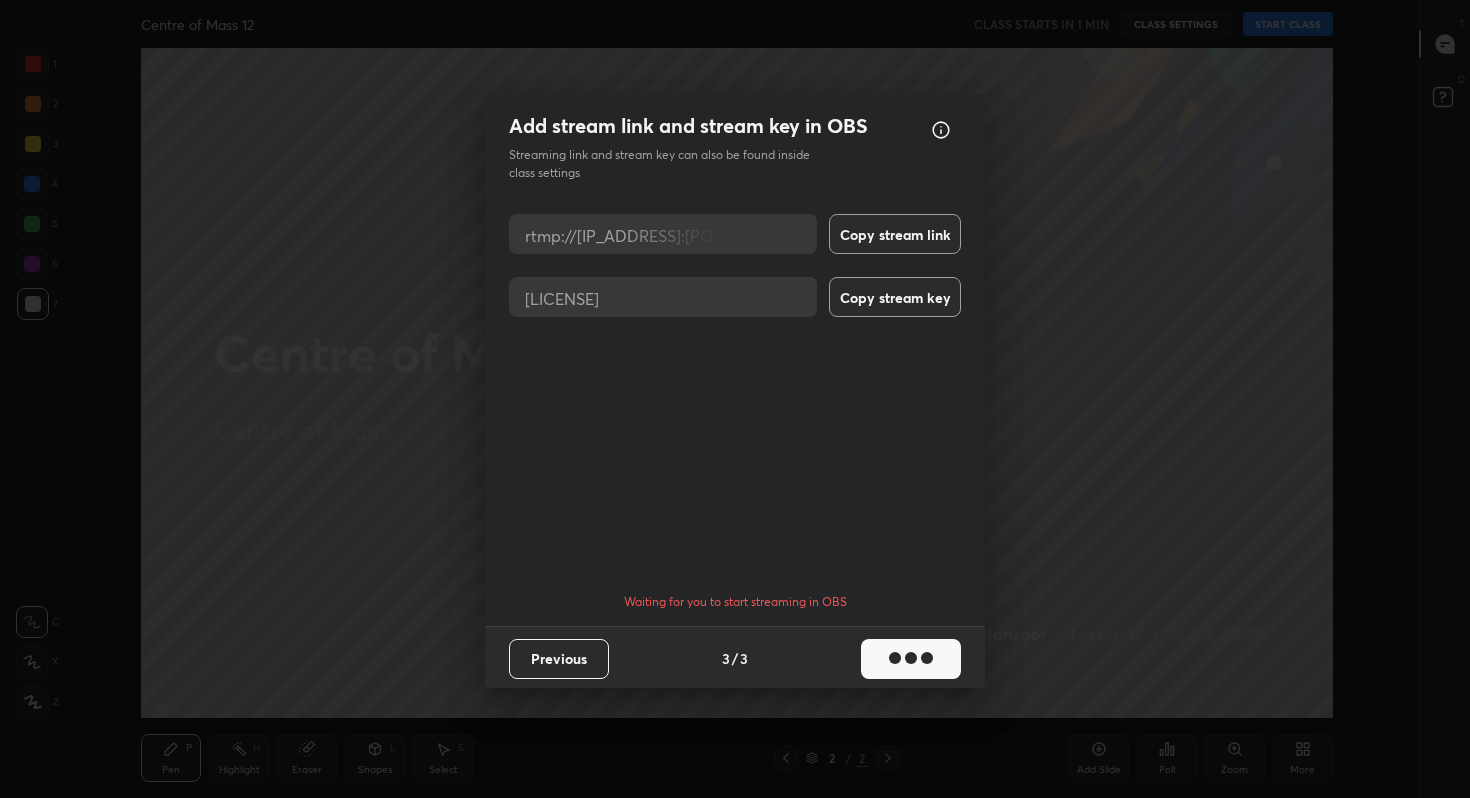 click at bounding box center [911, 658] 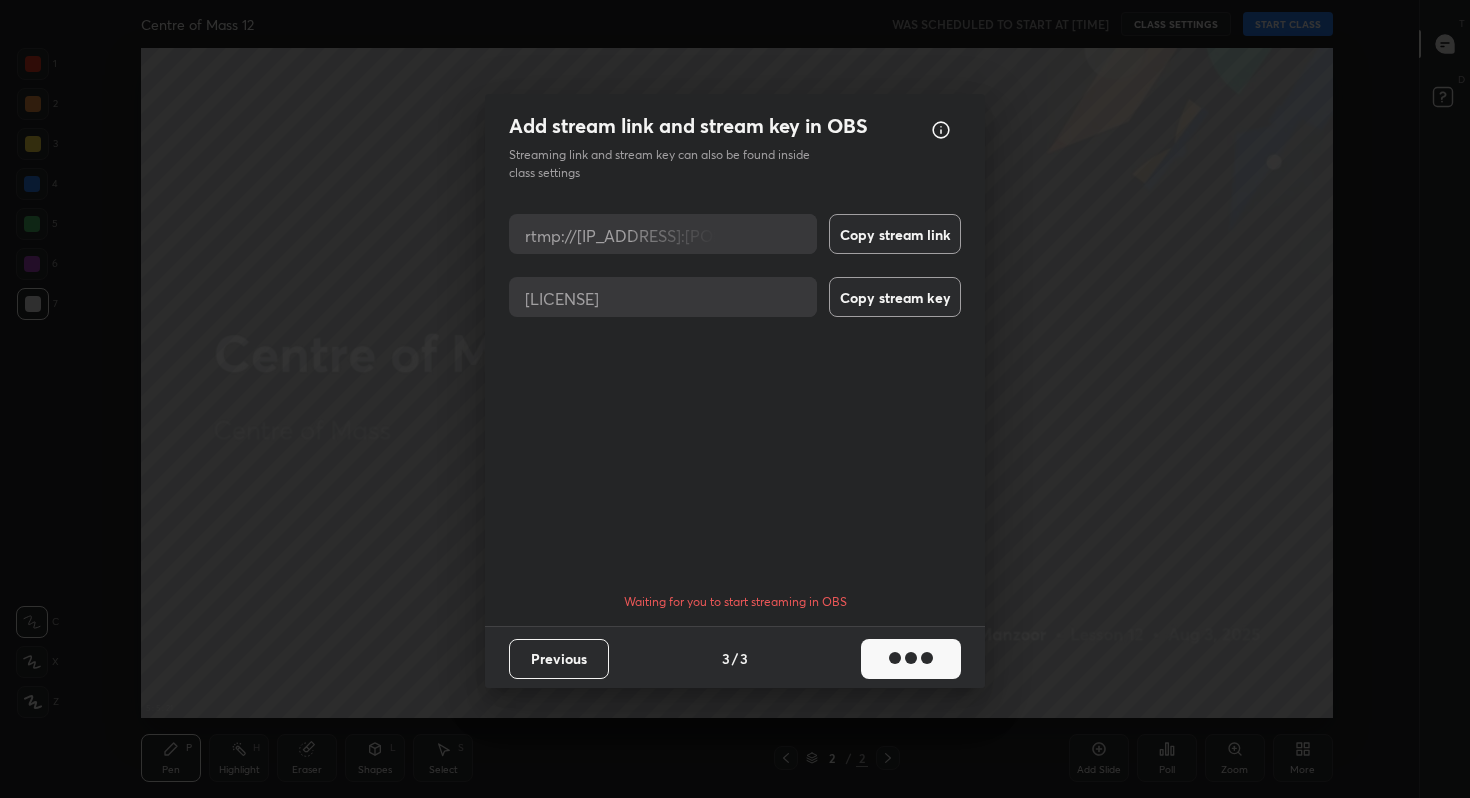 type on "x" 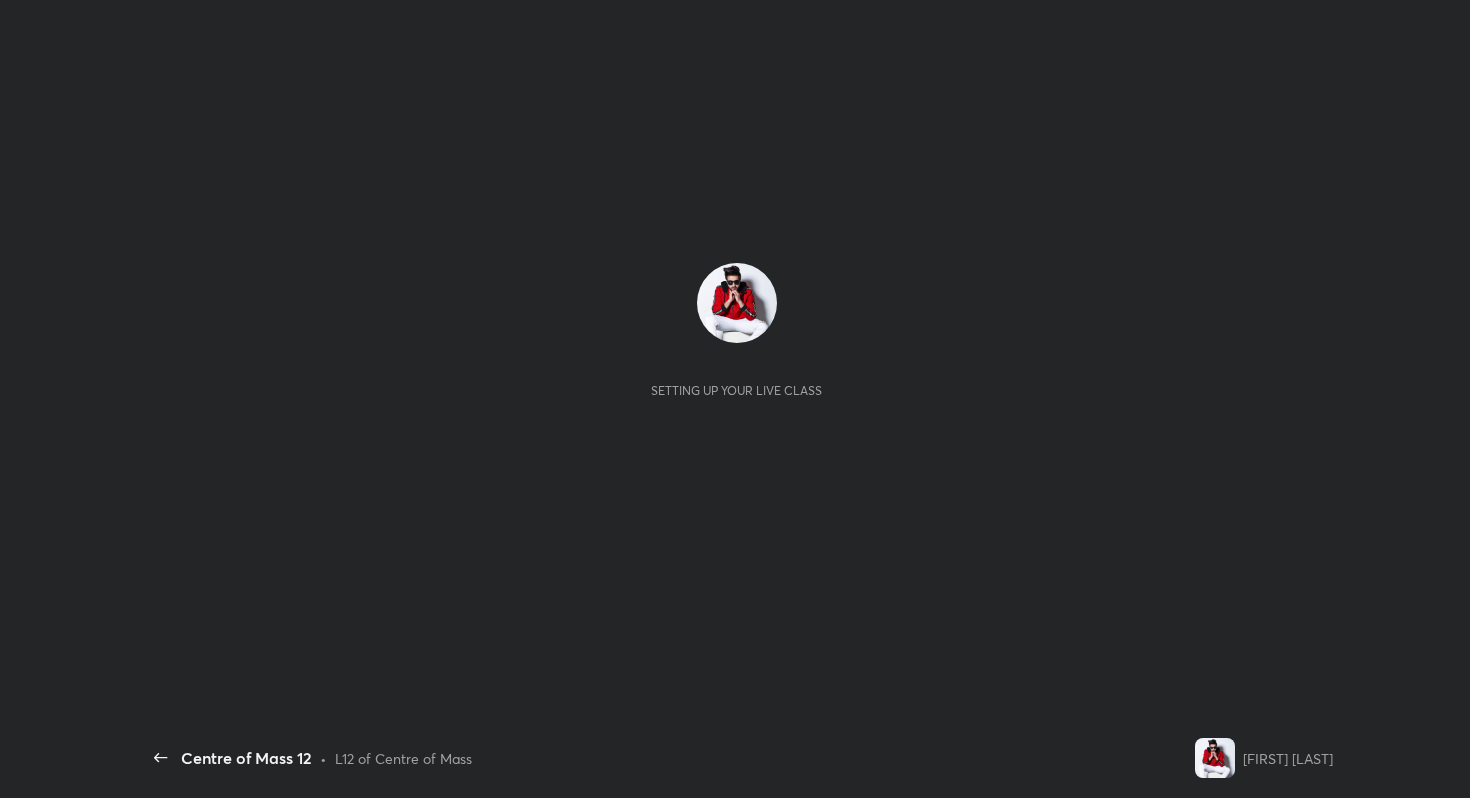 scroll, scrollTop: 0, scrollLeft: 0, axis: both 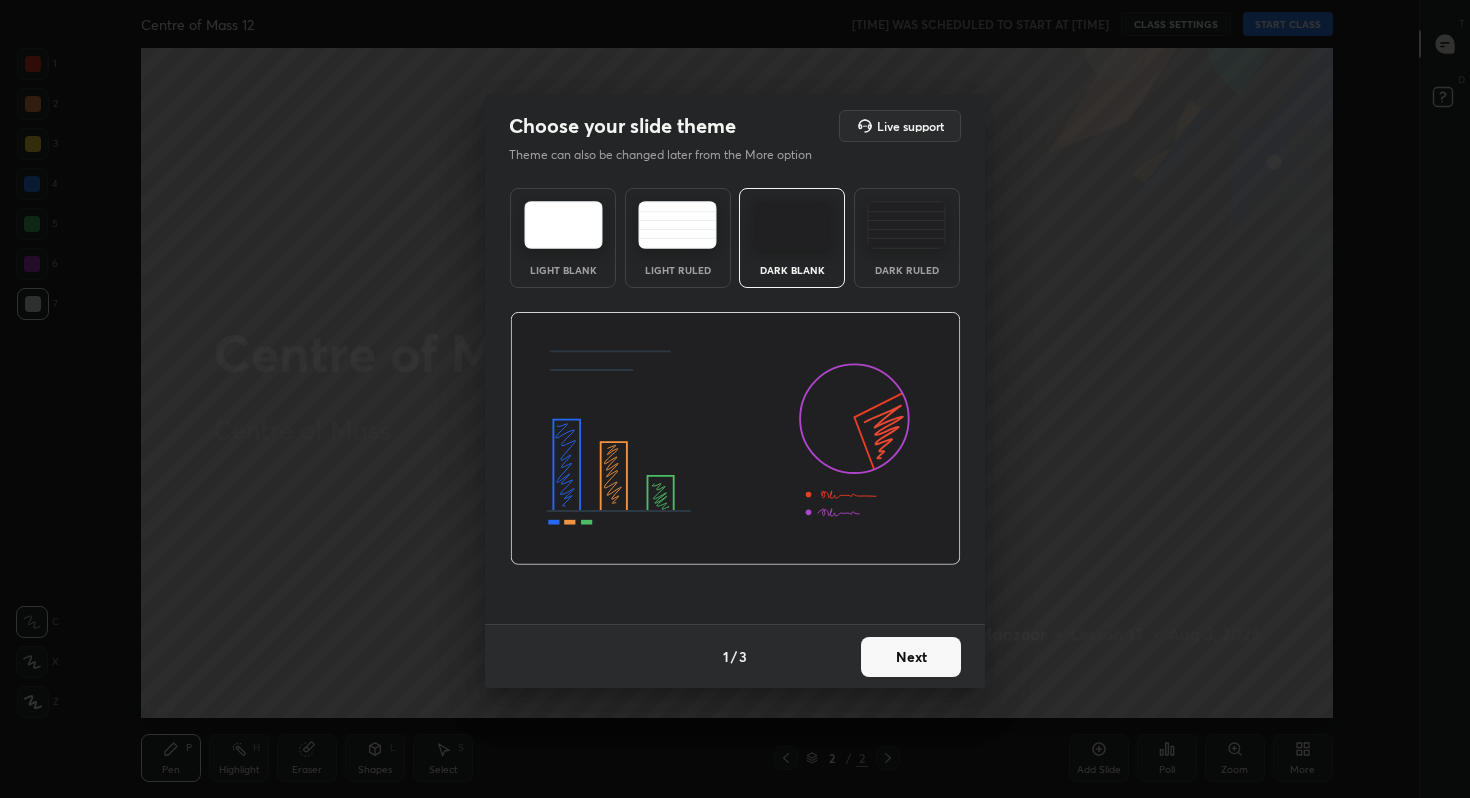 click on "Next" at bounding box center [911, 657] 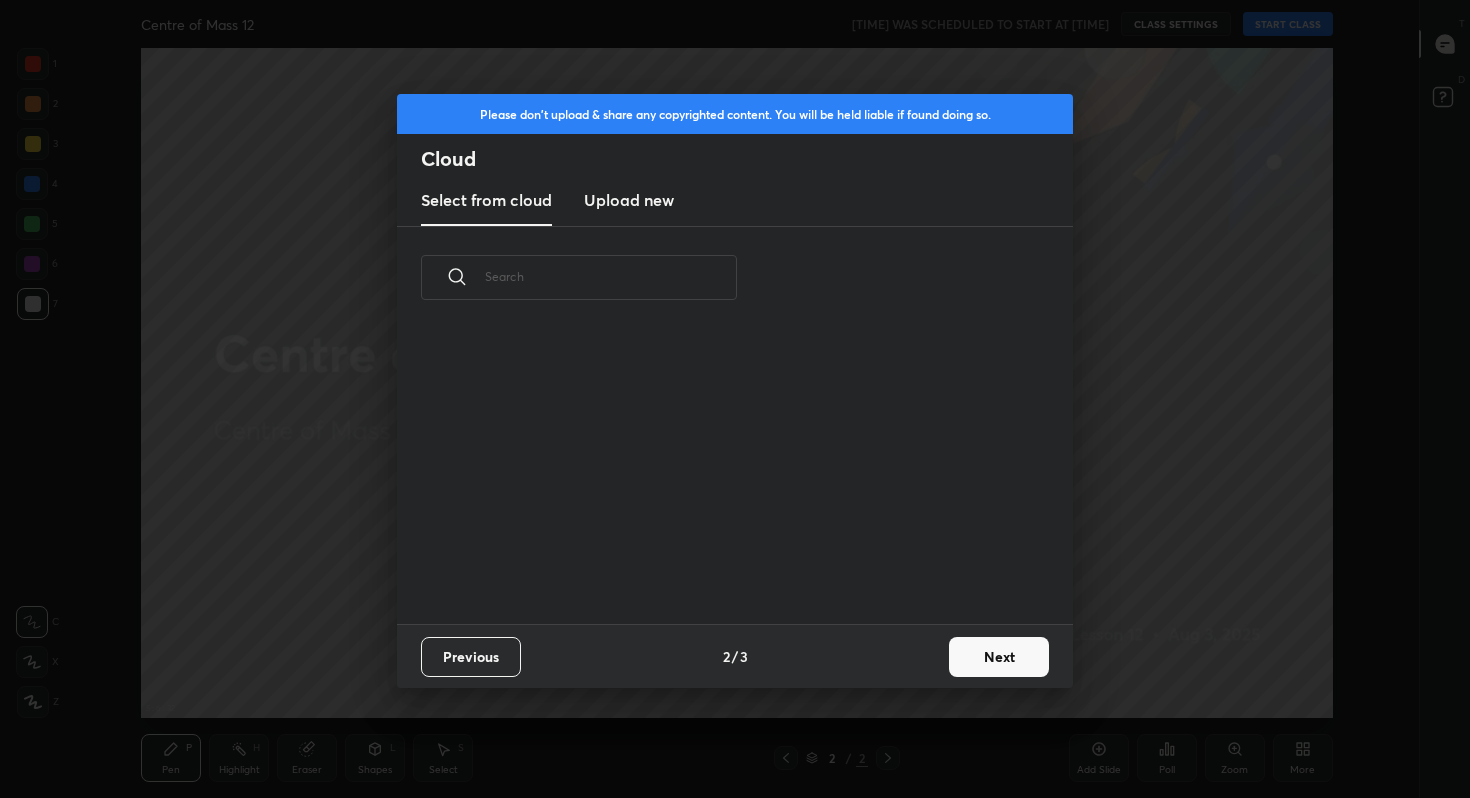 click on "Previous 2 / 3 Next" at bounding box center [735, 656] 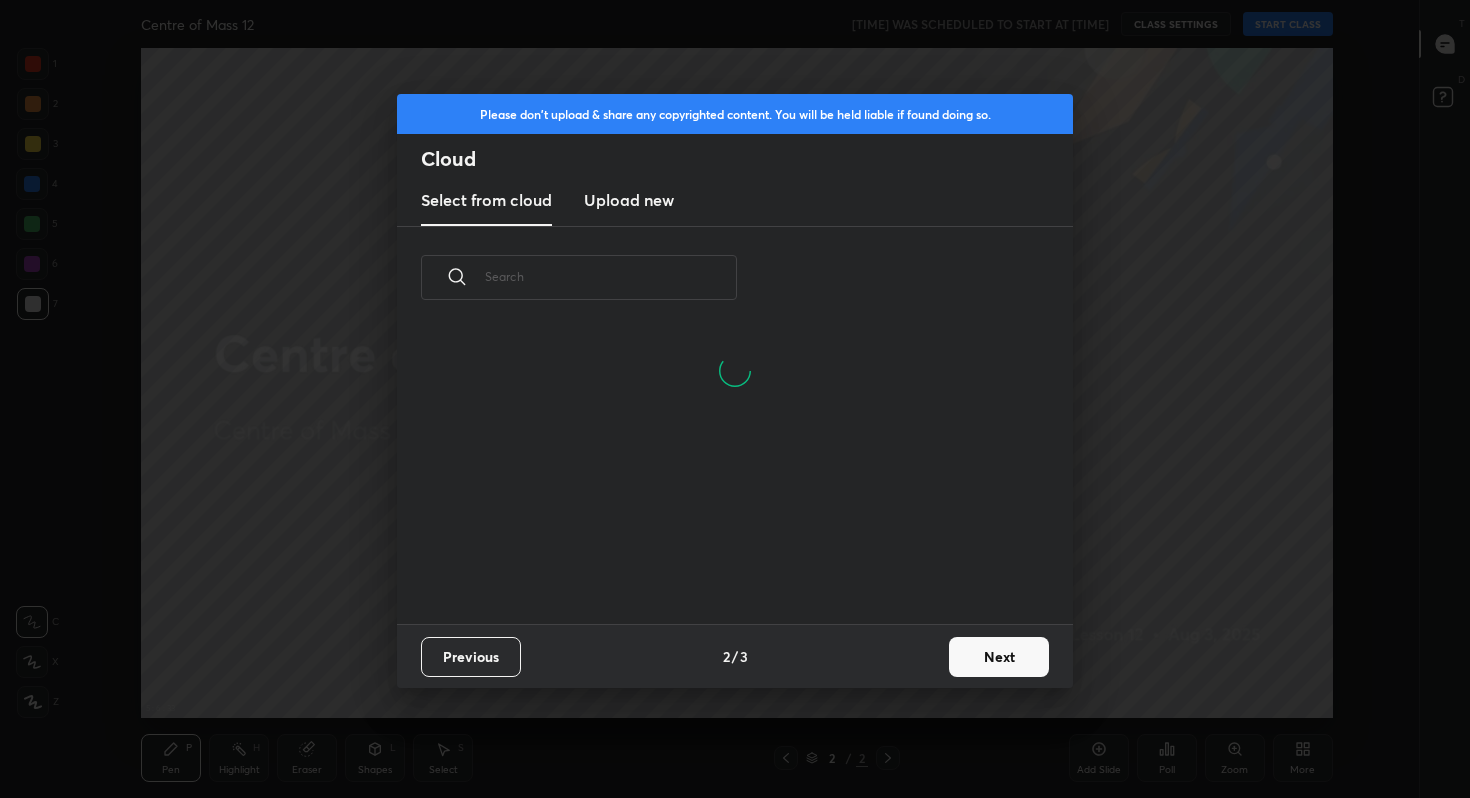 click on "Next" at bounding box center [999, 657] 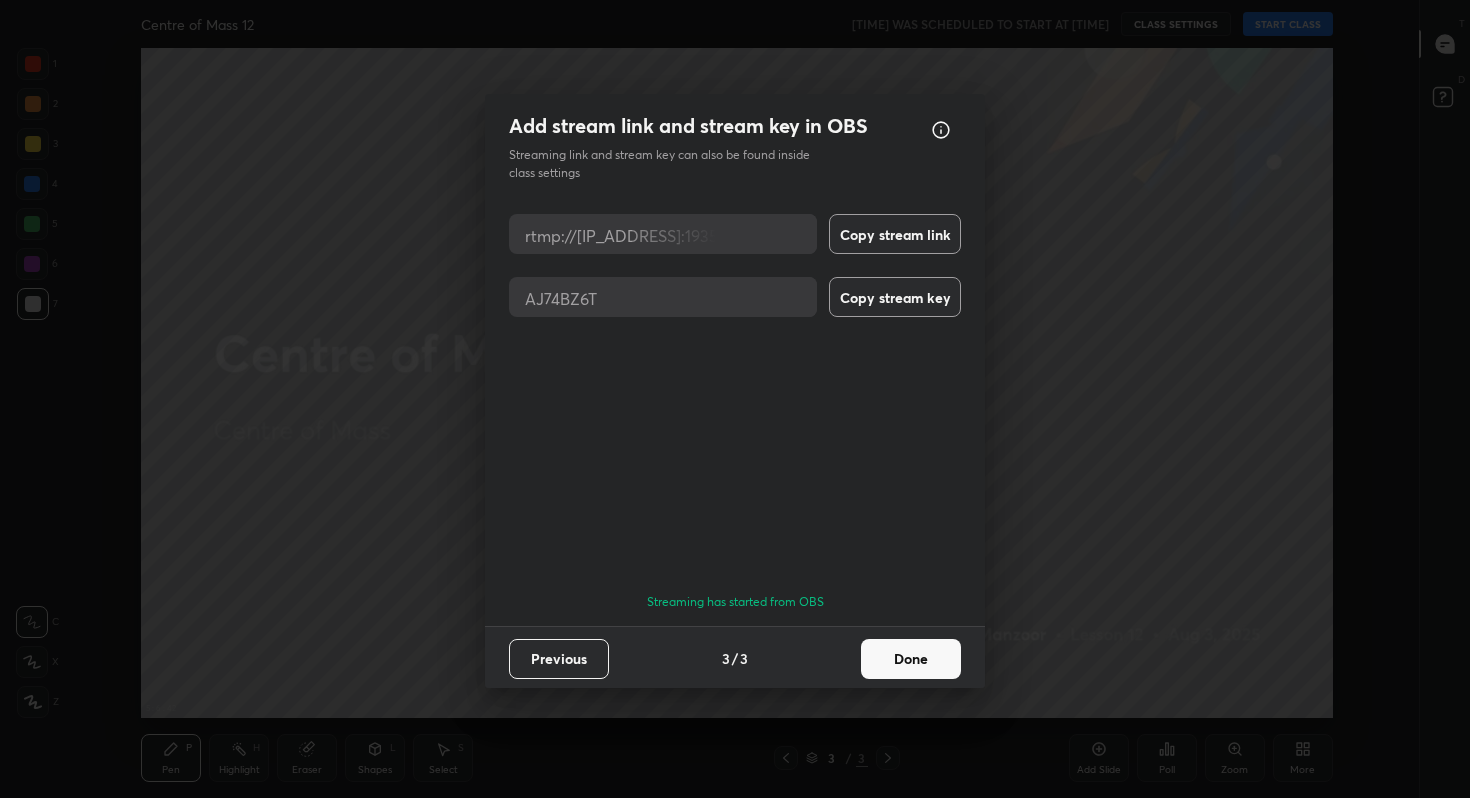 click on "Done" at bounding box center [911, 659] 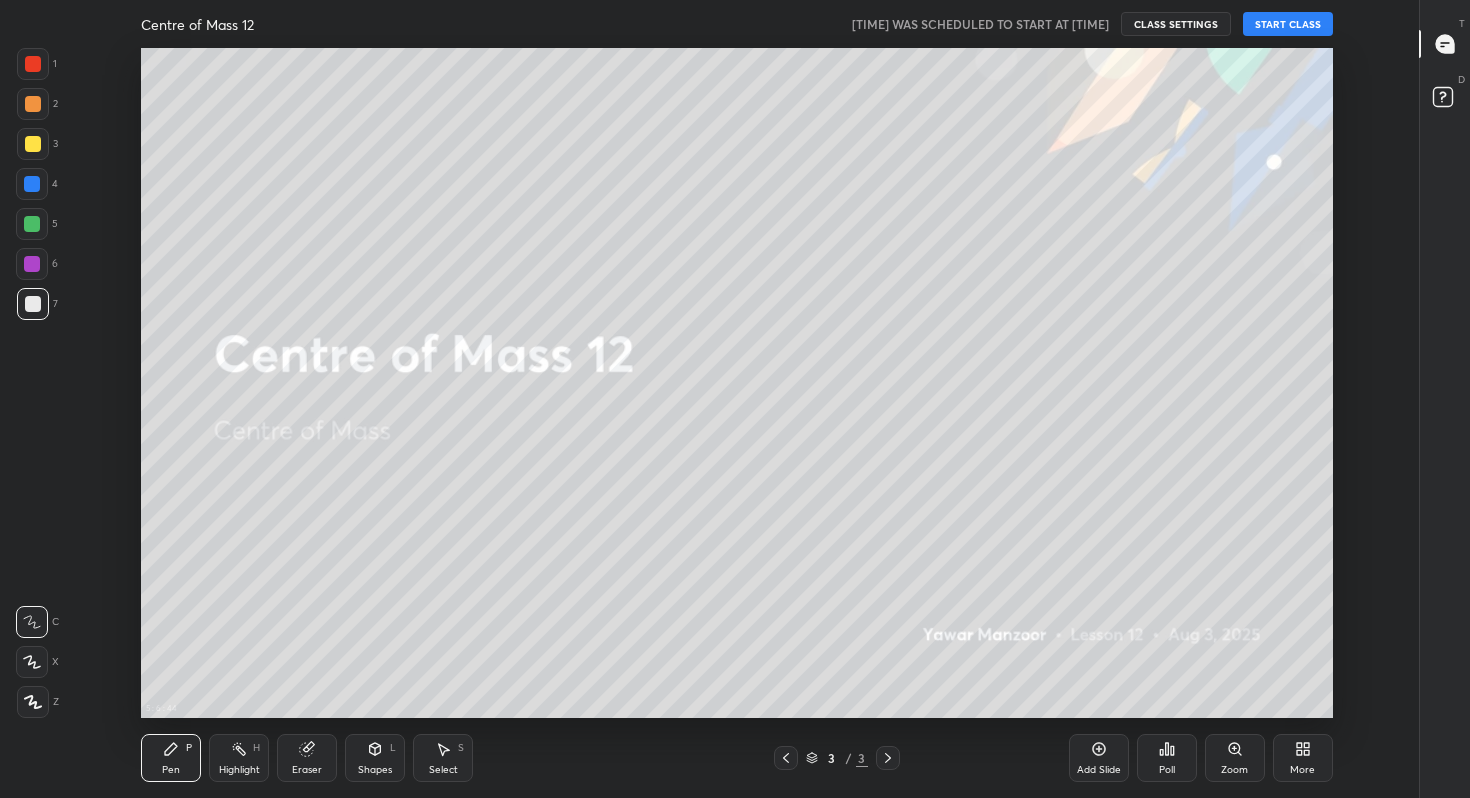 click on "Centre of Mass 12" at bounding box center [492, 24] 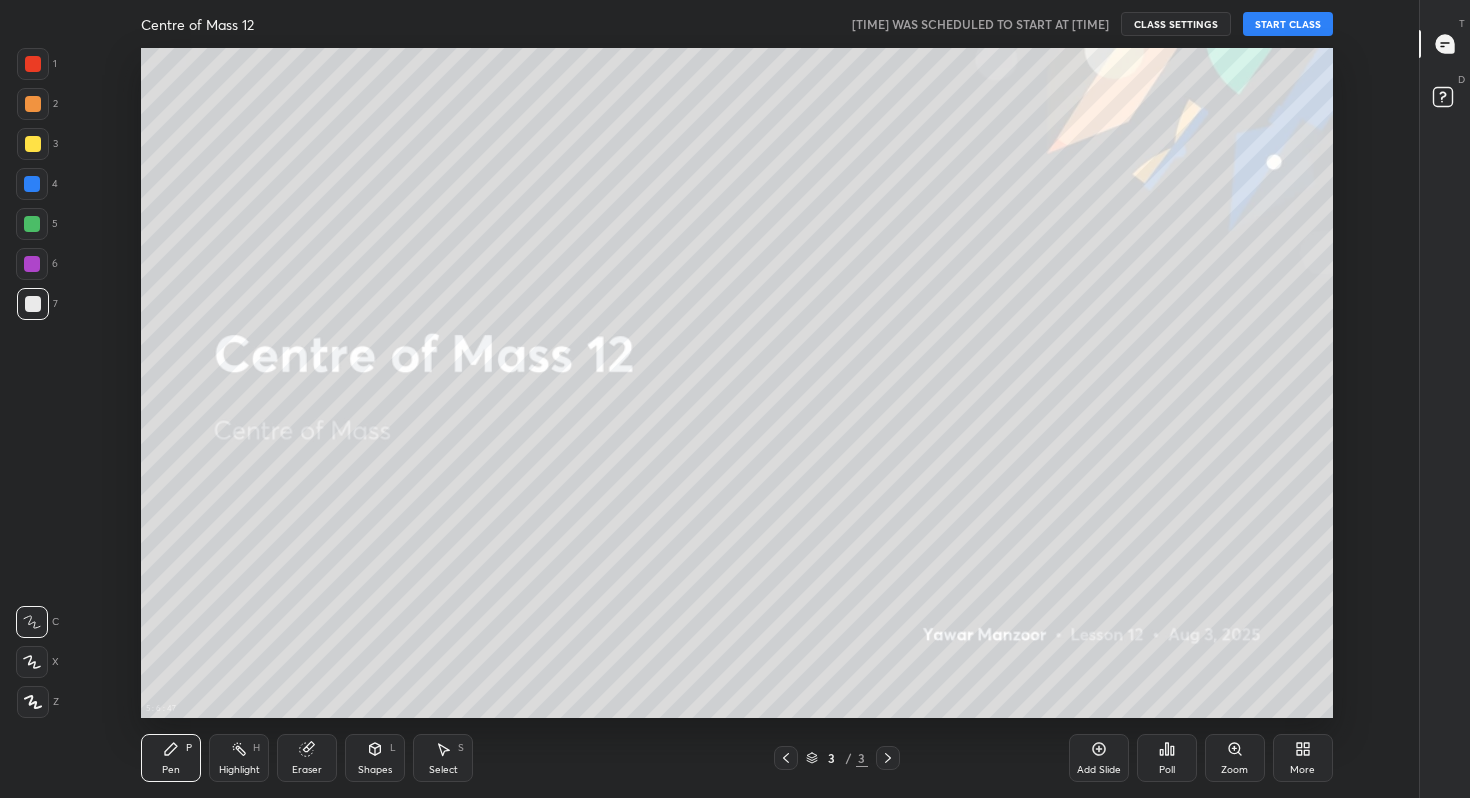 click on "START CLASS" at bounding box center (1288, 24) 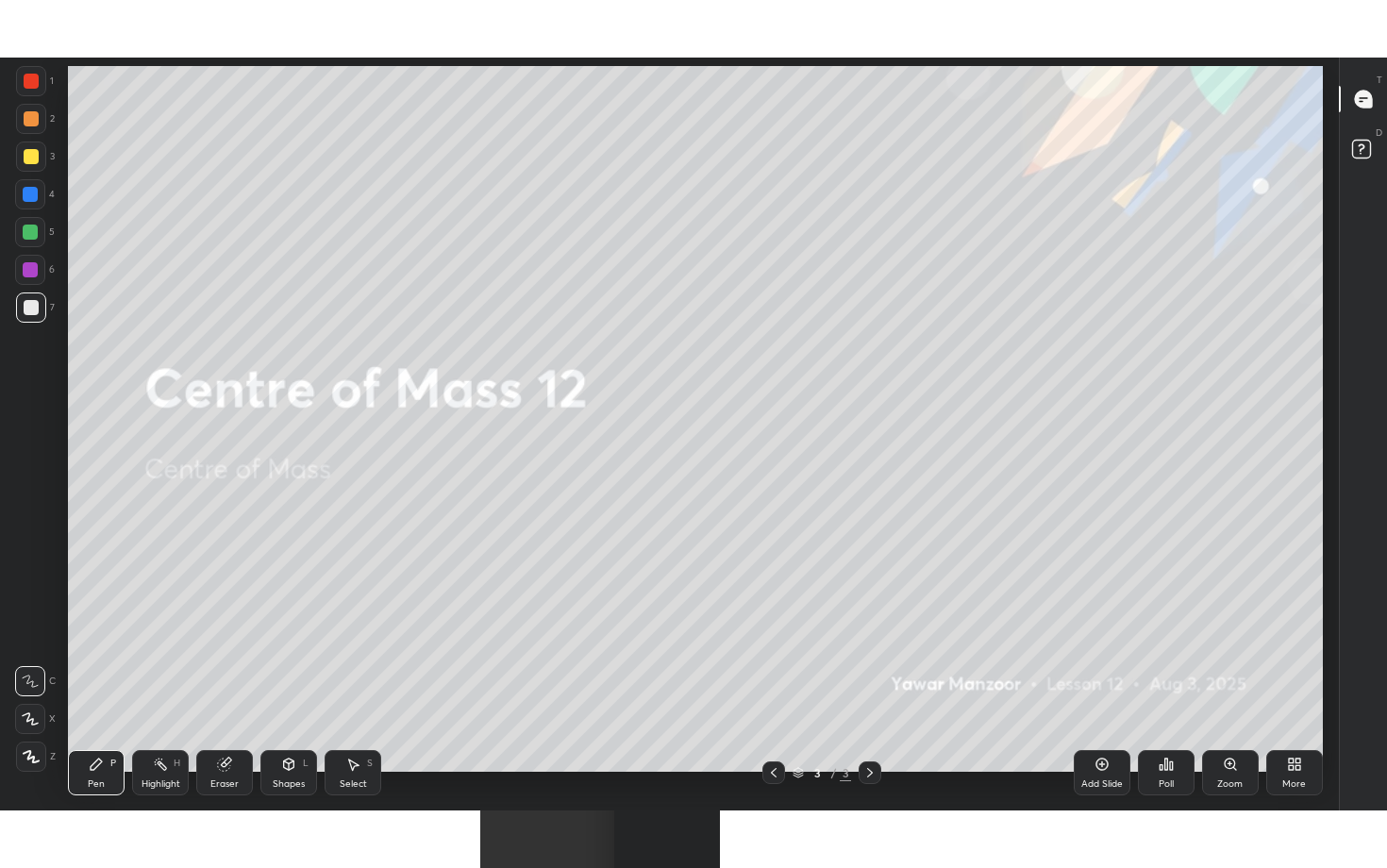 scroll, scrollTop: 93601, scrollLeft: 93084, axis: both 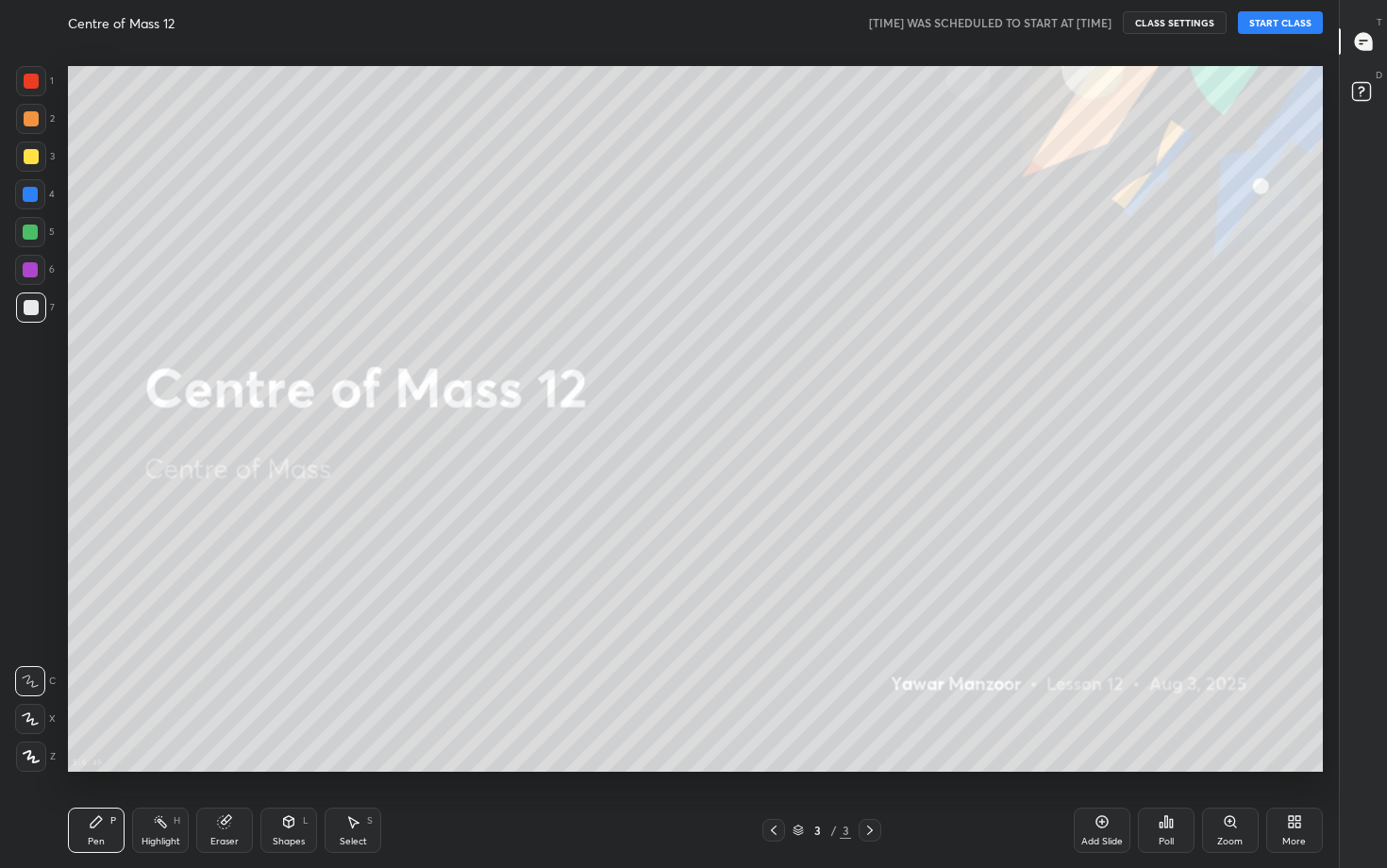 click on "START CLASS" at bounding box center (1280, 23) 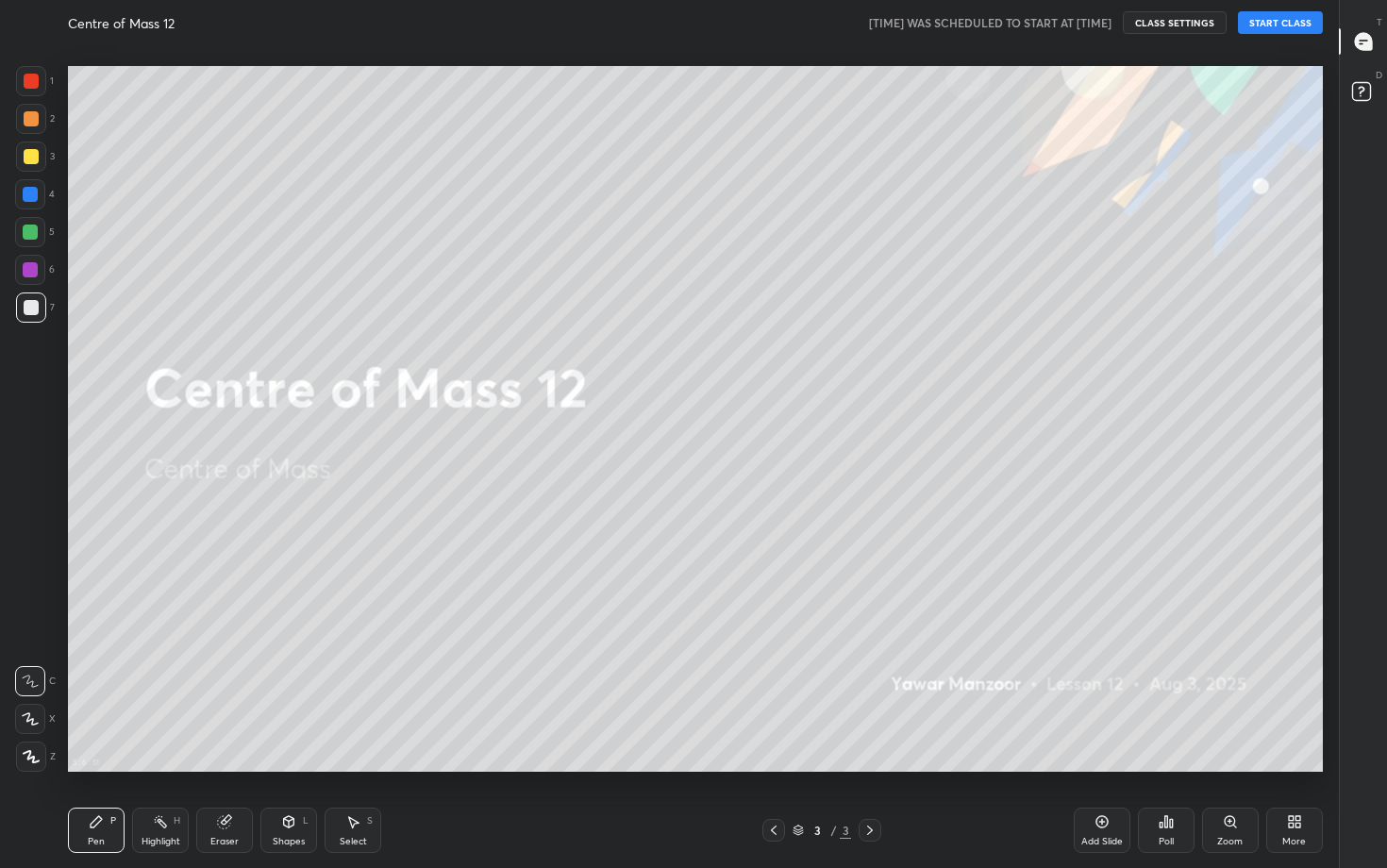 click on "START CLASS" at bounding box center (1280, 23) 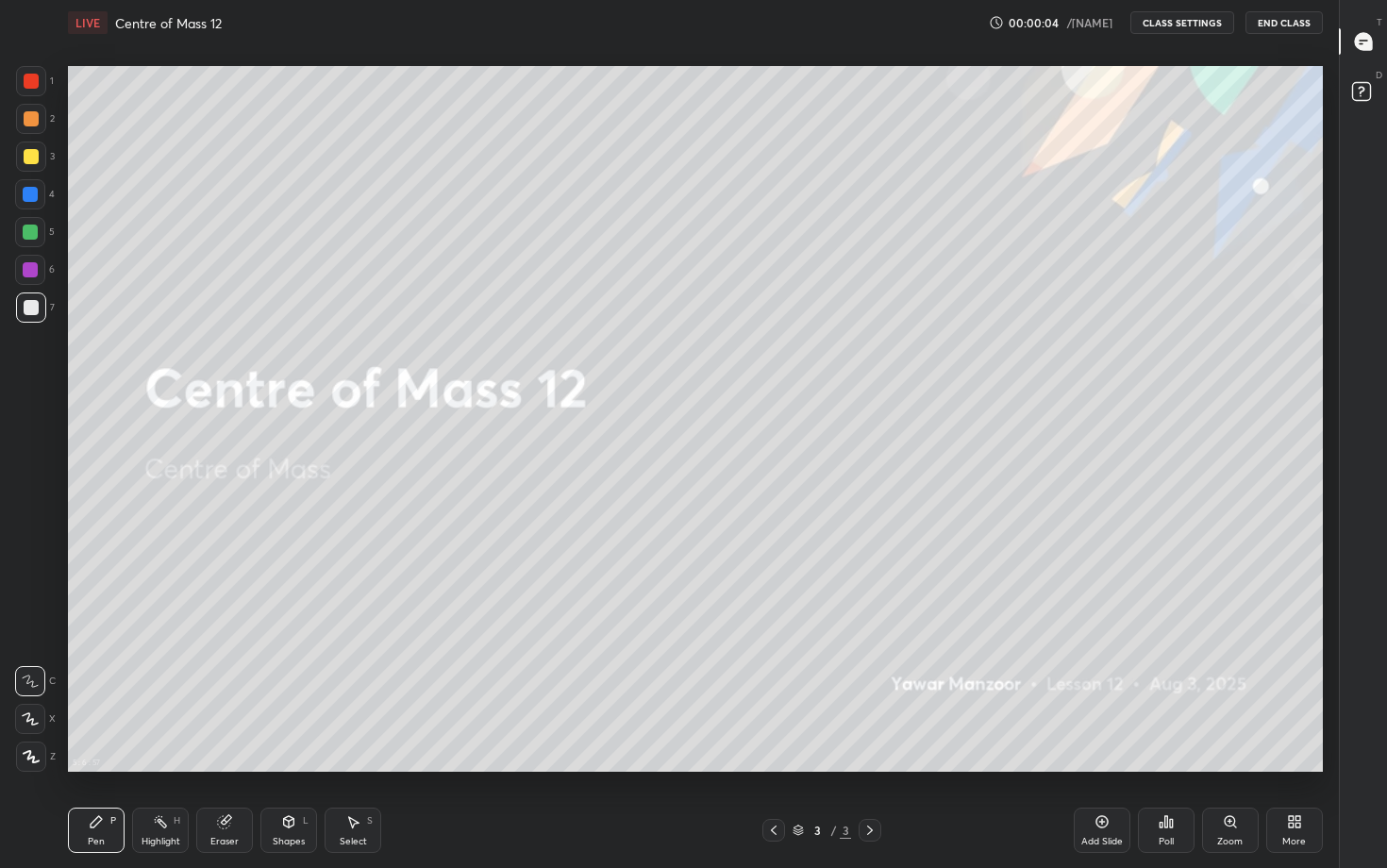 scroll, scrollTop: 7, scrollLeft: 1, axis: both 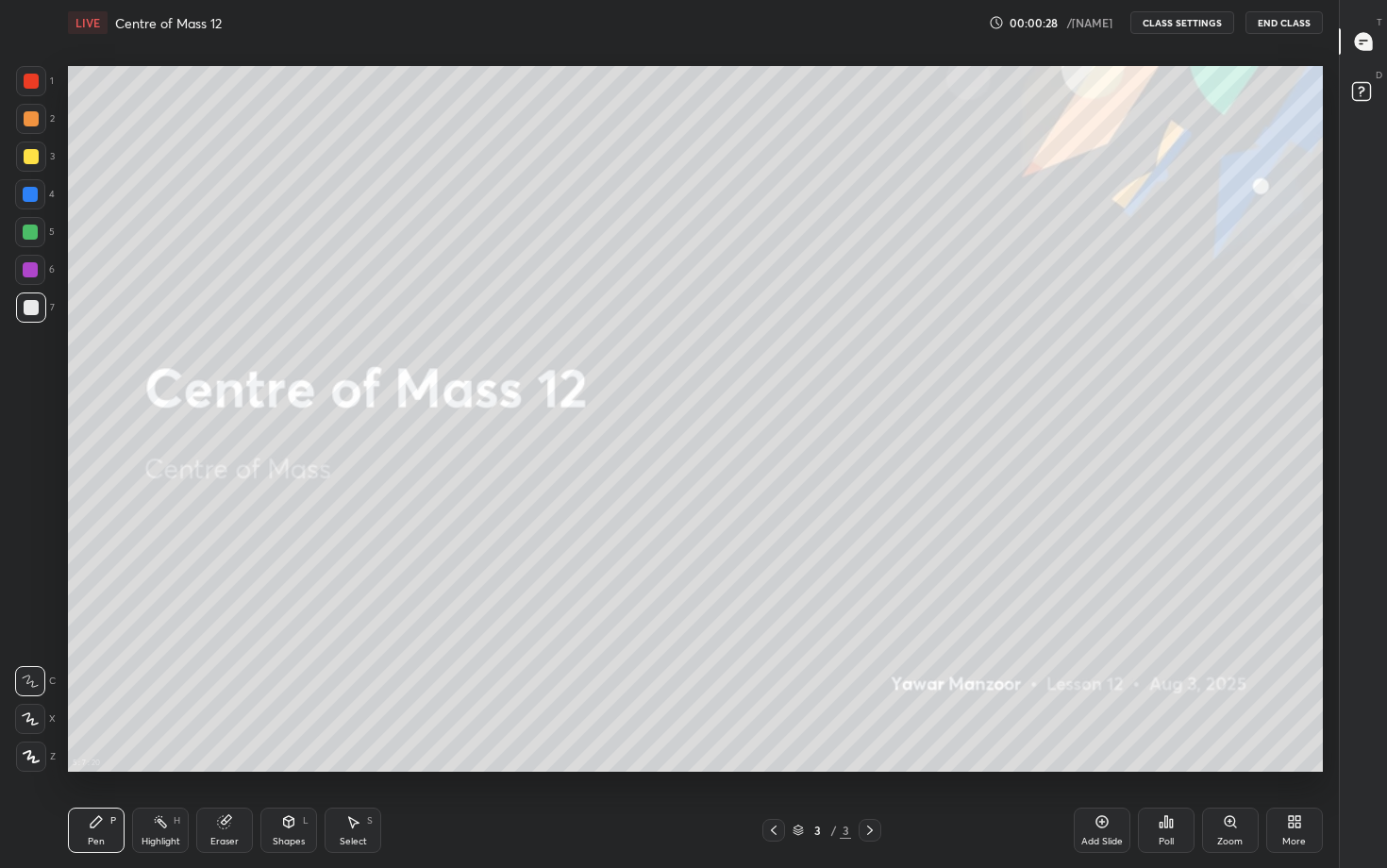 click 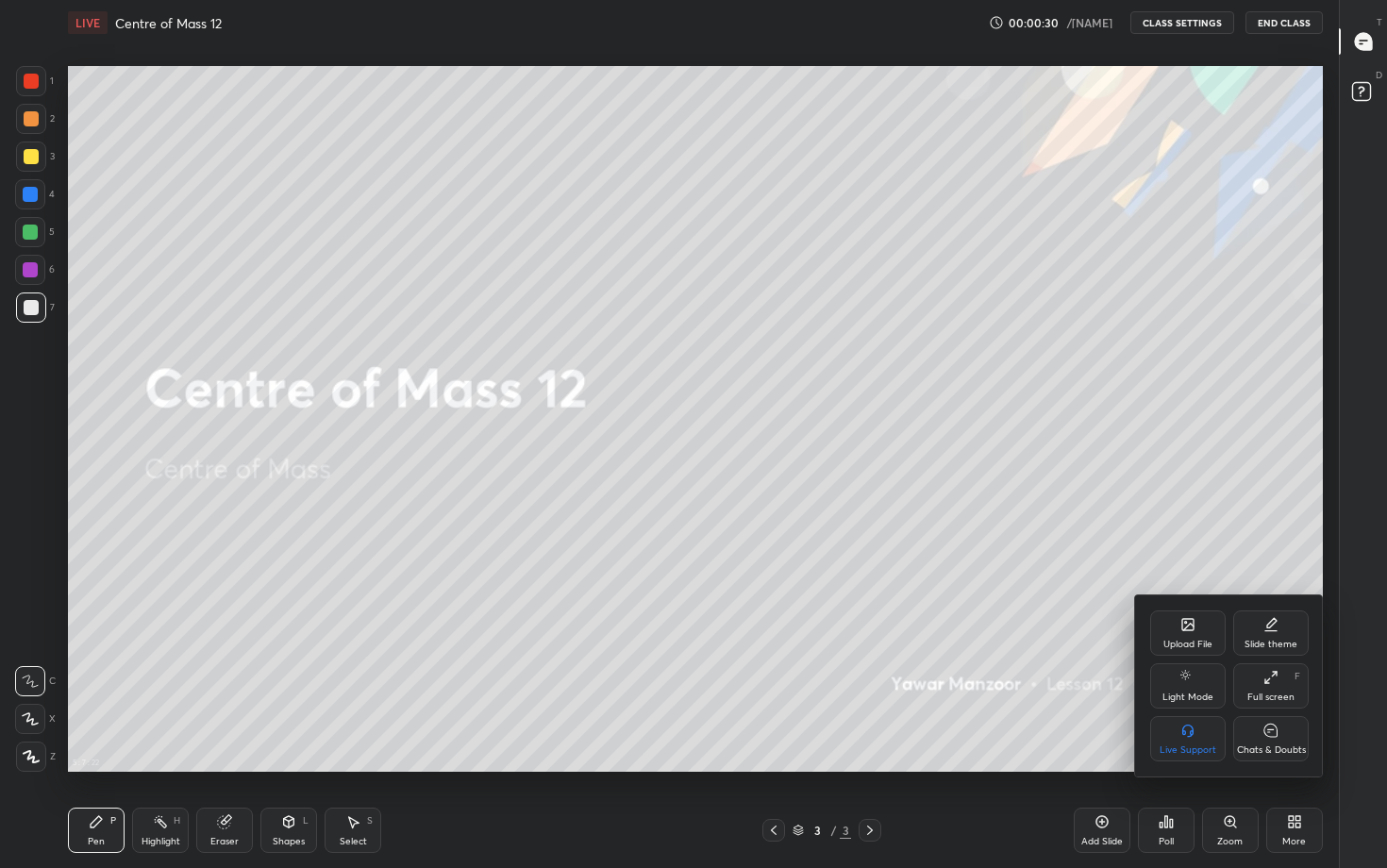 click on "Chats & Doubts" at bounding box center (1271, 739) 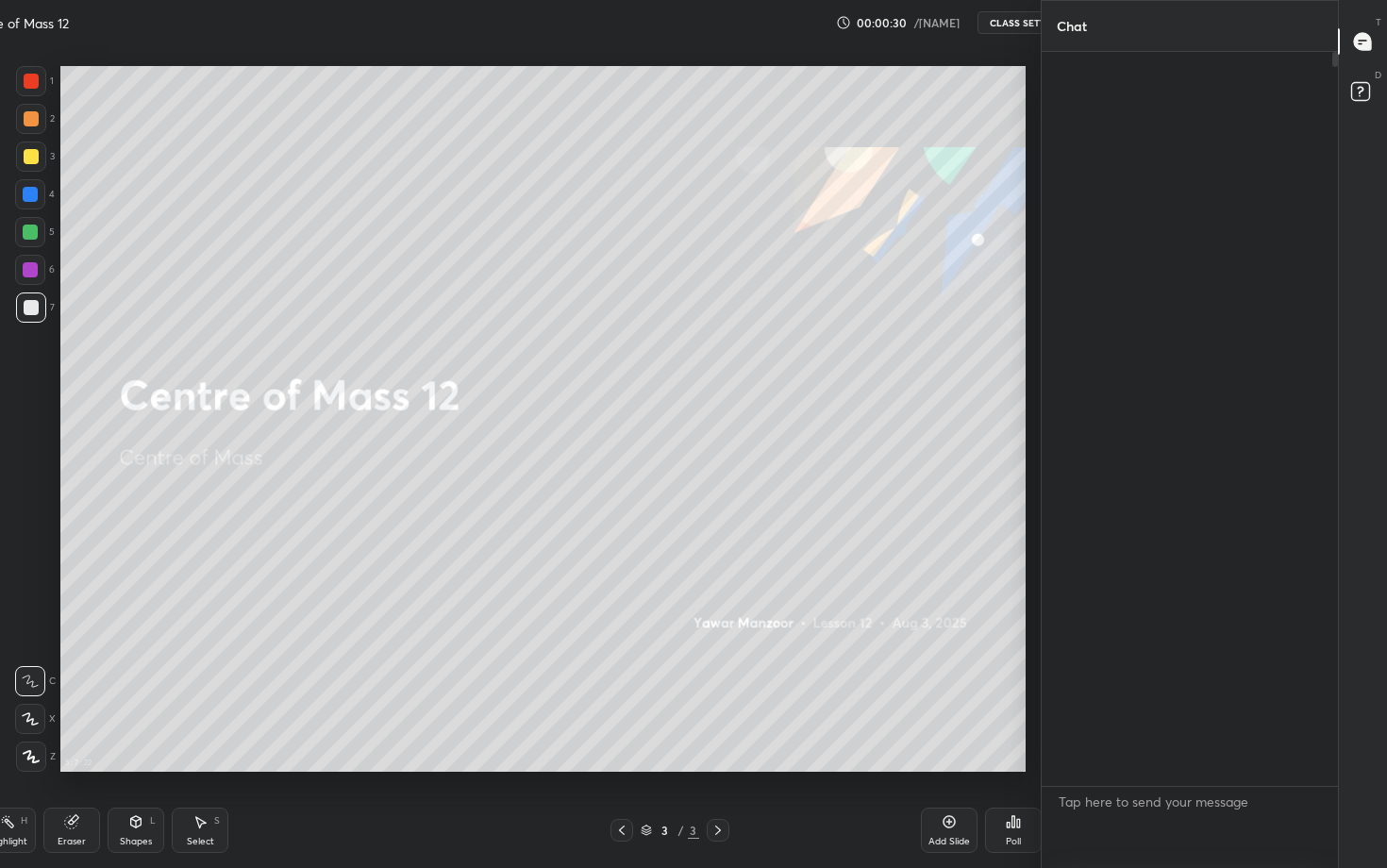 scroll, scrollTop: 747, scrollLeft: 1198, axis: both 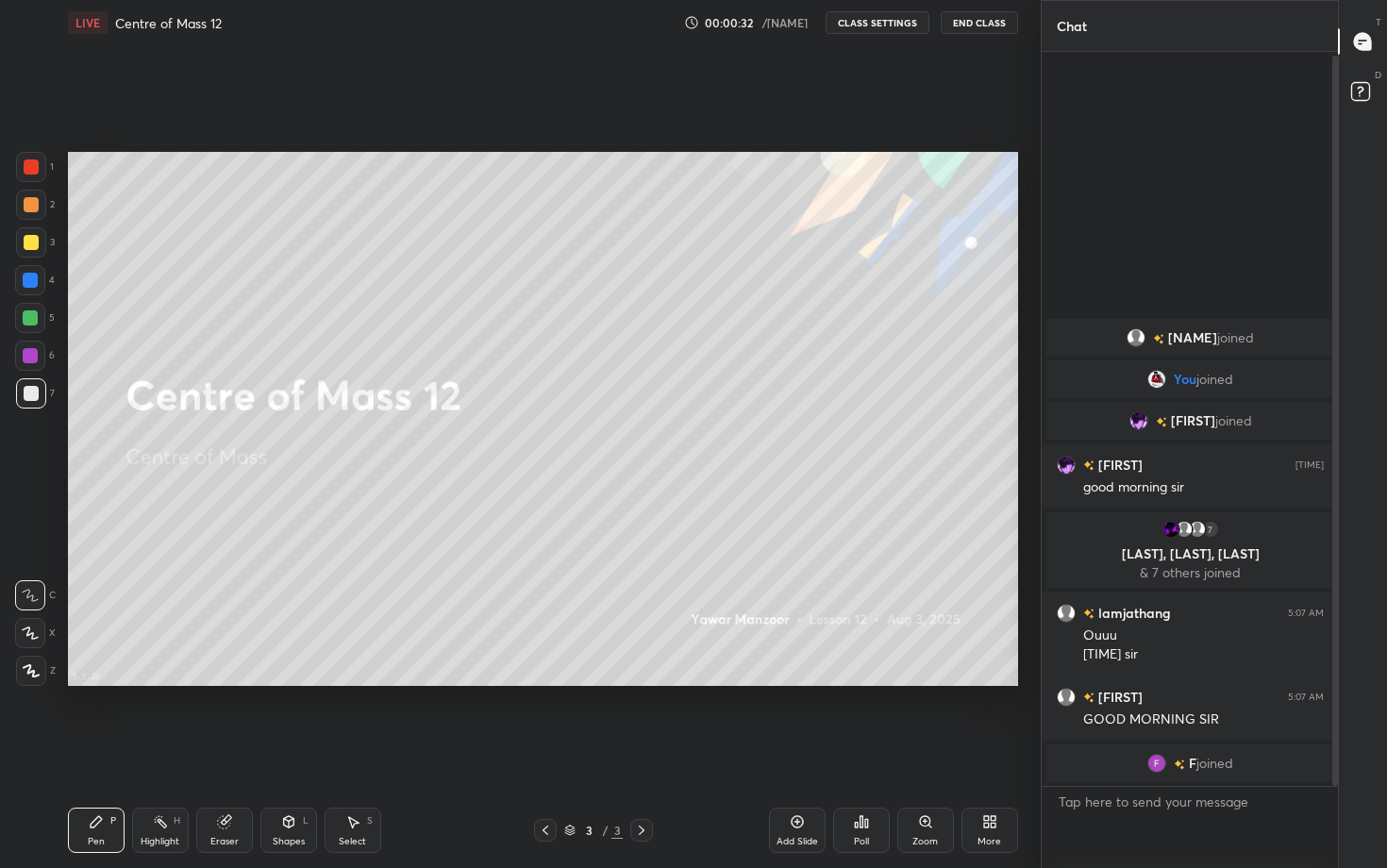 click on "1 2 3 4 5 6 7 C X Z C X Z E E Erase all   H H LIVE Centre of Mass 12 00:00:32 /  04:00:00 CLASS SETTINGS End Class 5 : 7 : 24 Setting up your live class Back Centre of Mass 12 • L12 of Centre of Mass [NAME] Pen P Highlight H Eraser Shapes L Select S 3 / 3 Add Slide Poll Zoom More Chat [NAME]  joined You  joined [NAME]  joined [NAME] 5:00 AM good morning sir 7 [NAME], [NAME], [NAME] &  7 others  joined [NAME] 5:07 AM Ouuu Morning sir [NAME] 5:07 AM GOOD MORNING SIR F  joined 1 NEW MESSAGE Enable hand raising Enable raise hand to speak to learners. Once enabled, chat will be turned off temporarily. Enable x   Doubts asked by learners will show up here NEW DOUBTS ASKED T Messages (T) D Doubts (D) Report an issue Reason for reporting Buffering Chat not working Audio - Video sync issue Educator video quality low ​ Attach an image Report" at bounding box center (694, 434) 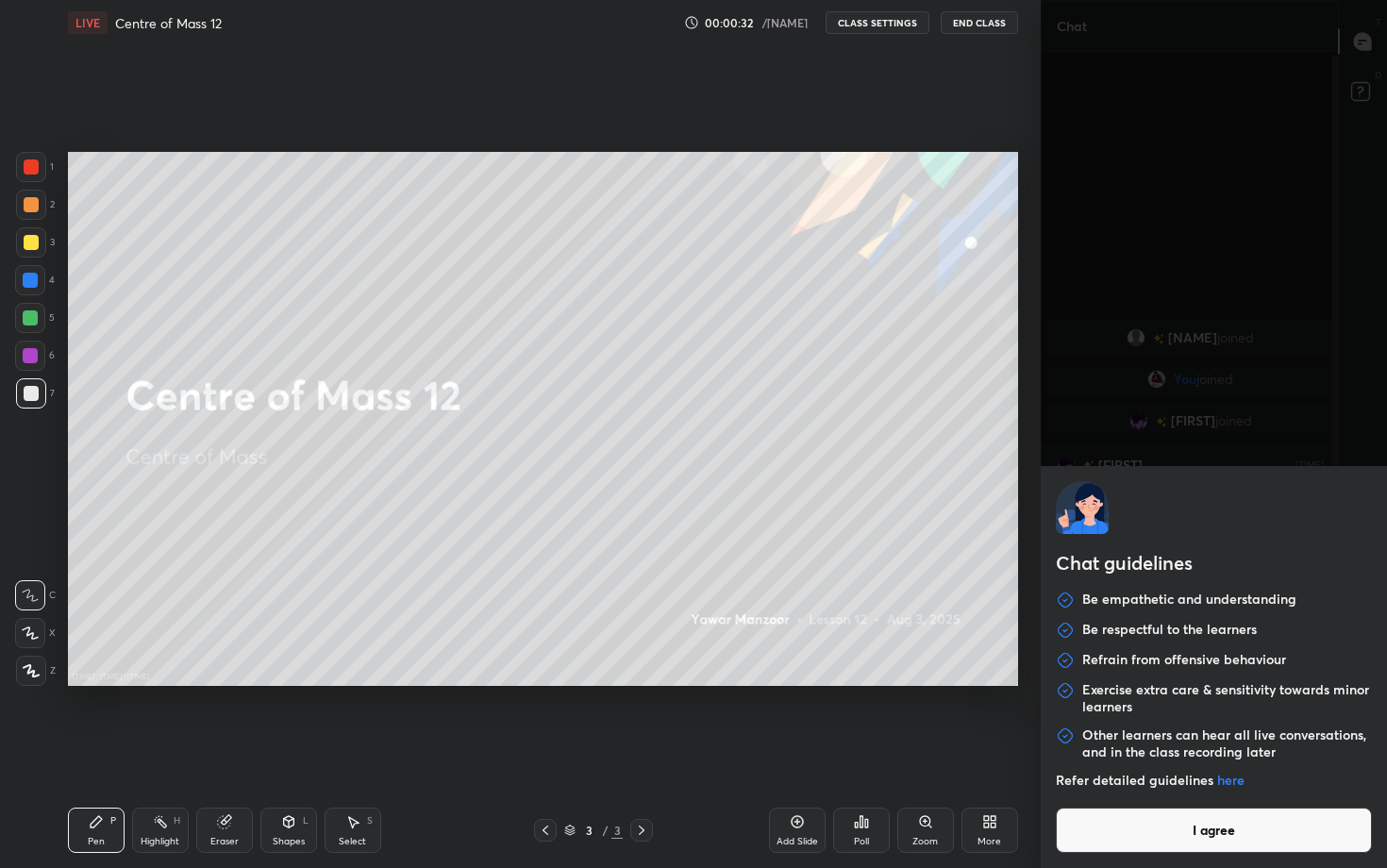 scroll, scrollTop: 7, scrollLeft: 7, axis: both 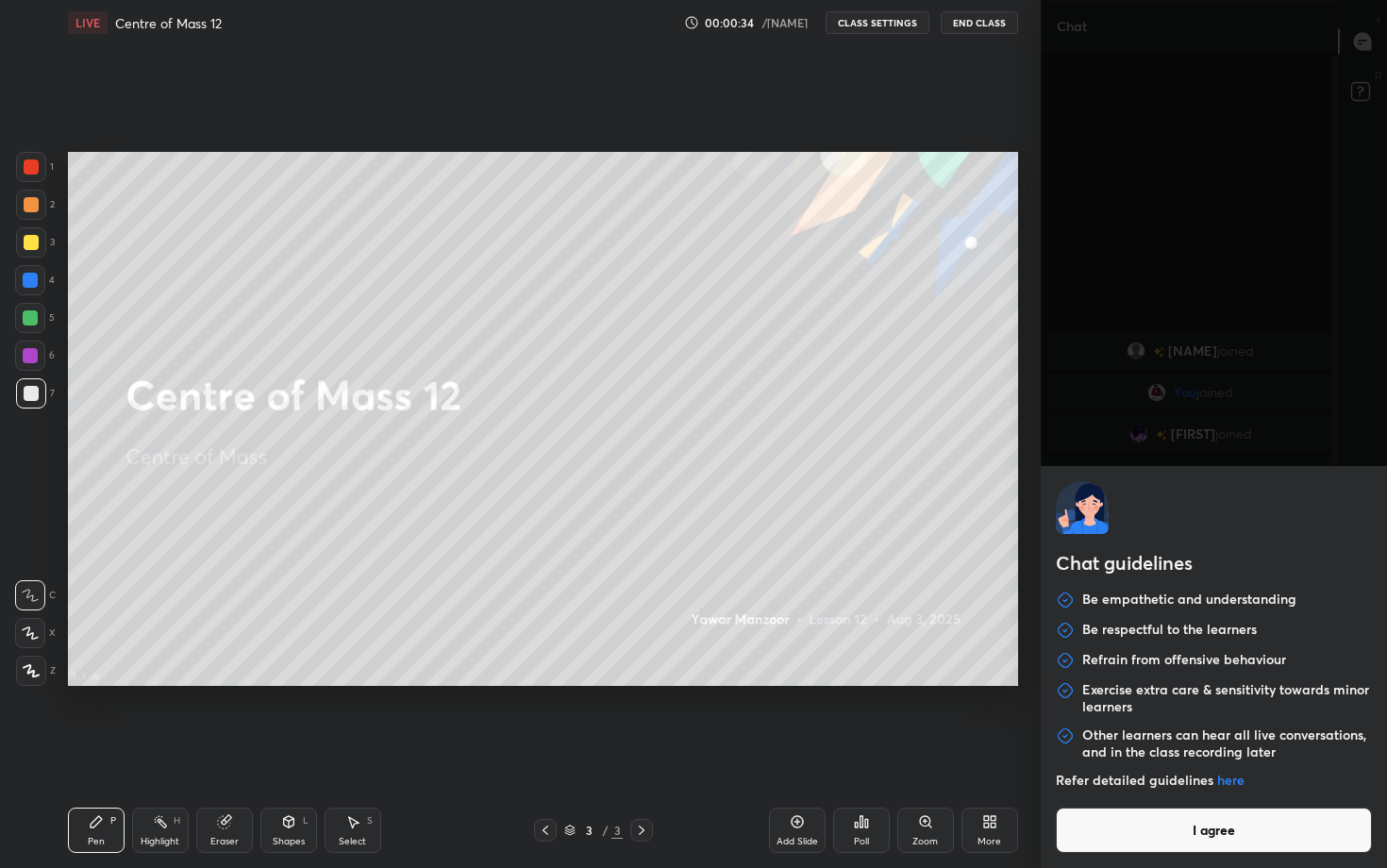 click on "I agree" at bounding box center [1214, 830] 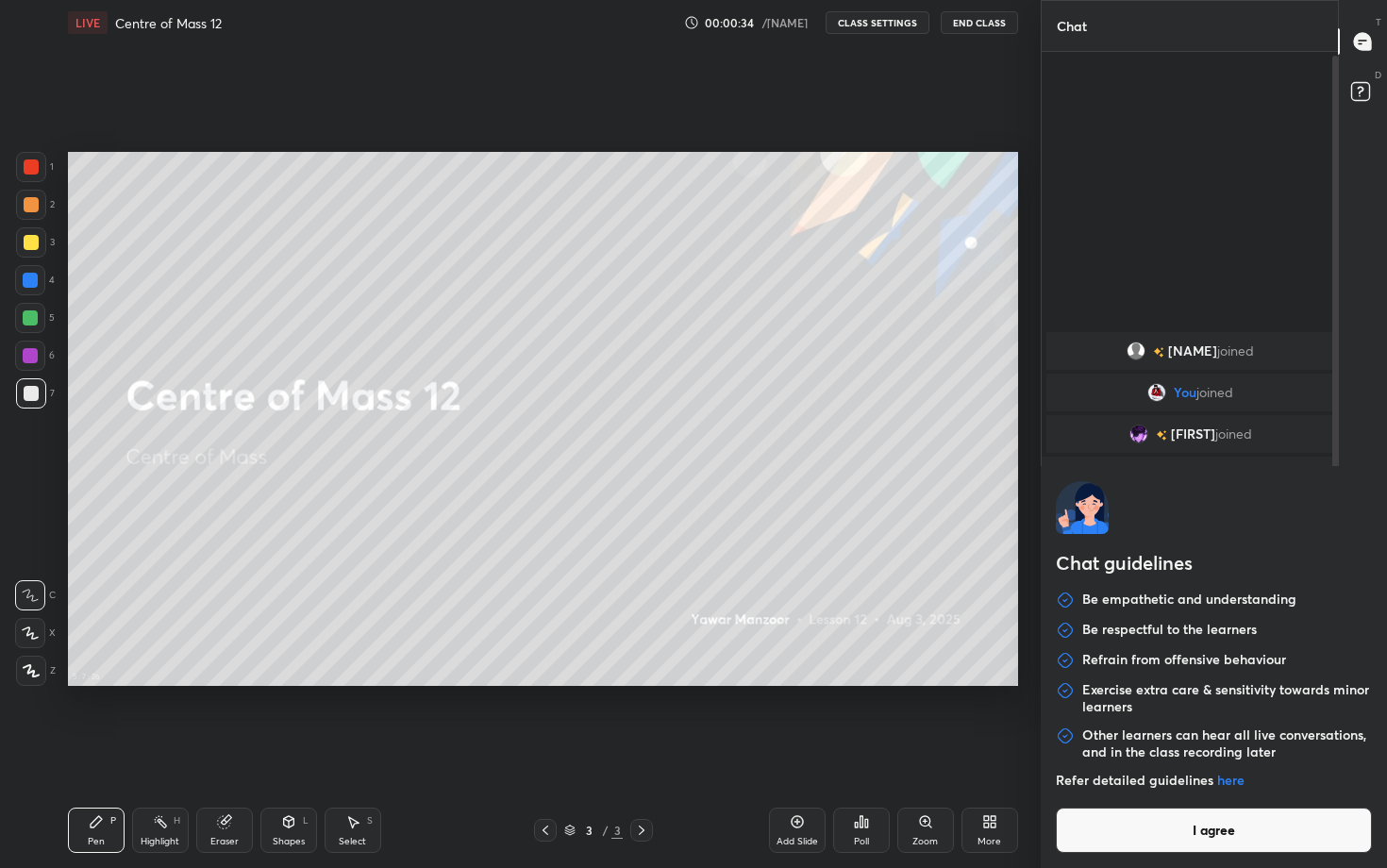 type on "x" 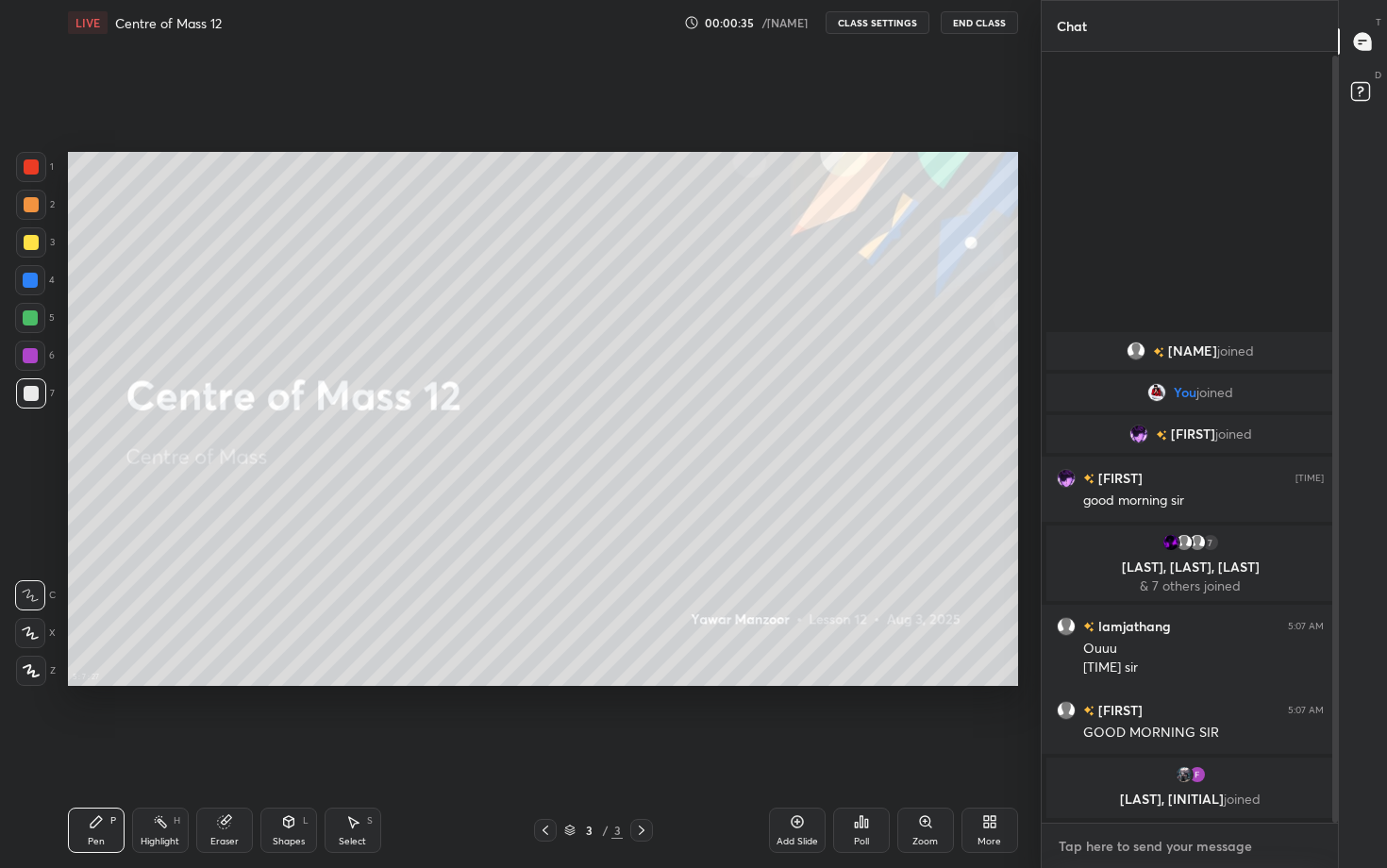 click at bounding box center [1190, 846] 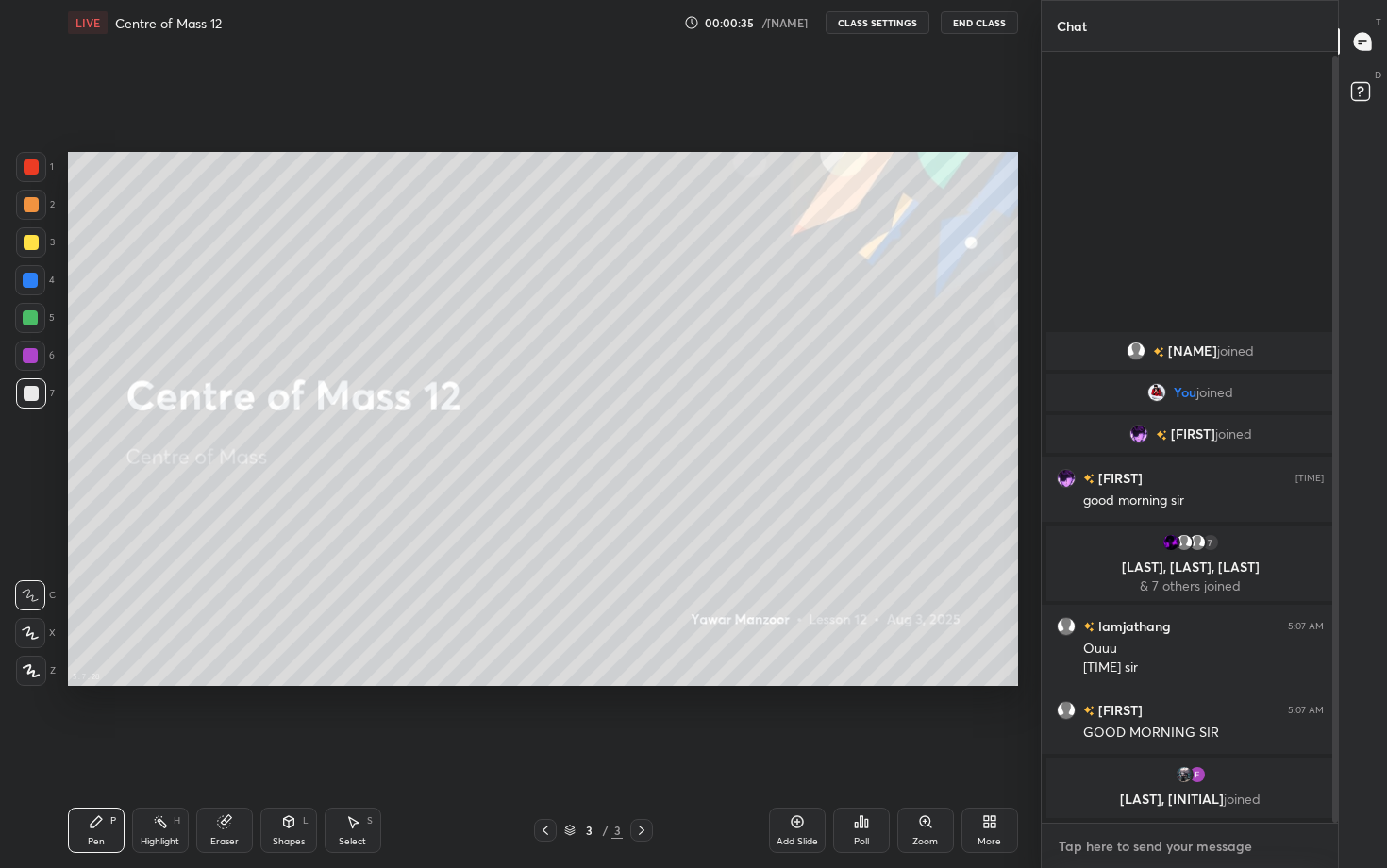type on "a" 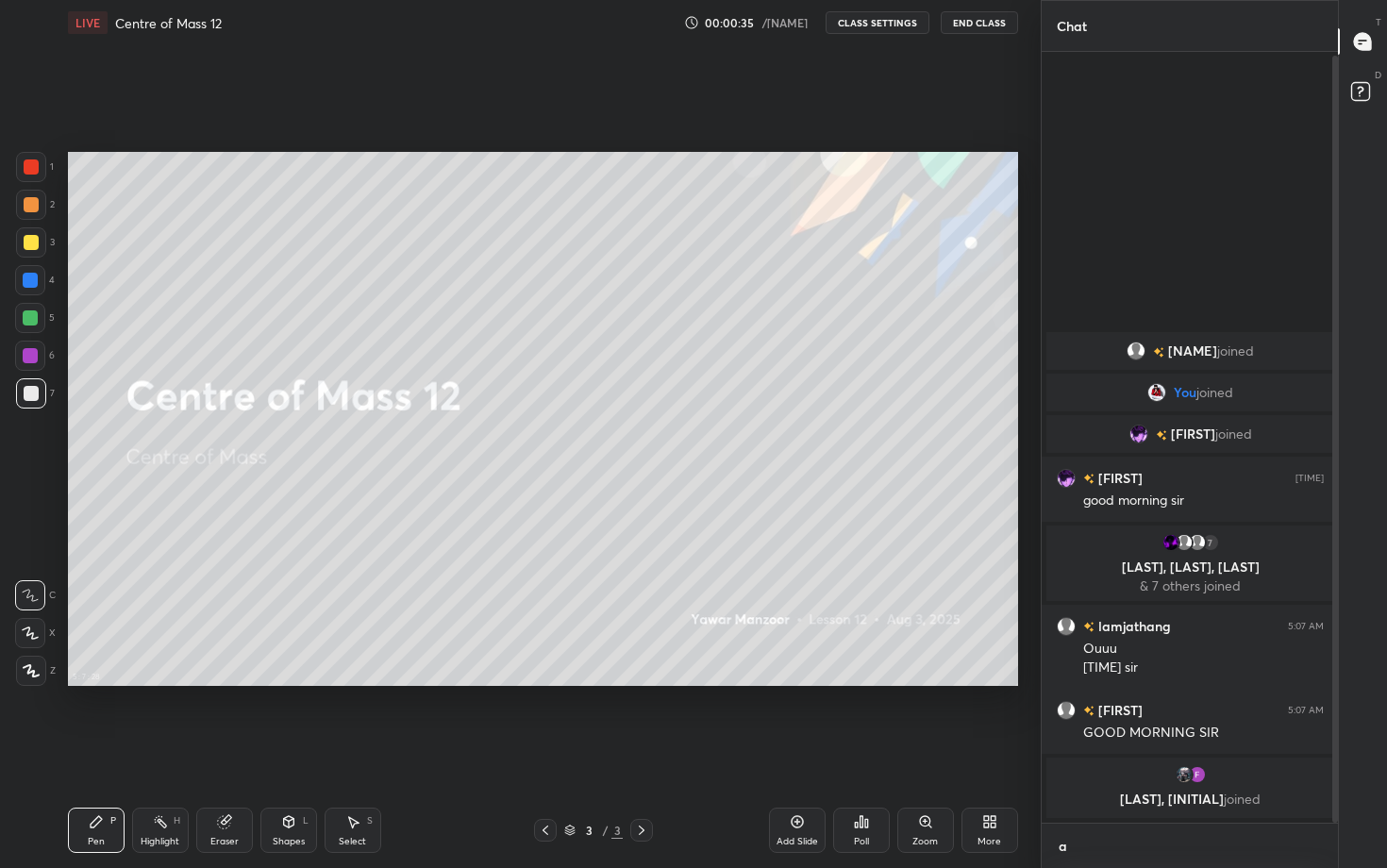 scroll, scrollTop: 760, scrollLeft: 291, axis: both 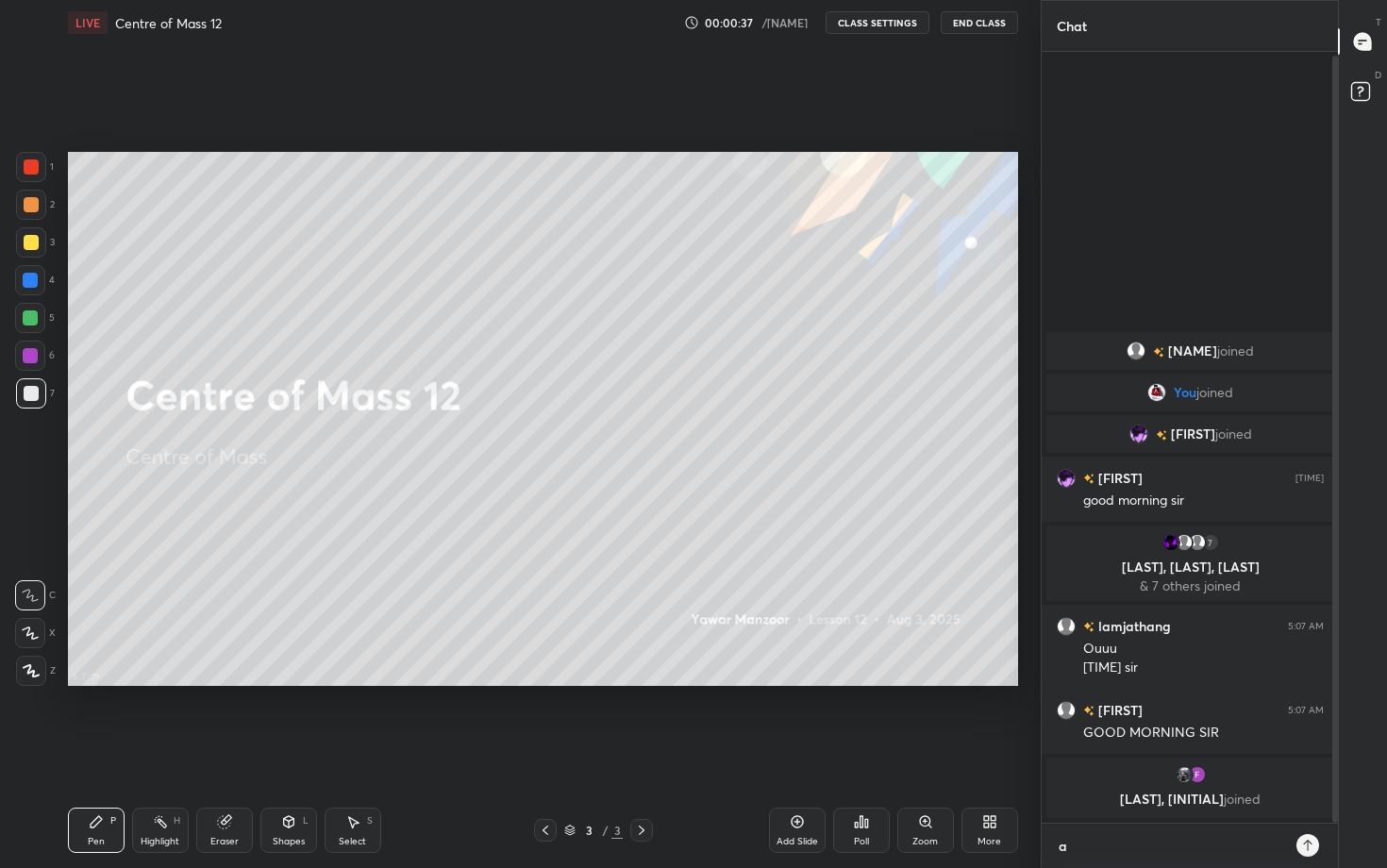 type 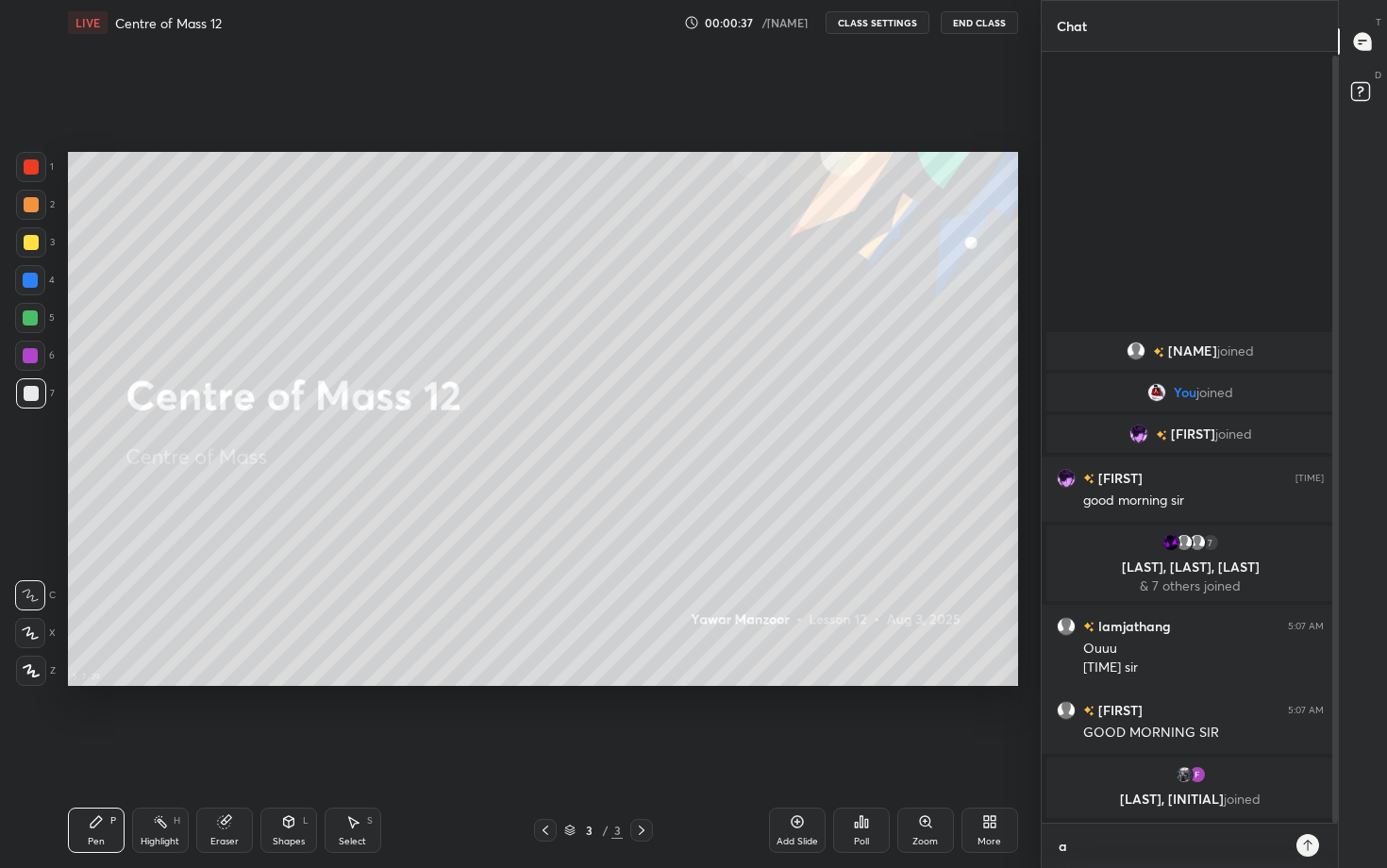 type on "x" 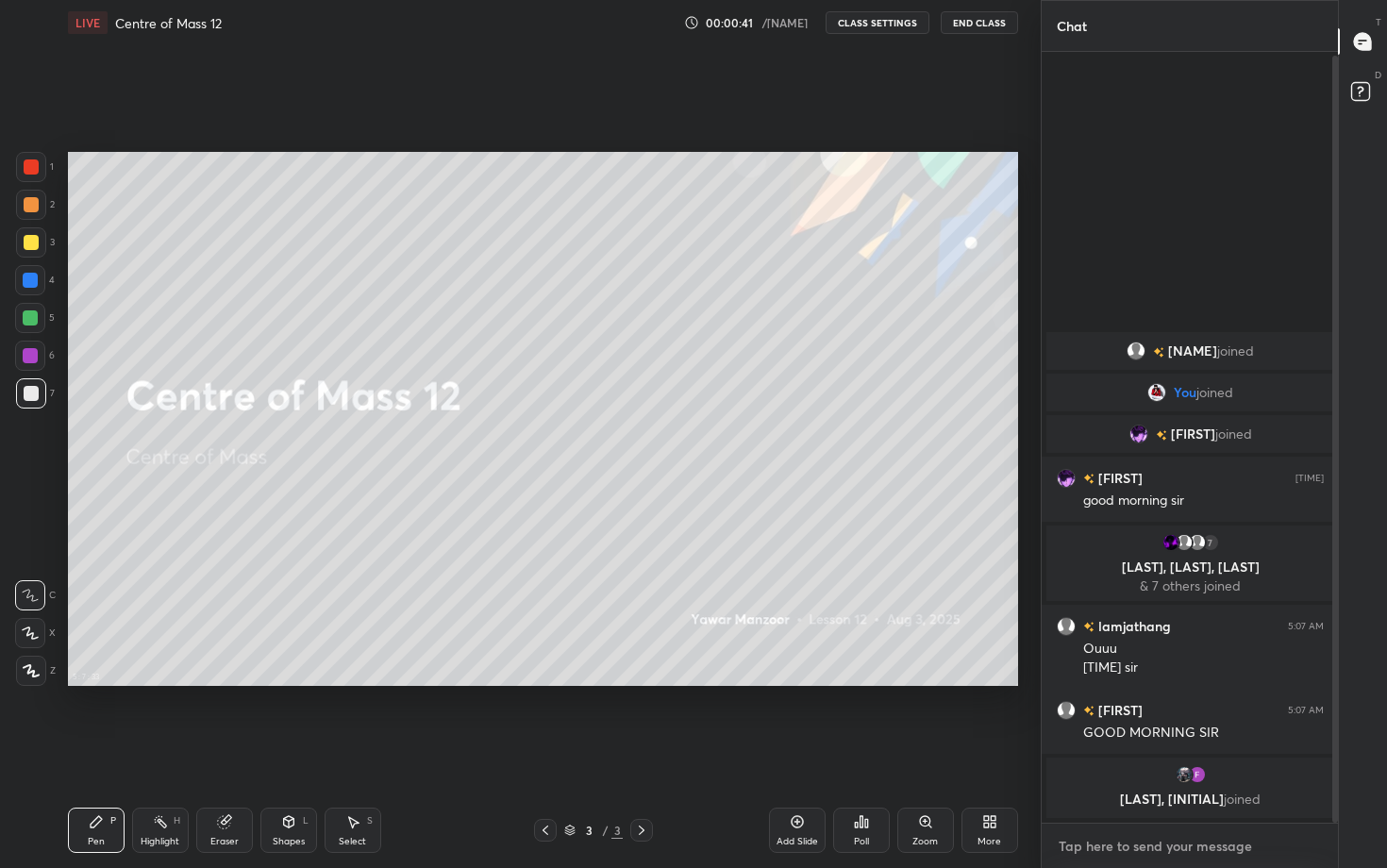 type on "c" 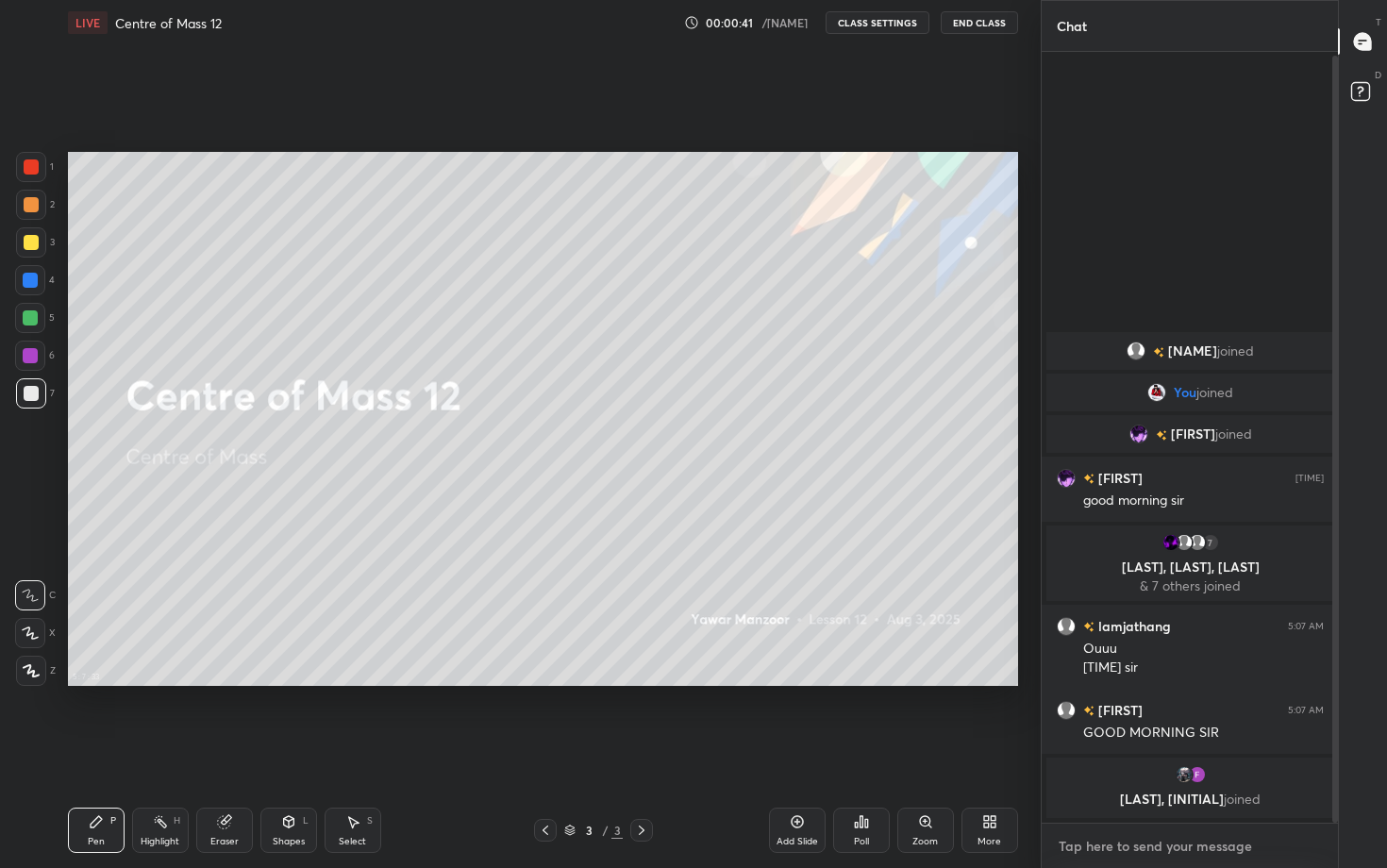 type on "x" 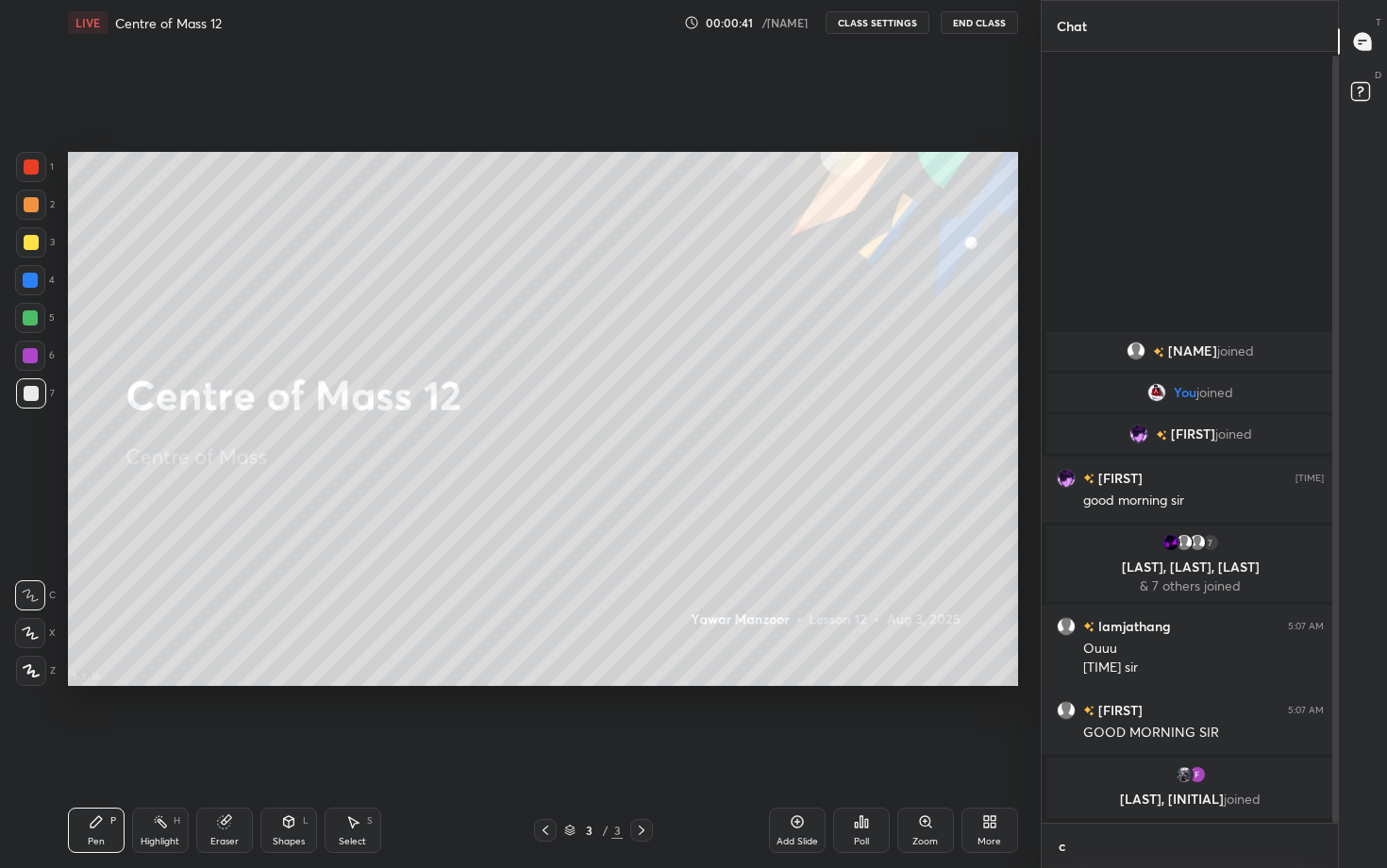 scroll, scrollTop: 760, scrollLeft: 291, axis: both 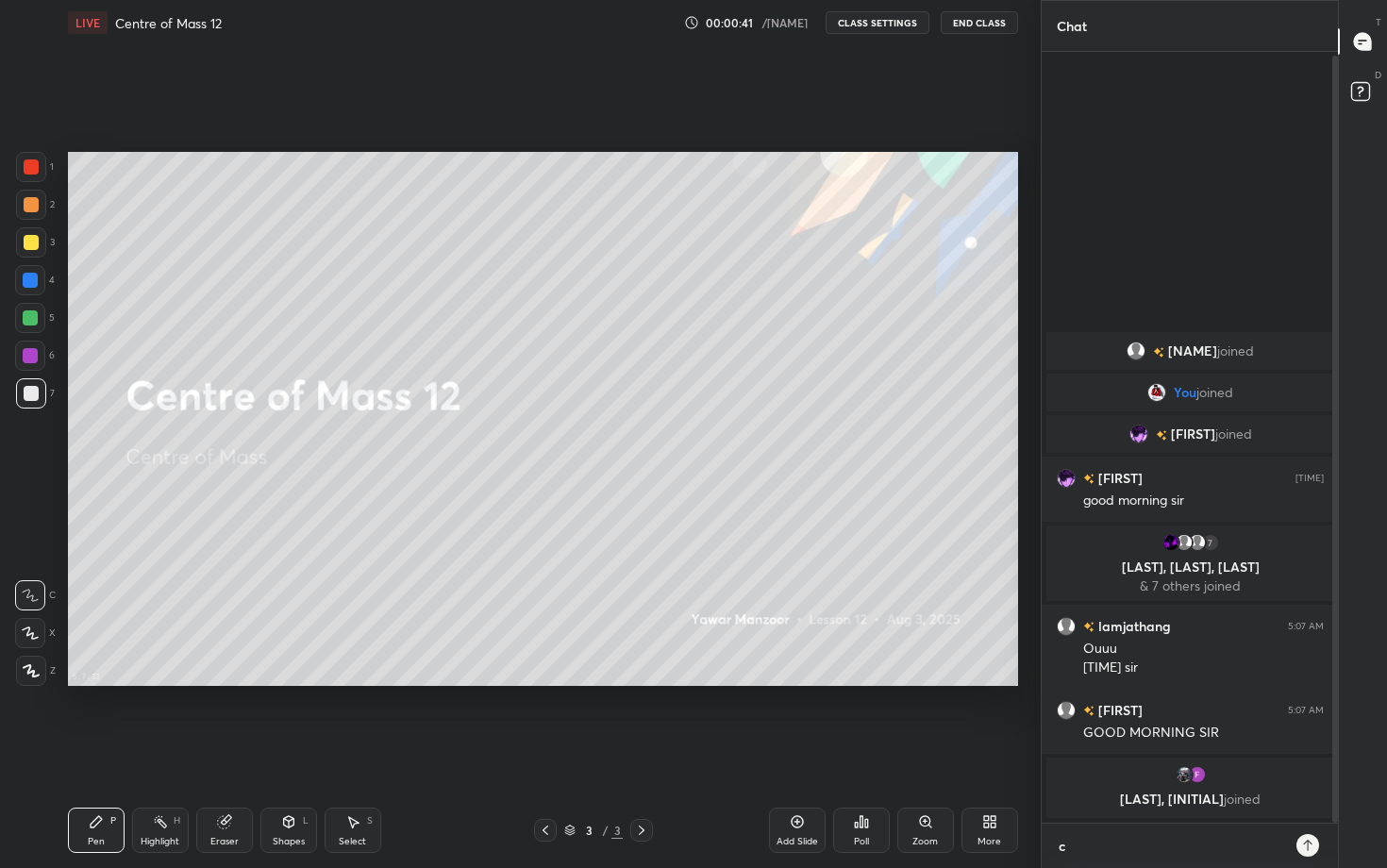 type on "ca" 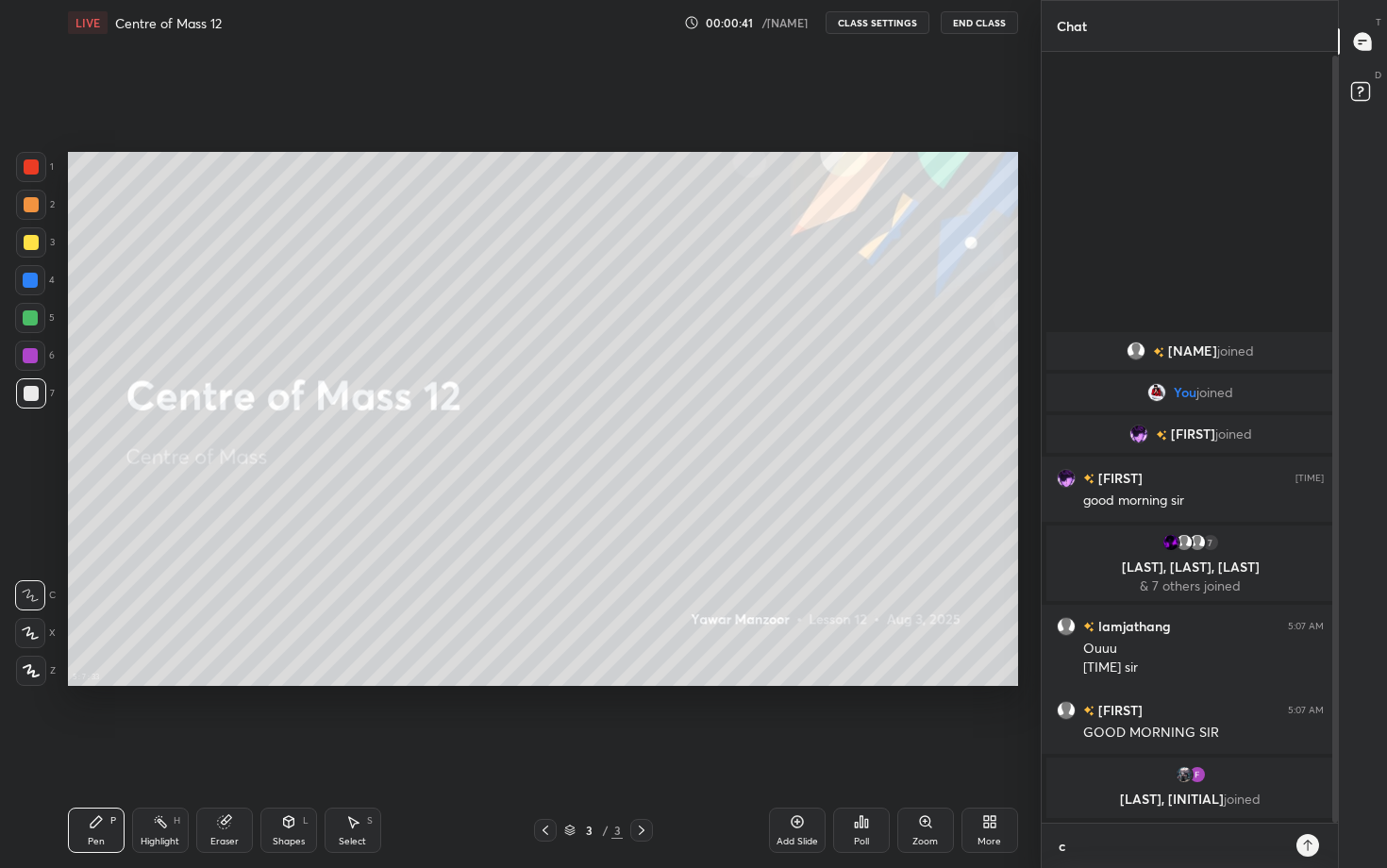 type on "x" 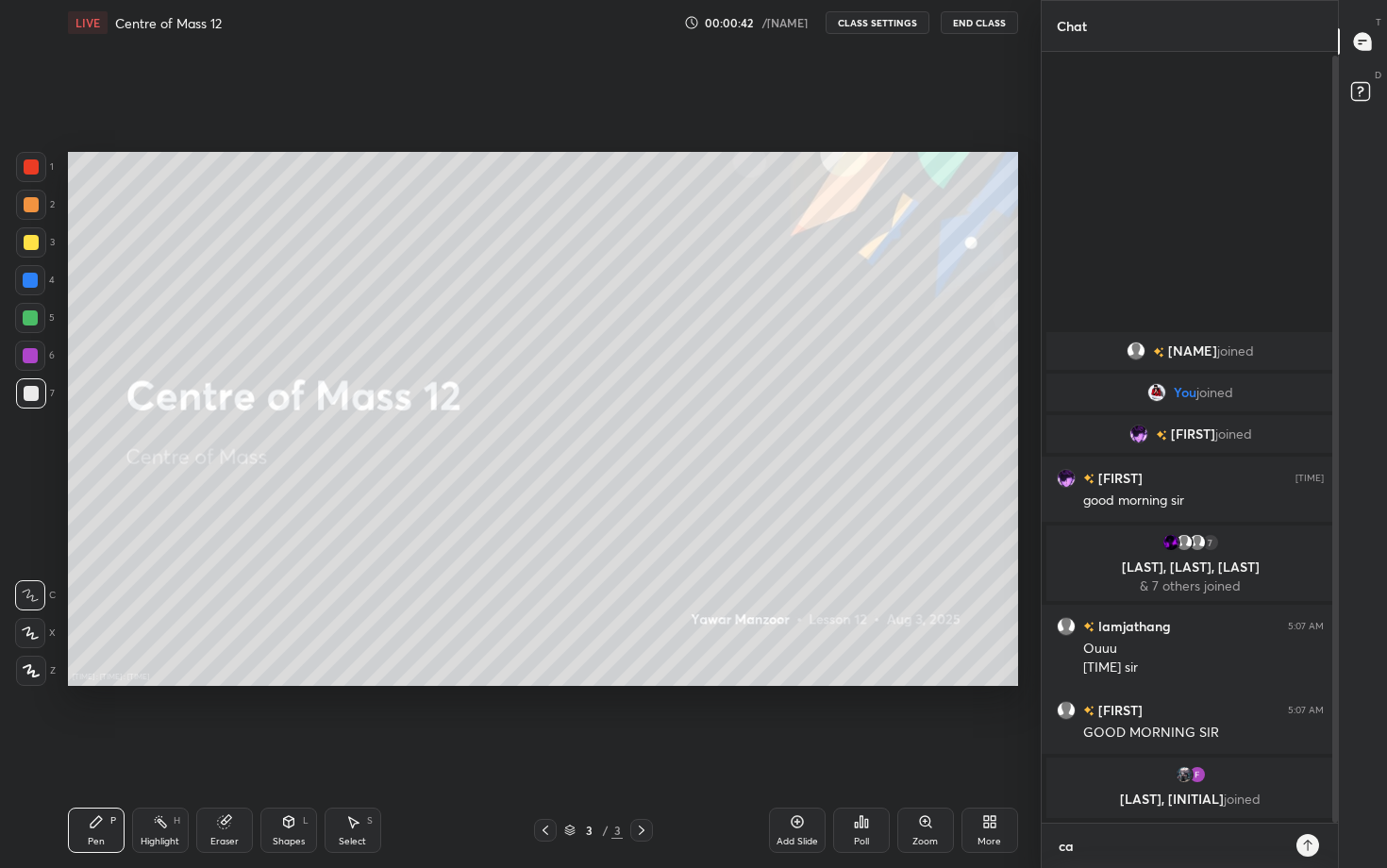 type on "can" 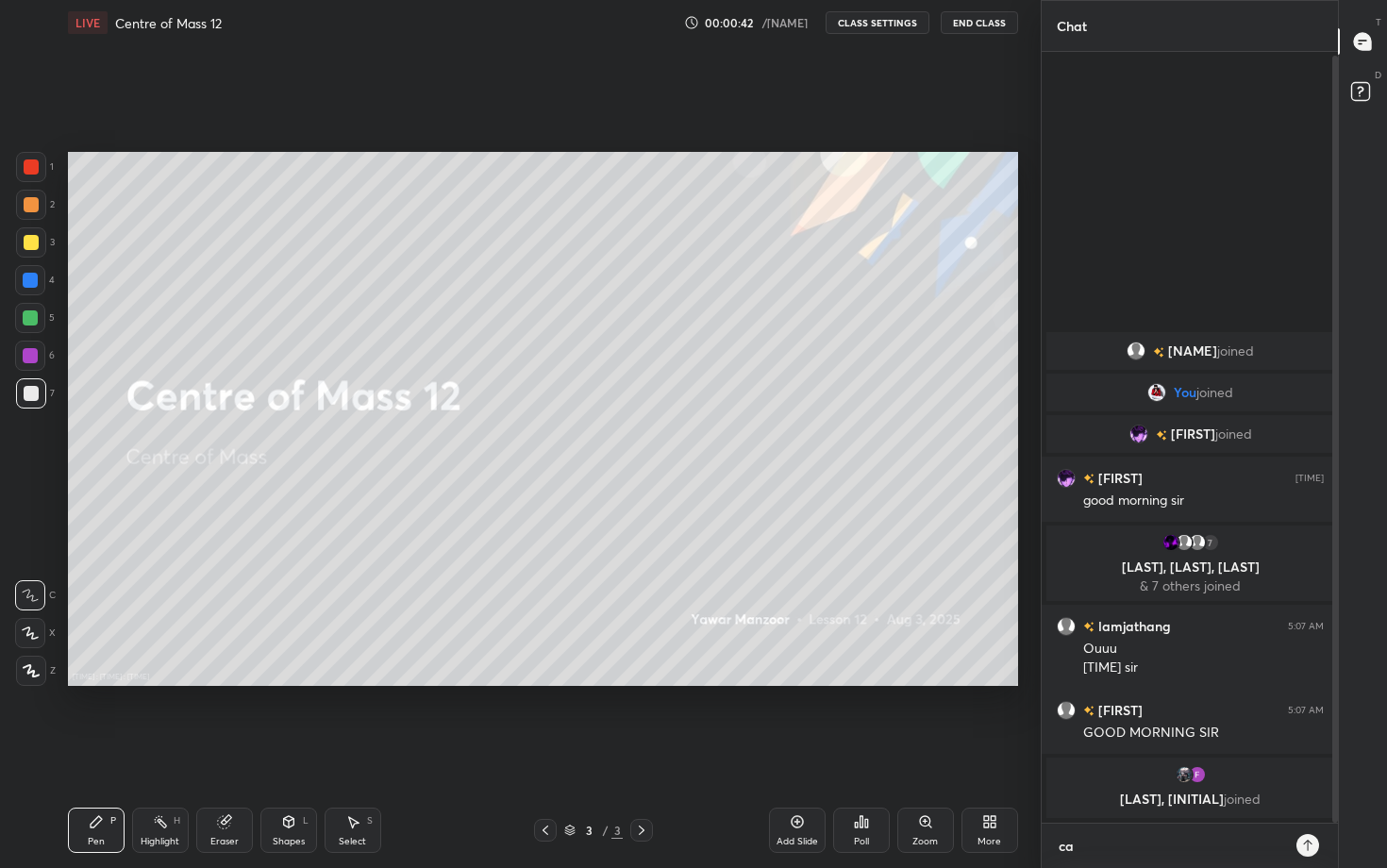 type on "x" 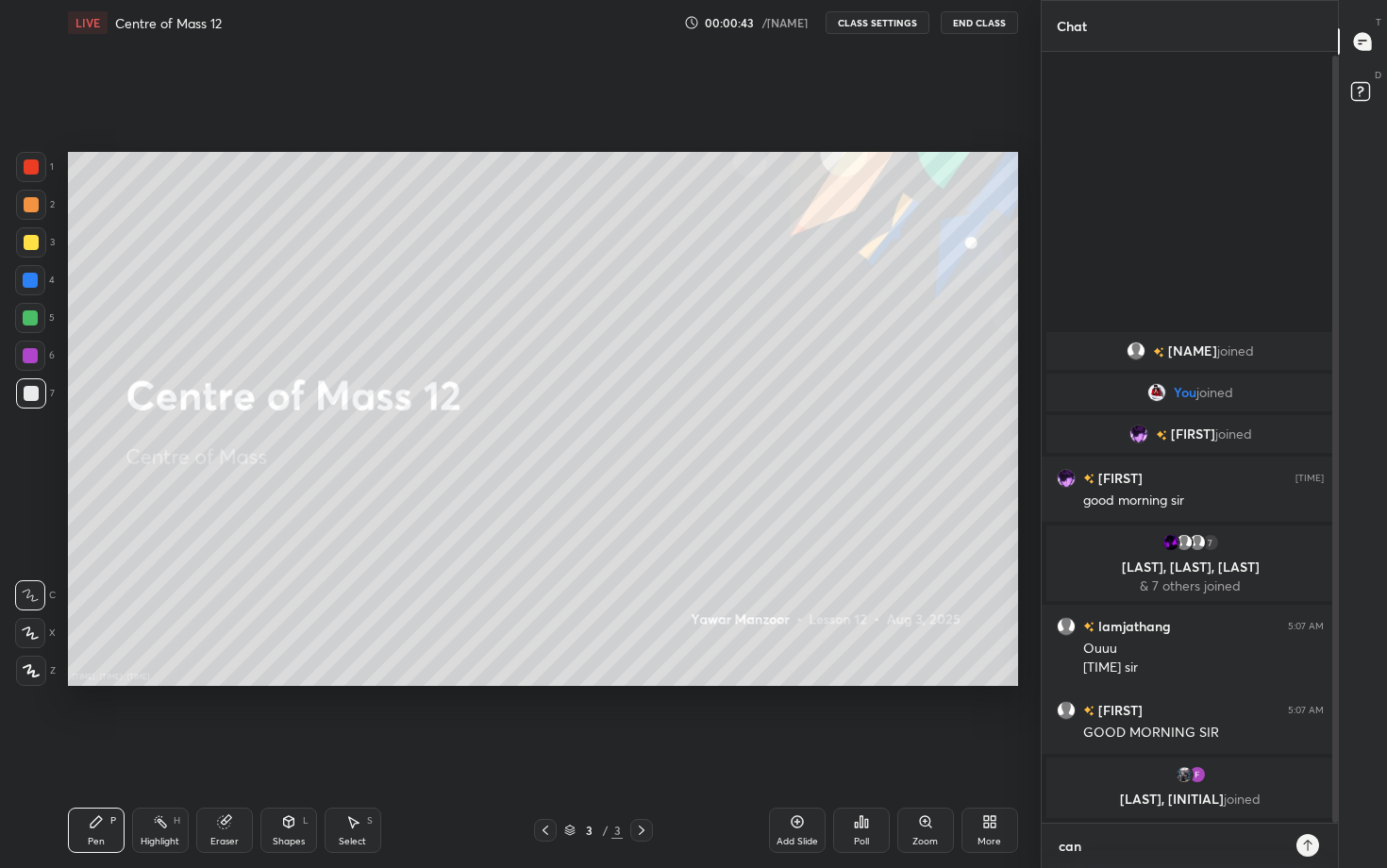 type on "can" 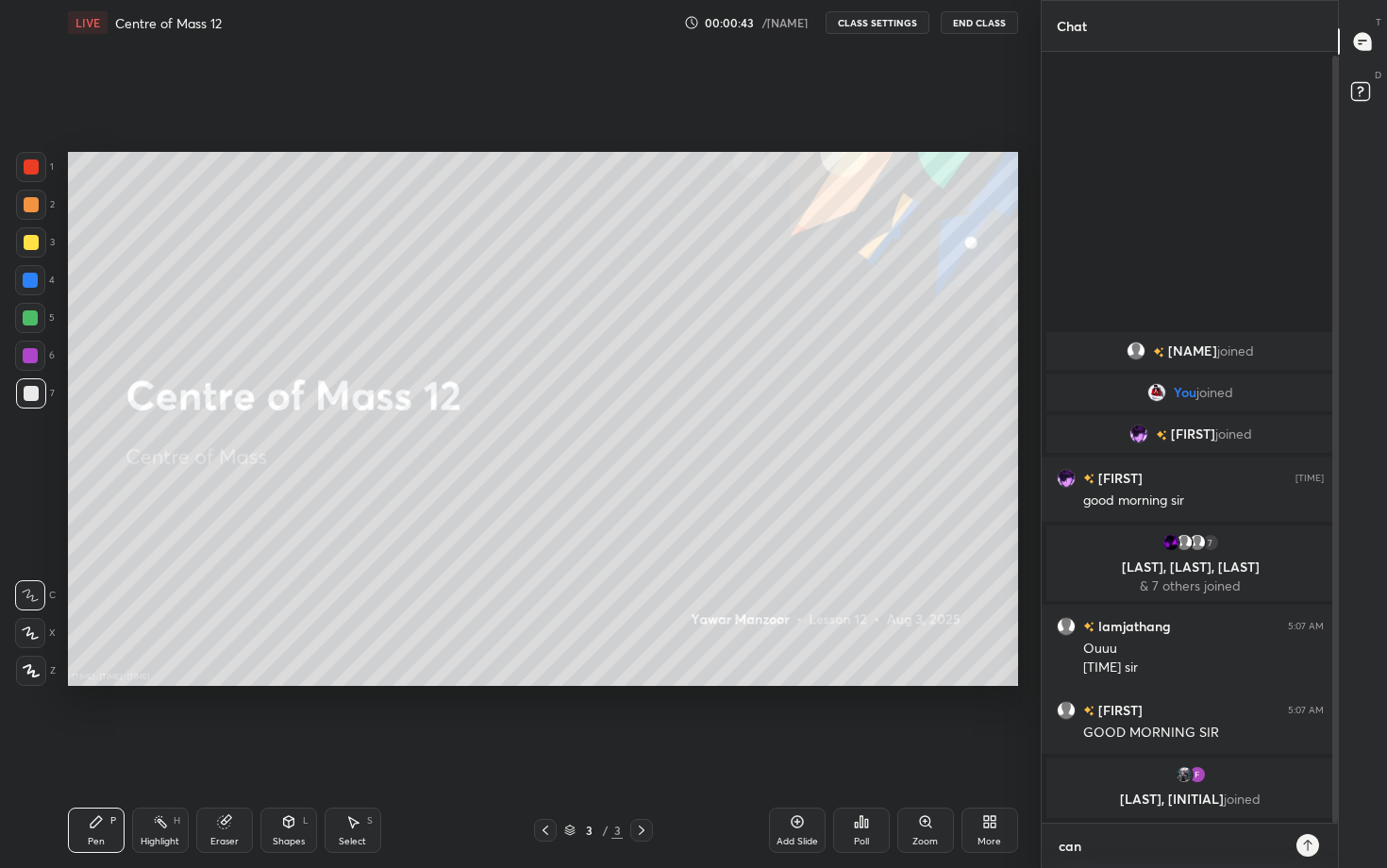 type on "x" 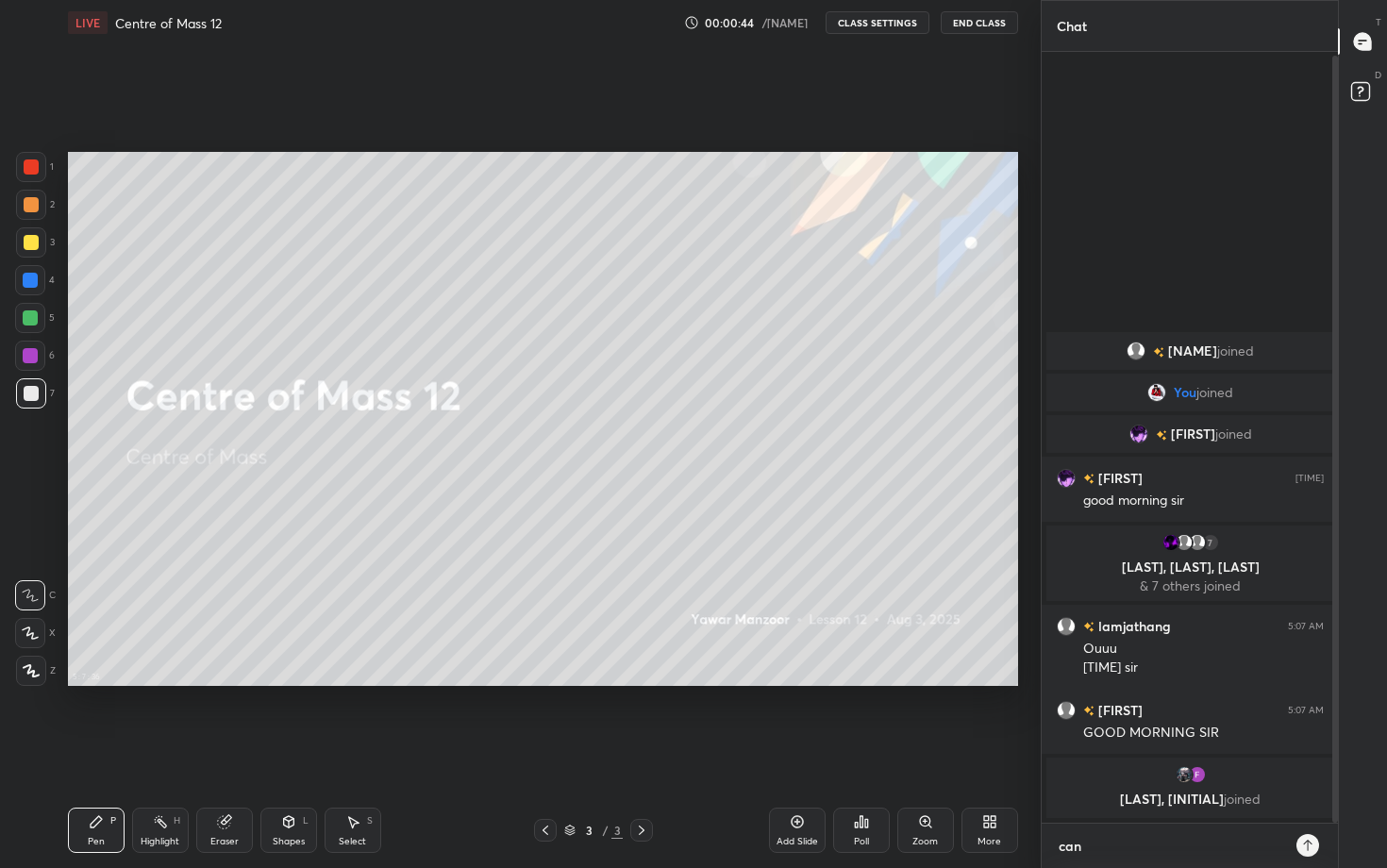 type on "can y" 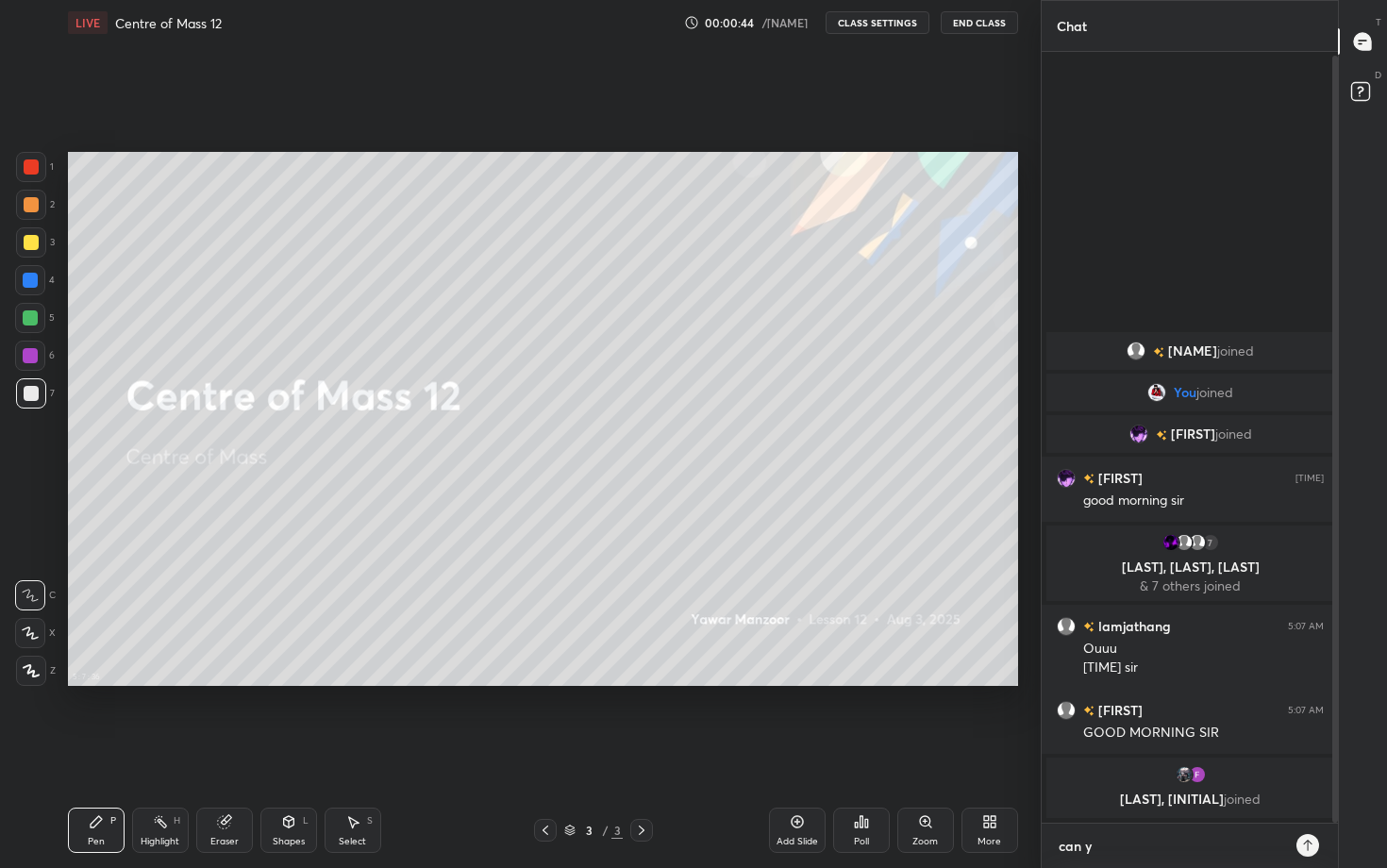 type on "can yo" 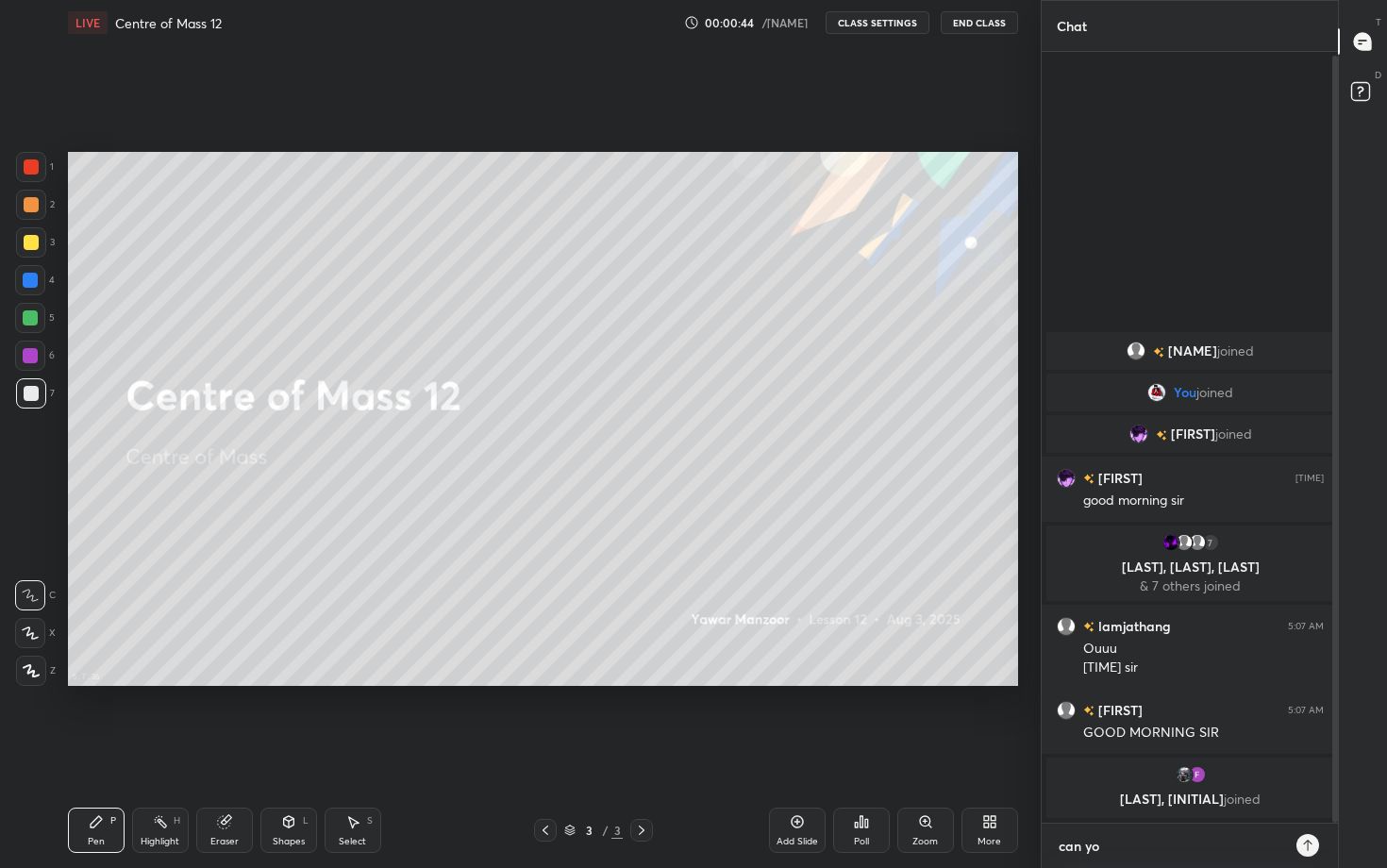 type on "can you" 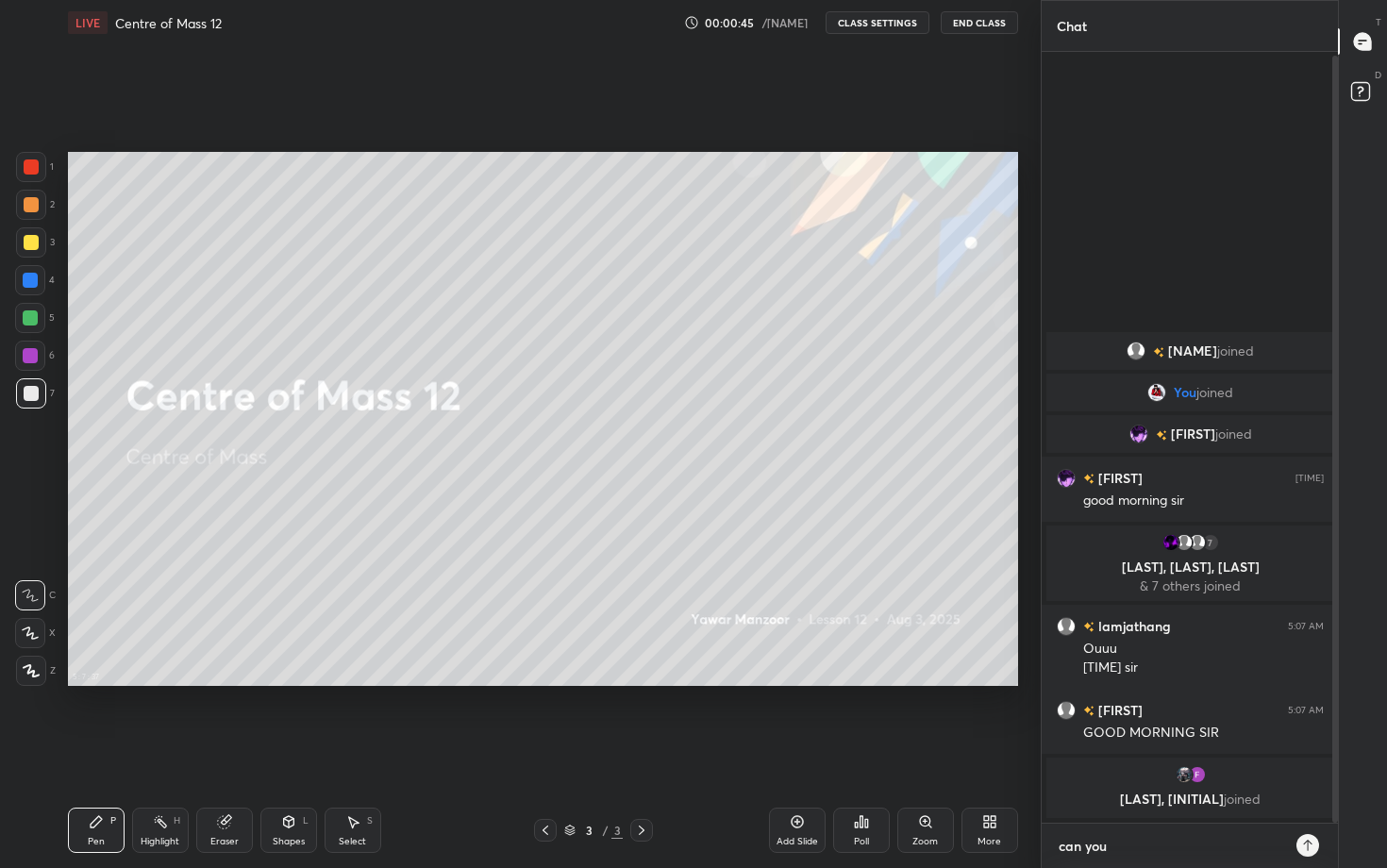 type on "can you" 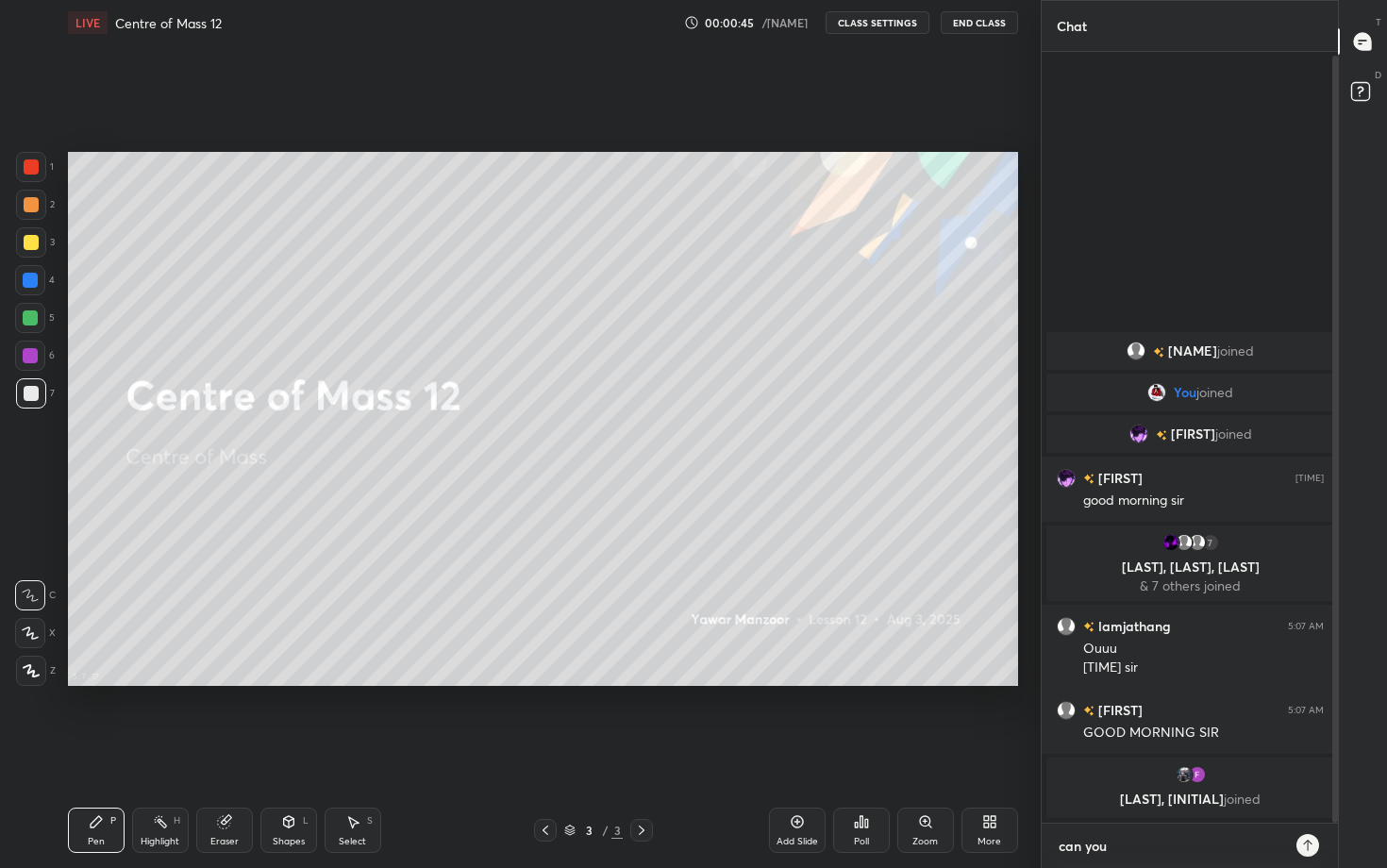 type on "x" 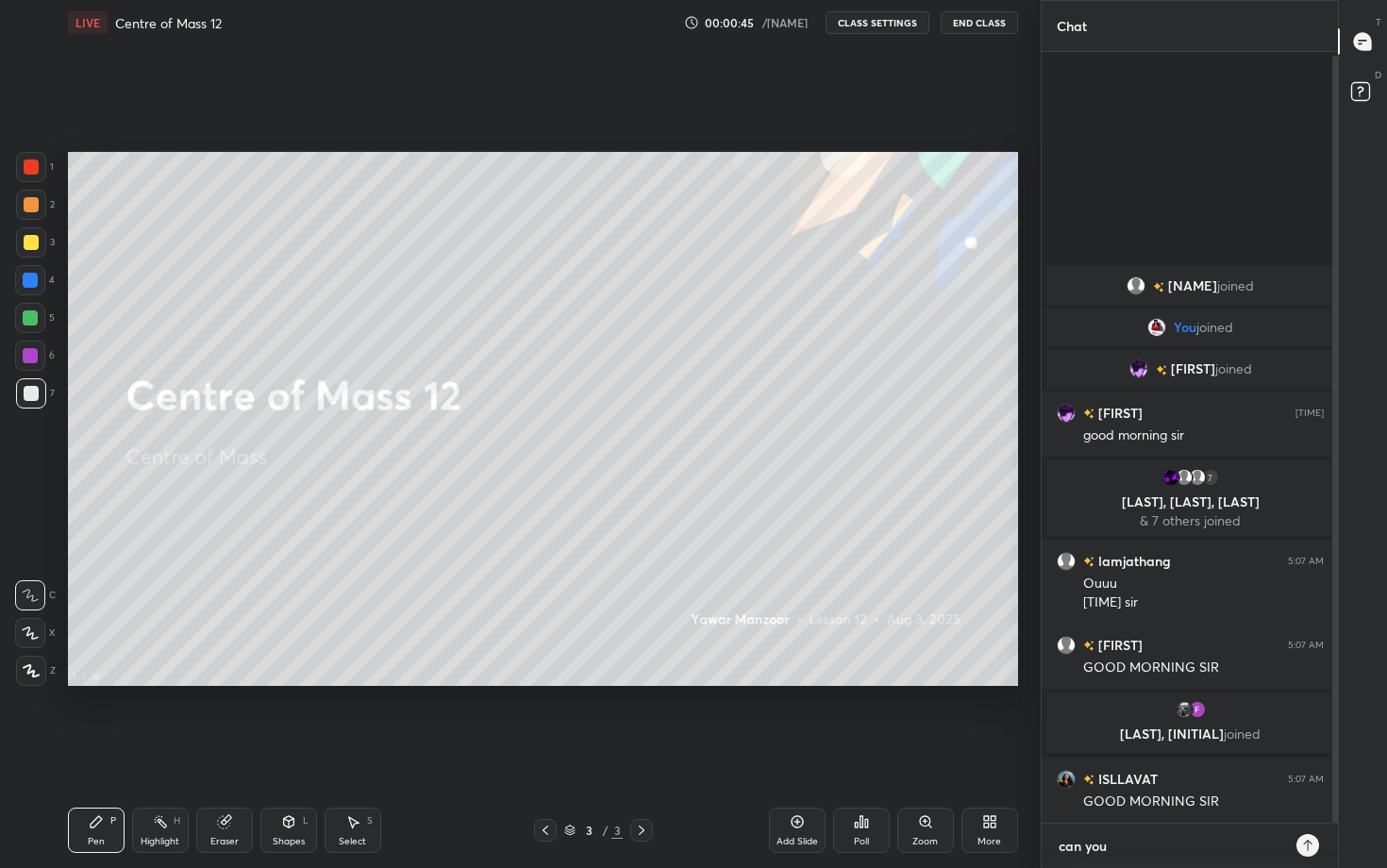 type on "can you s" 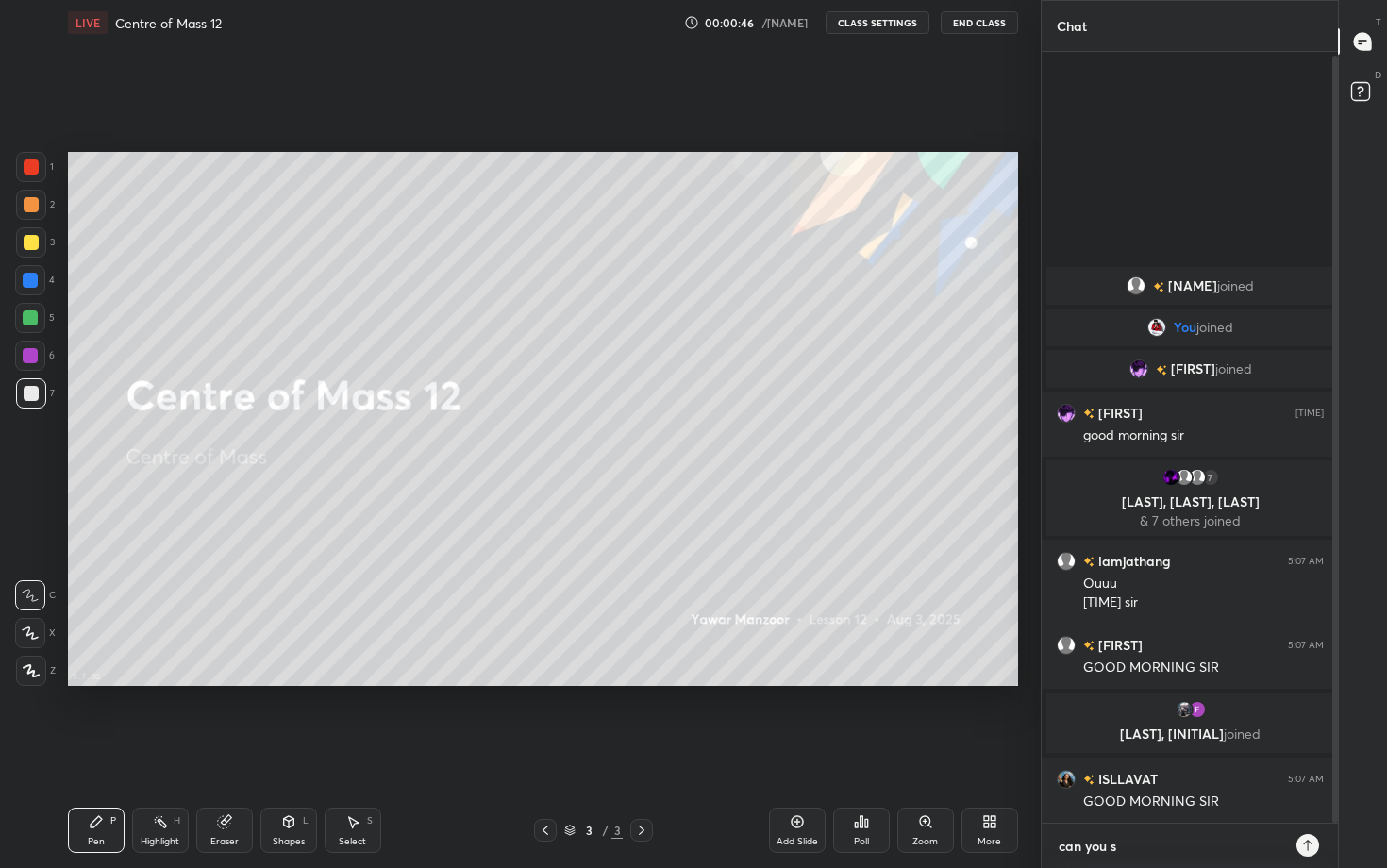type on "can you se" 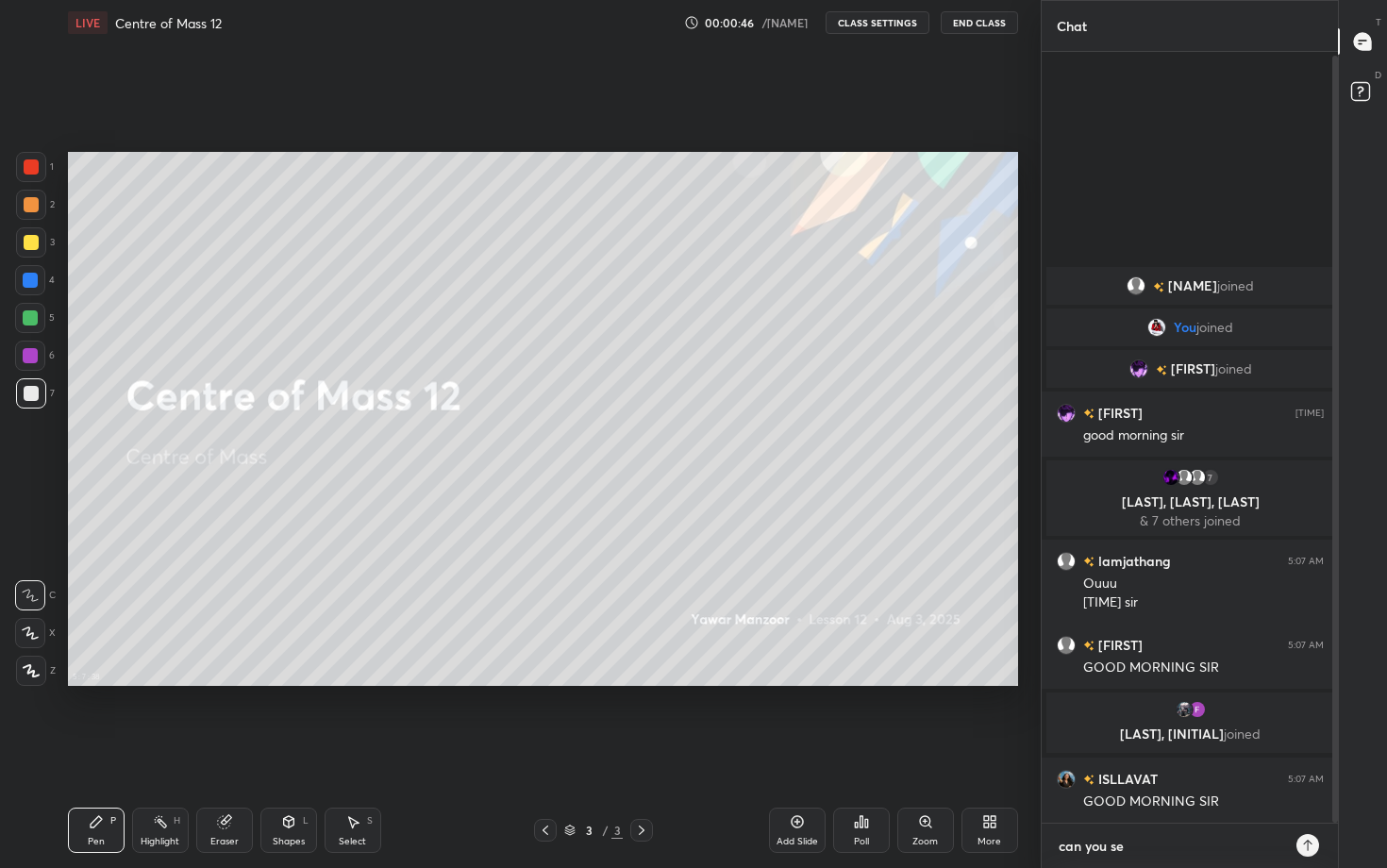 type on "can you see" 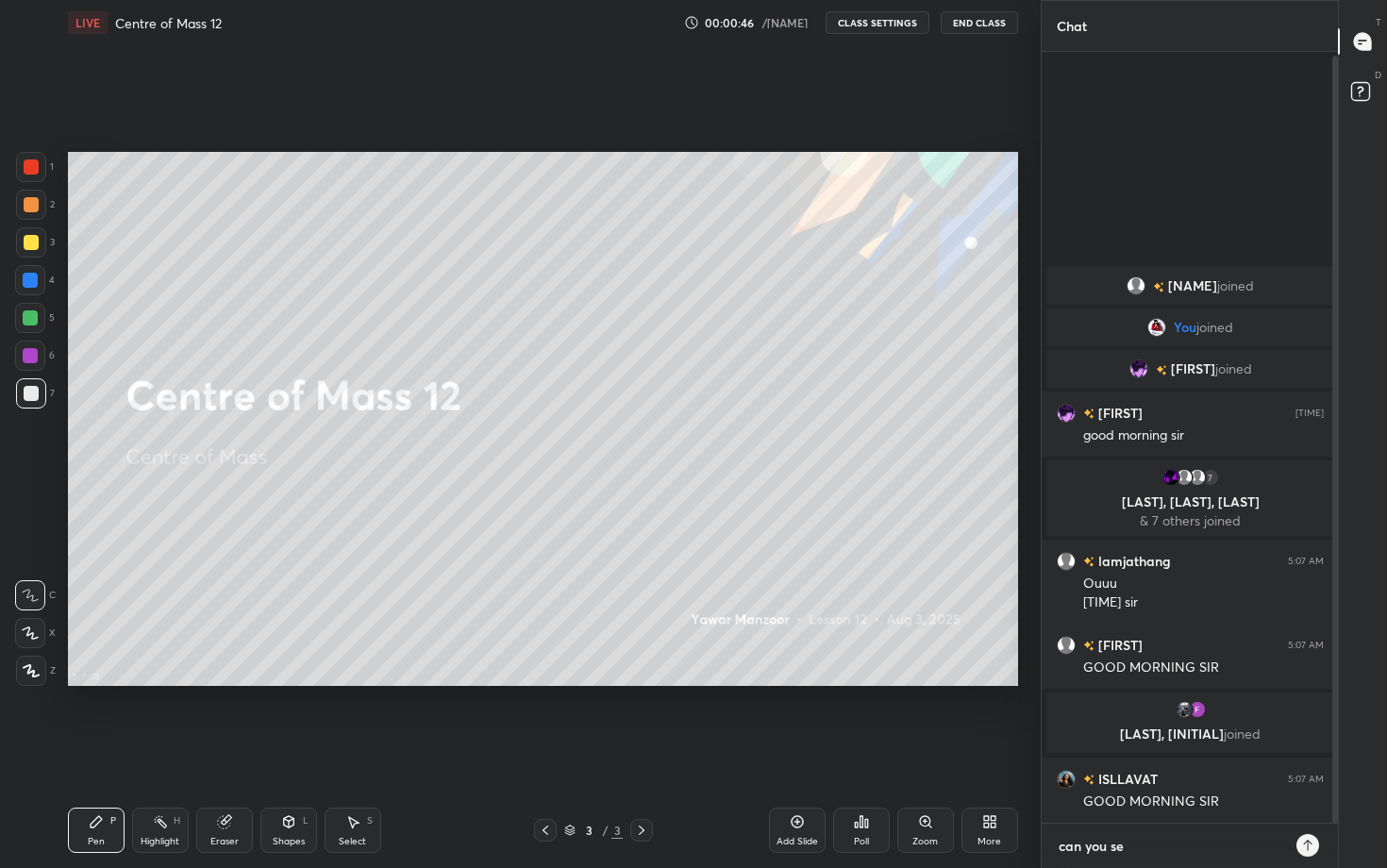 type on "x" 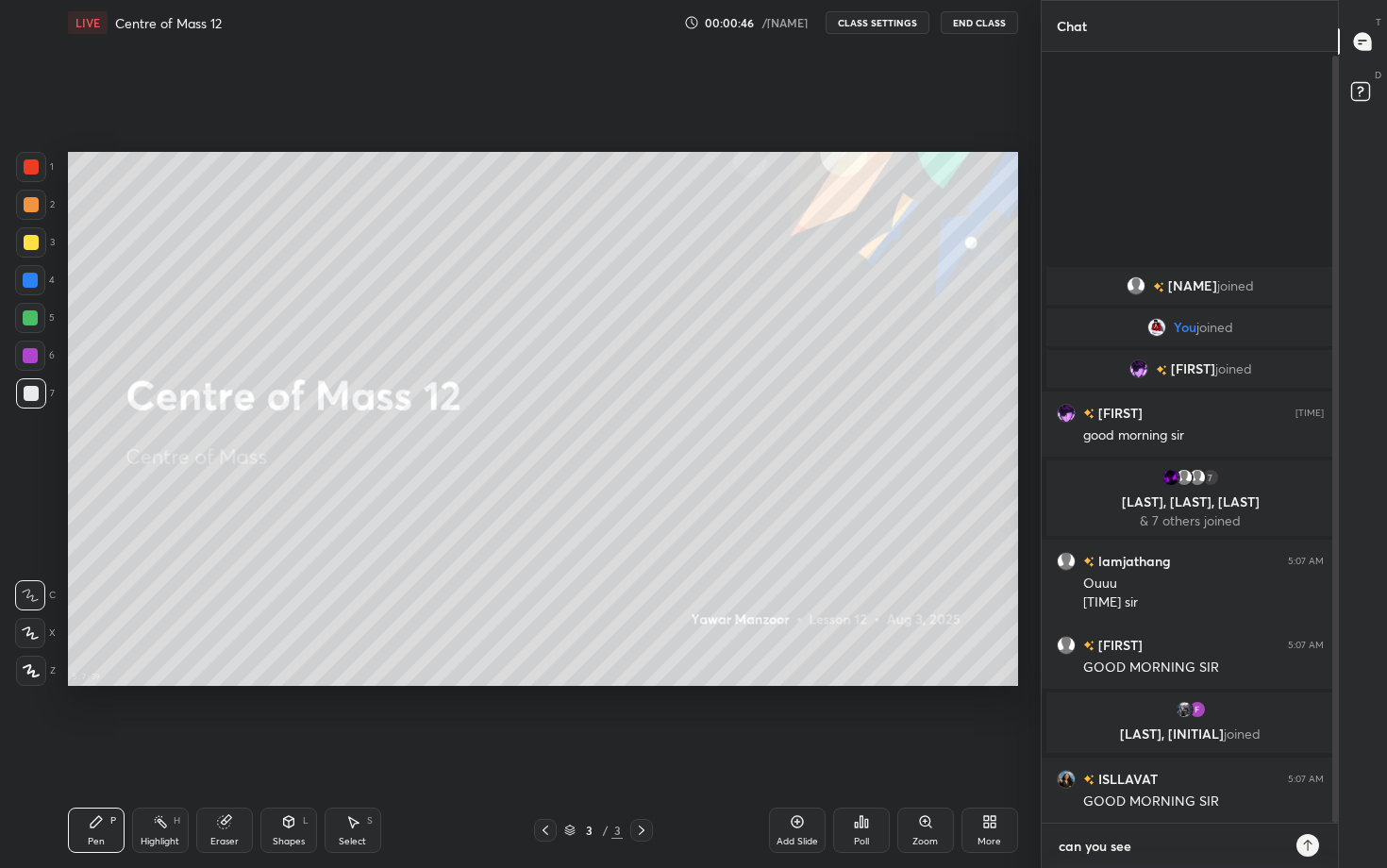type on "can you see" 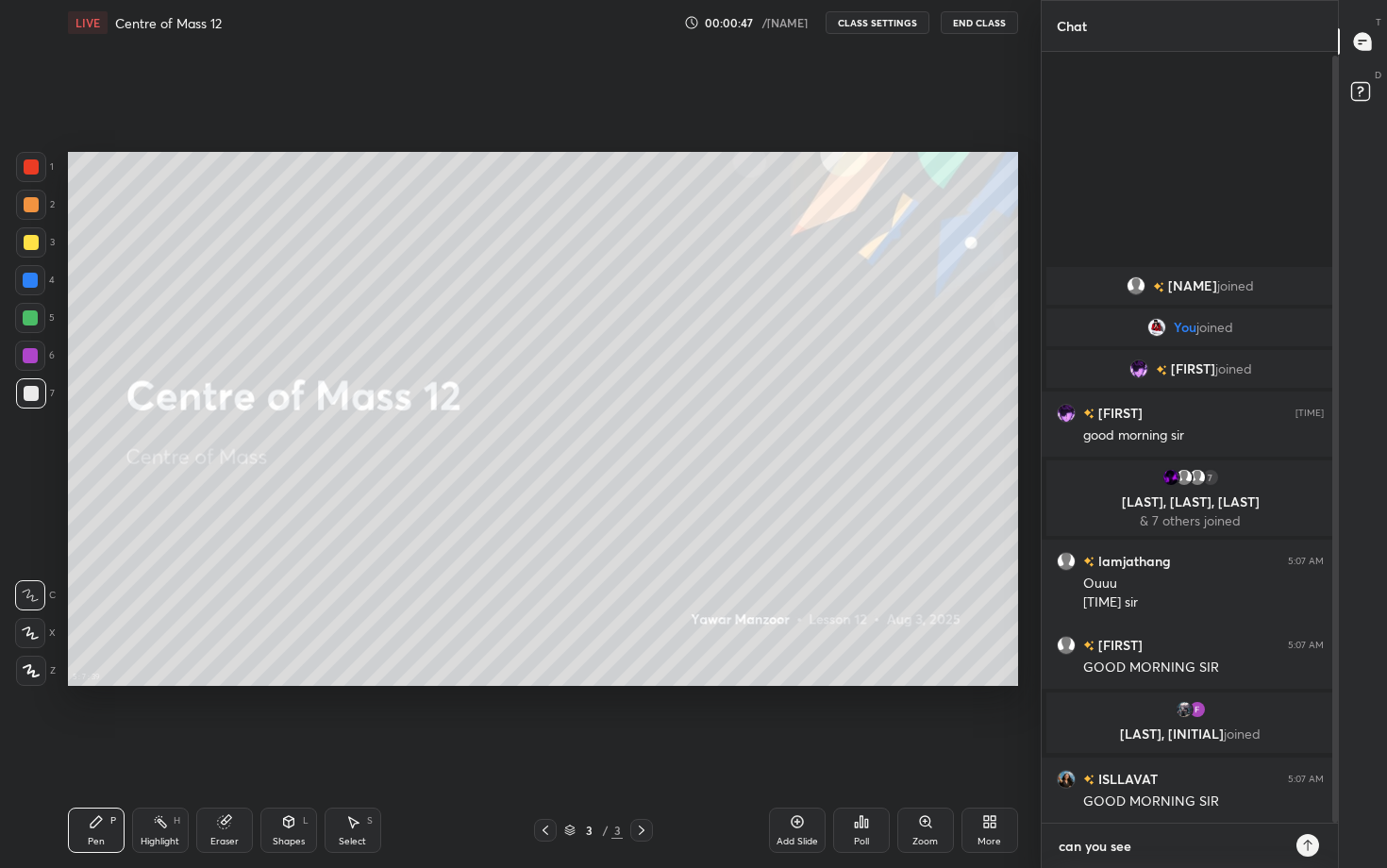 type on "can you see m" 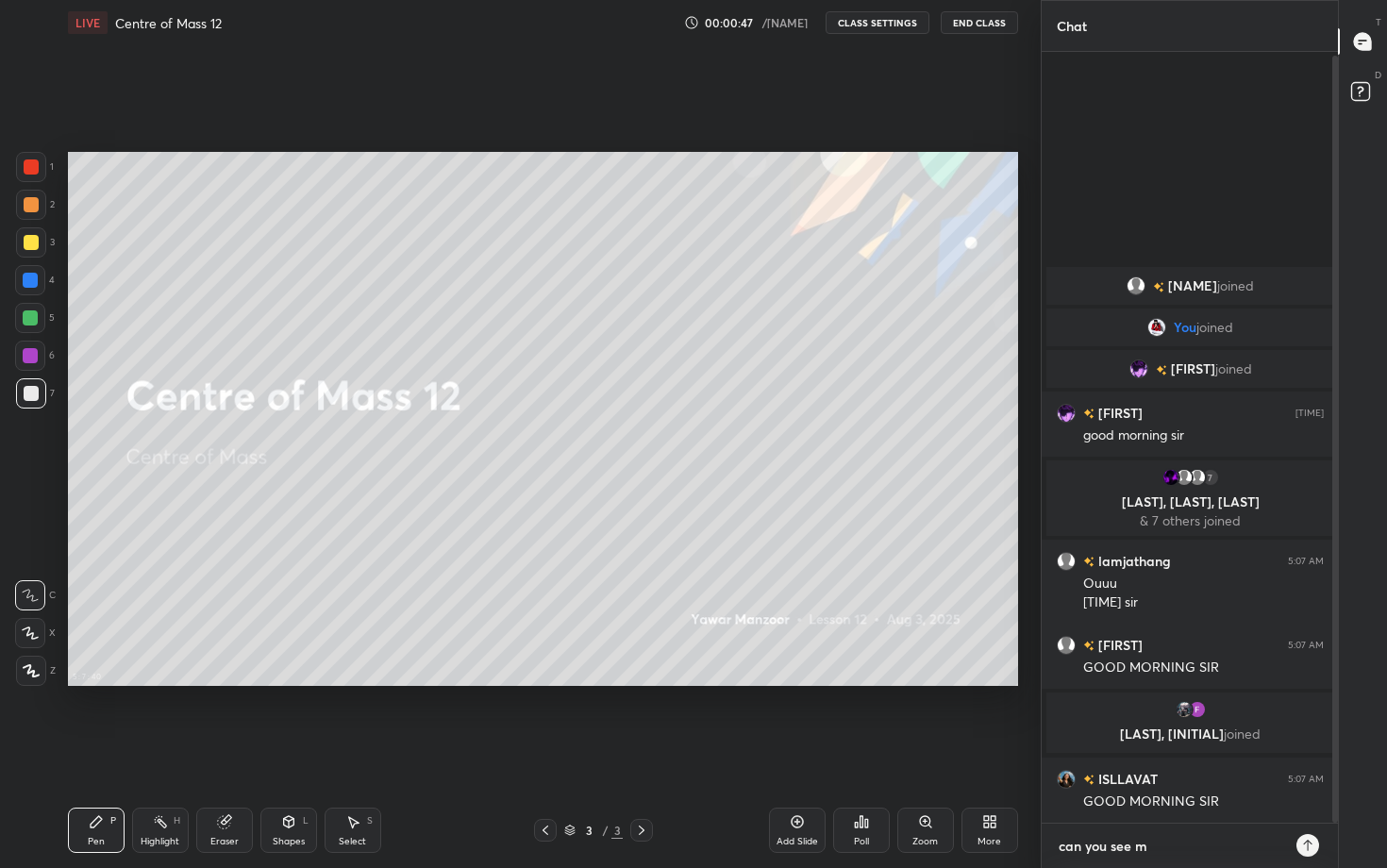 type on "can you see me" 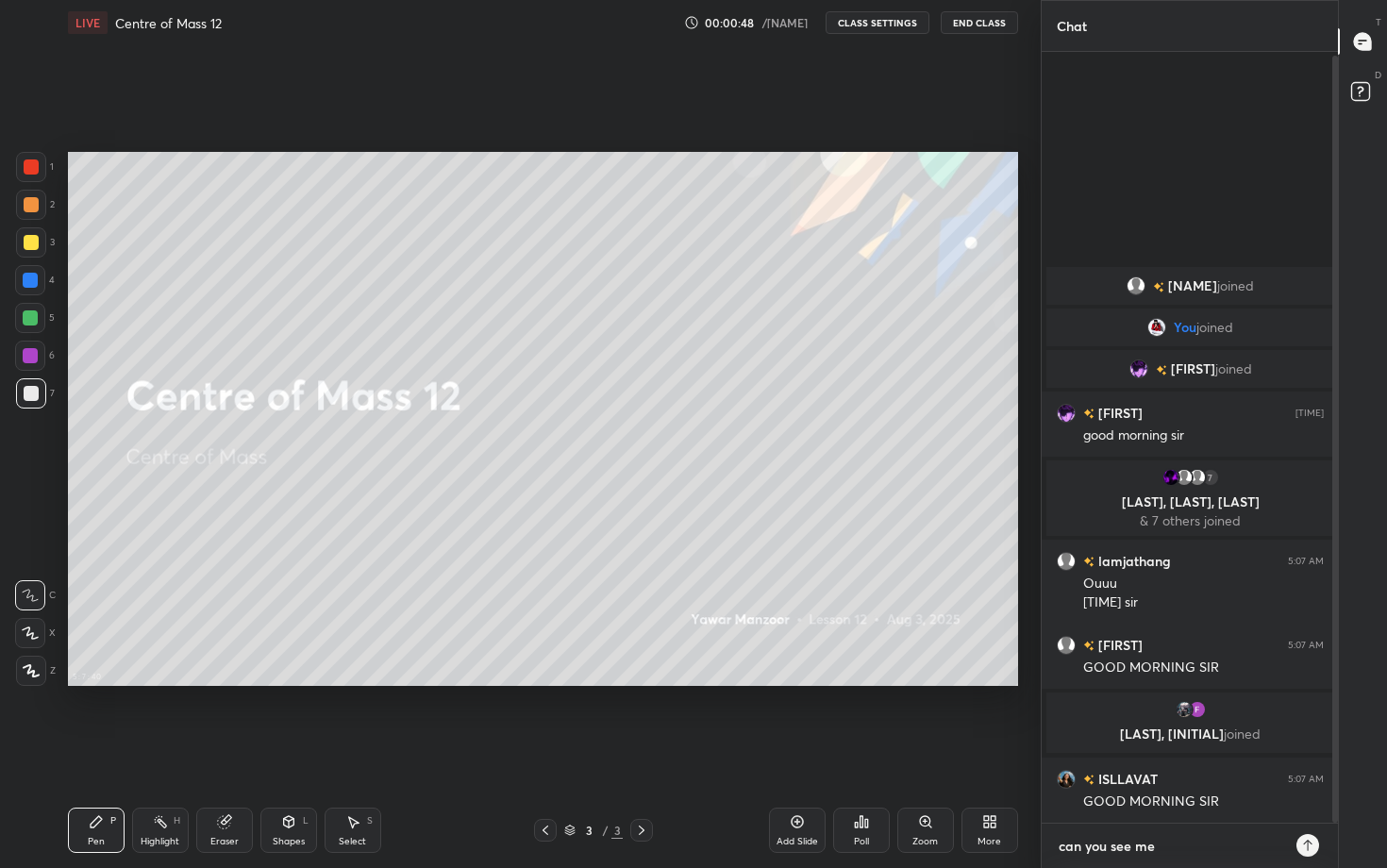 type on "can you see me" 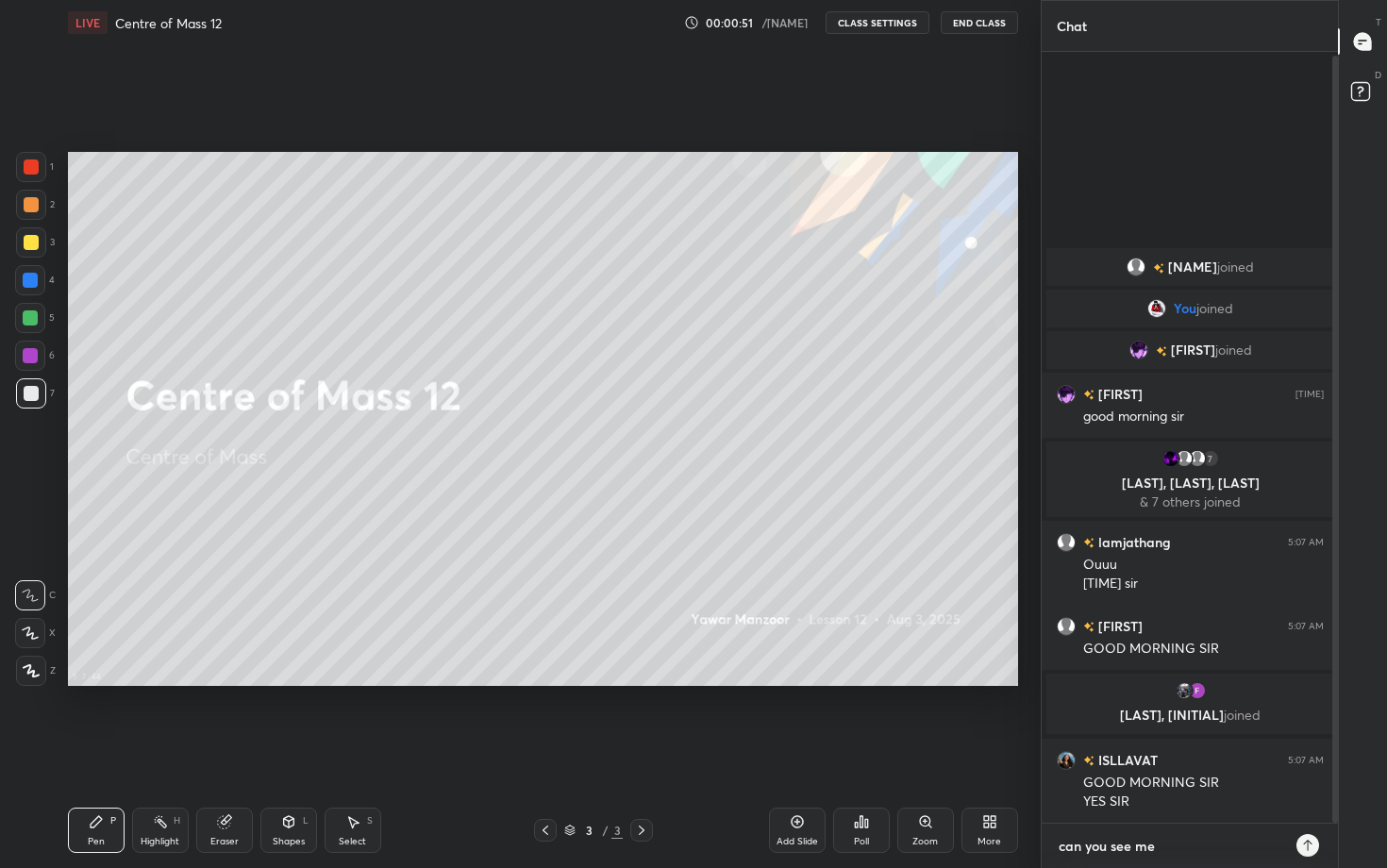 type 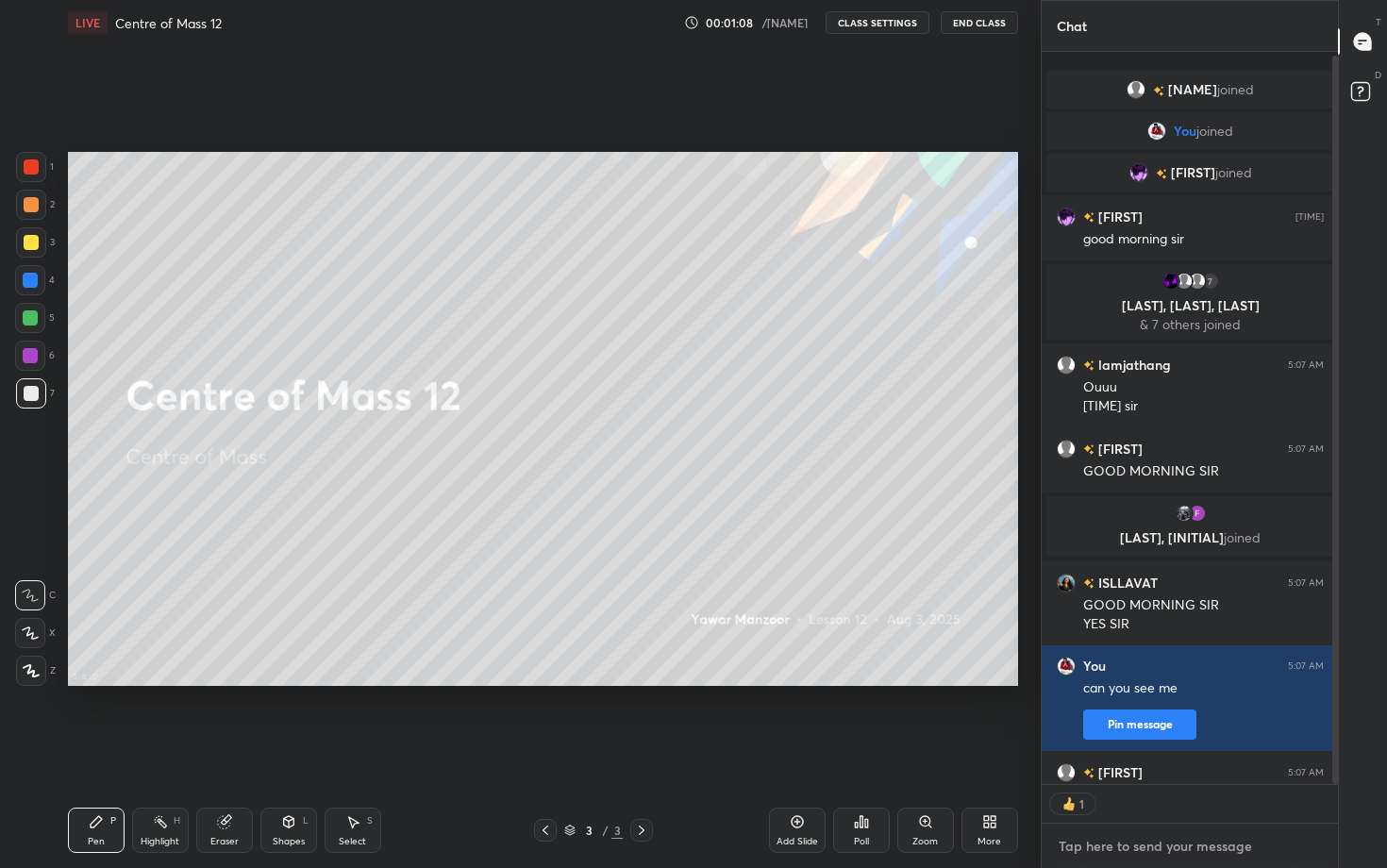 scroll, scrollTop: 726, scrollLeft: 291, axis: both 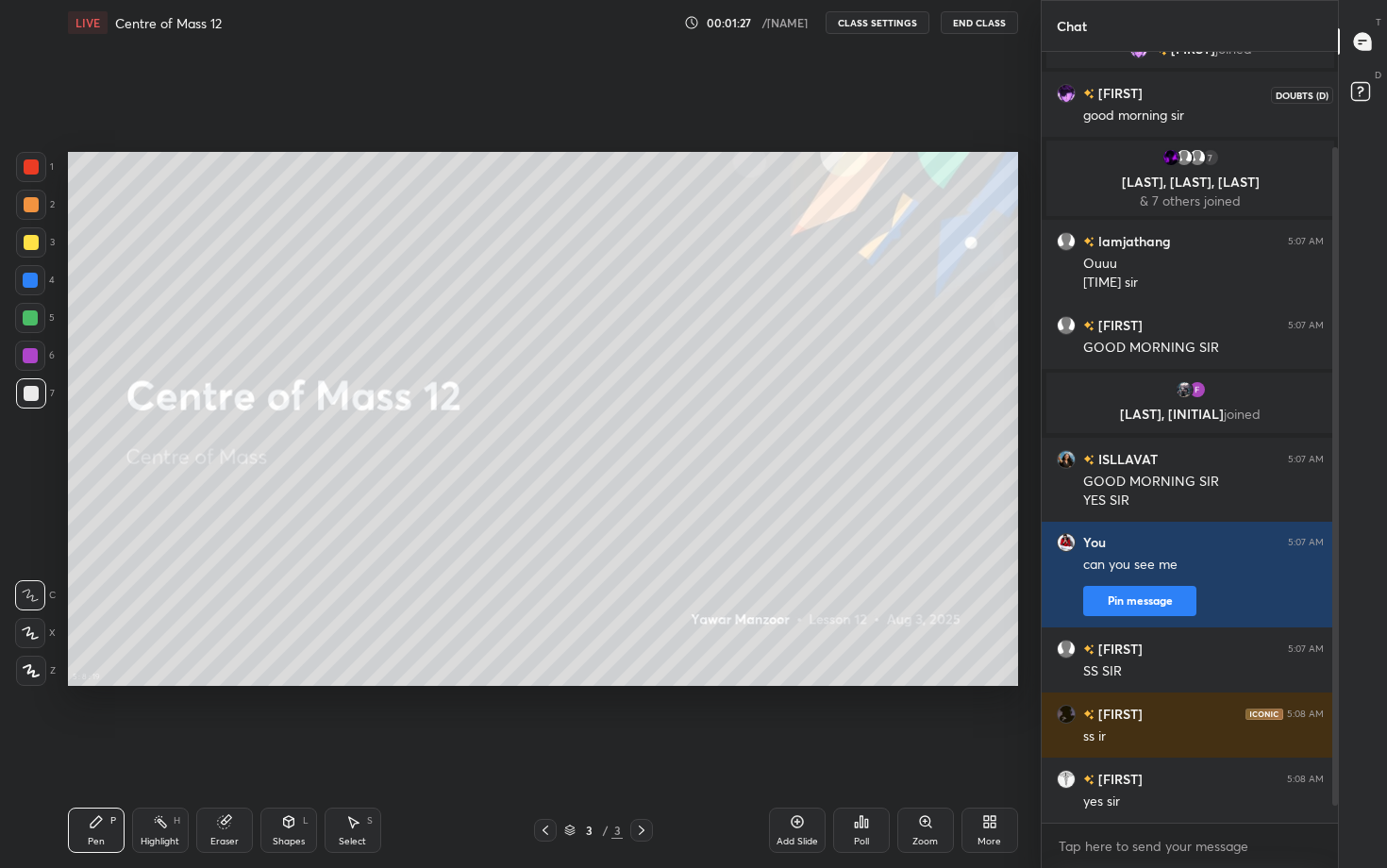 click 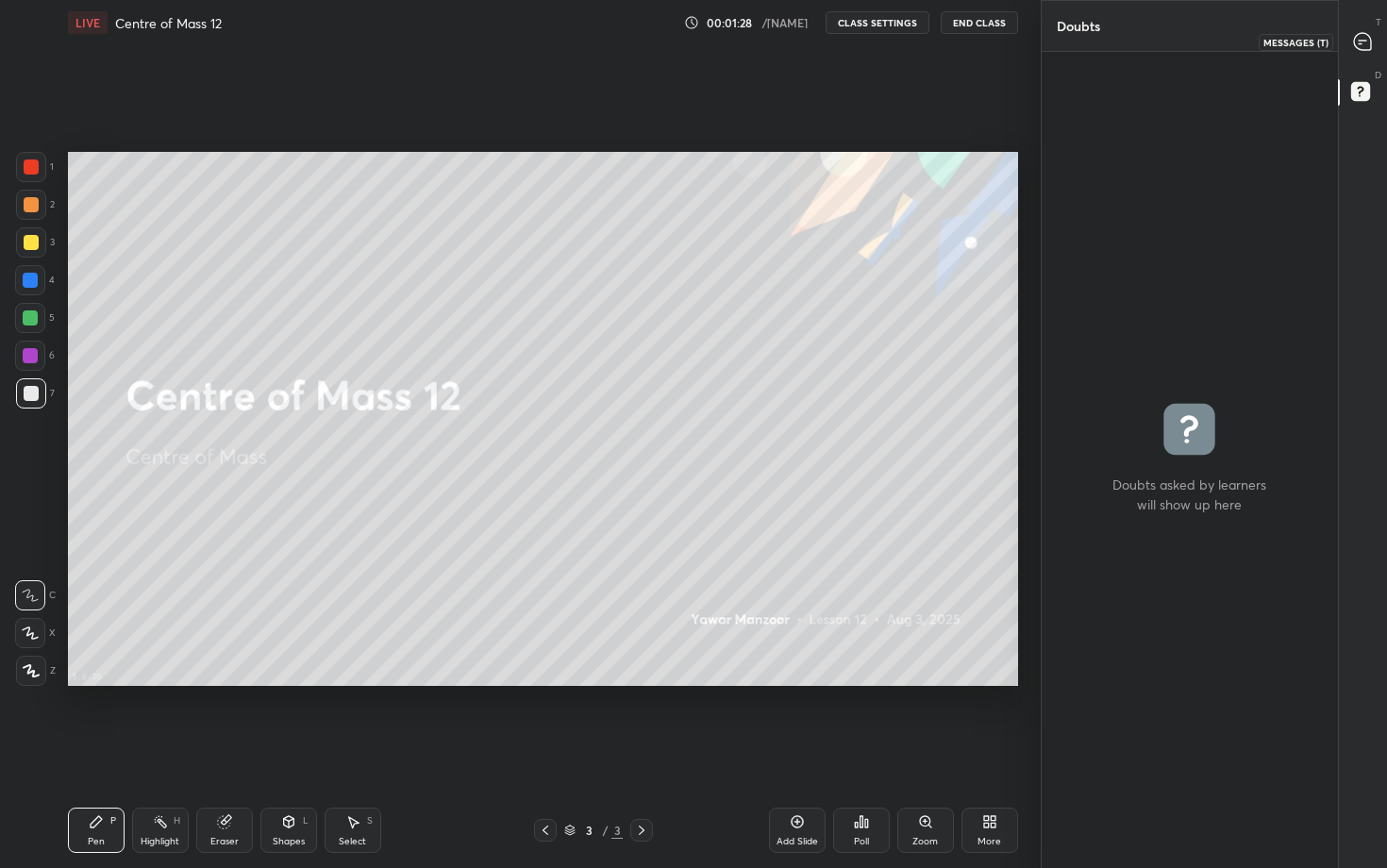click 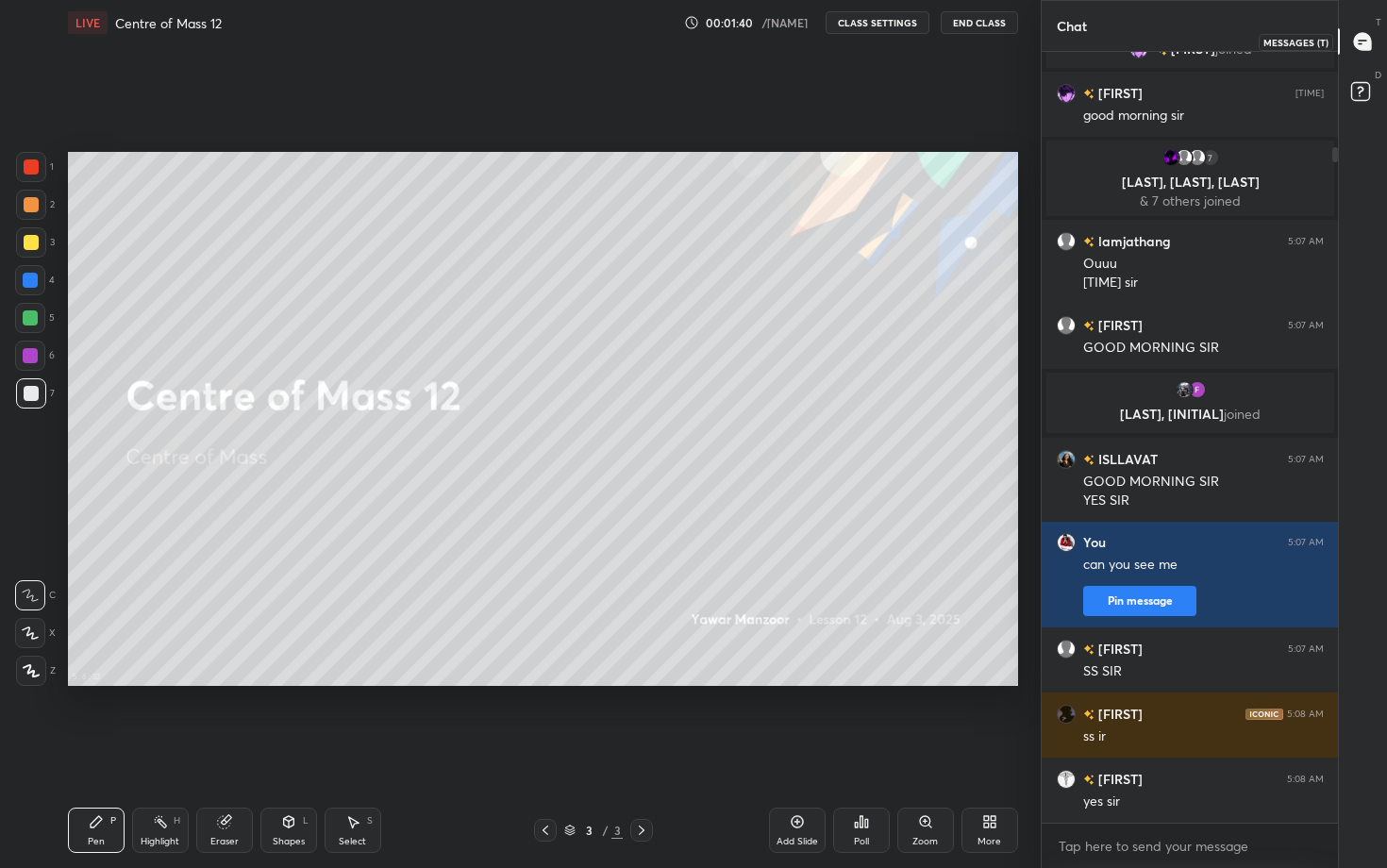 click 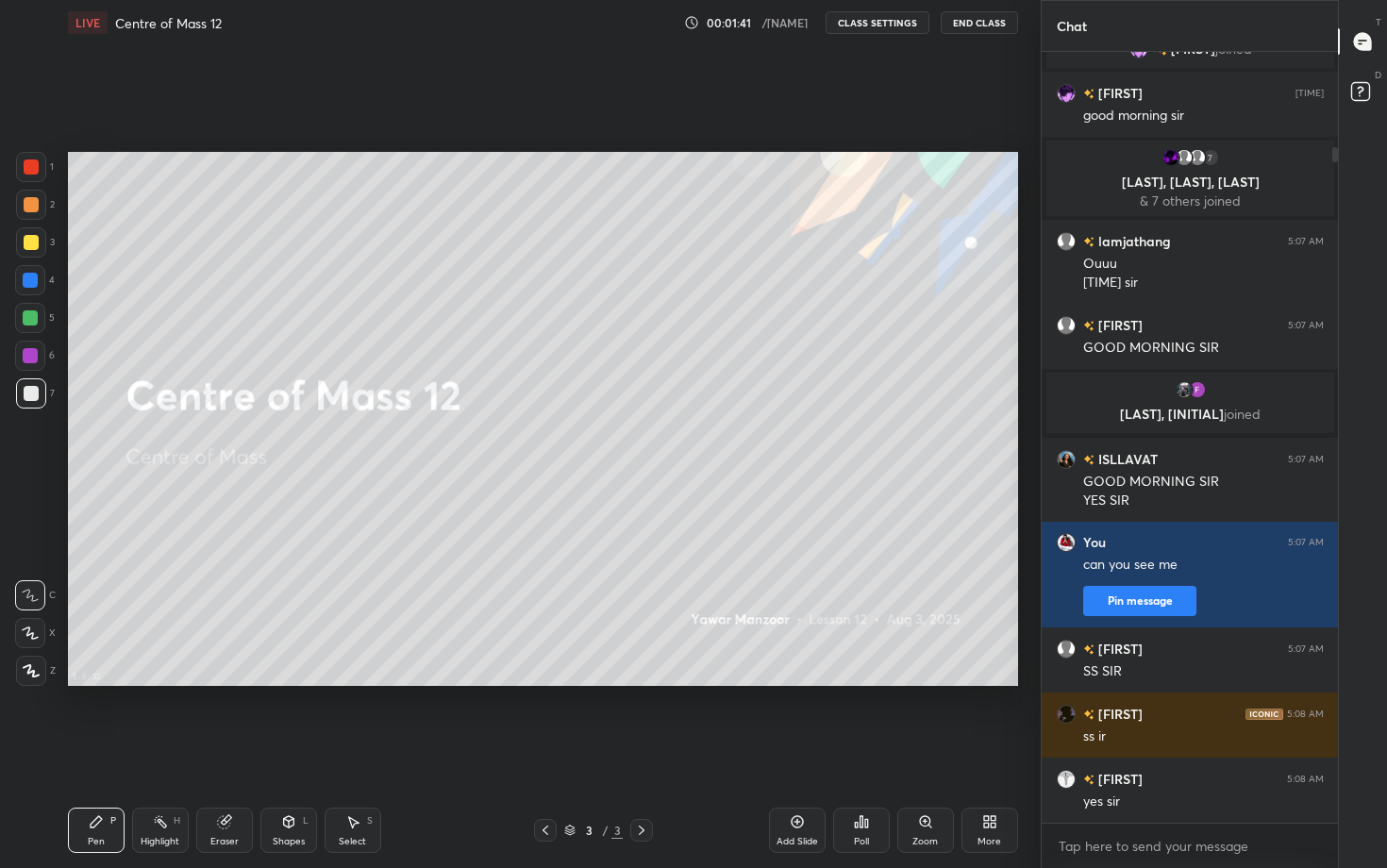 click 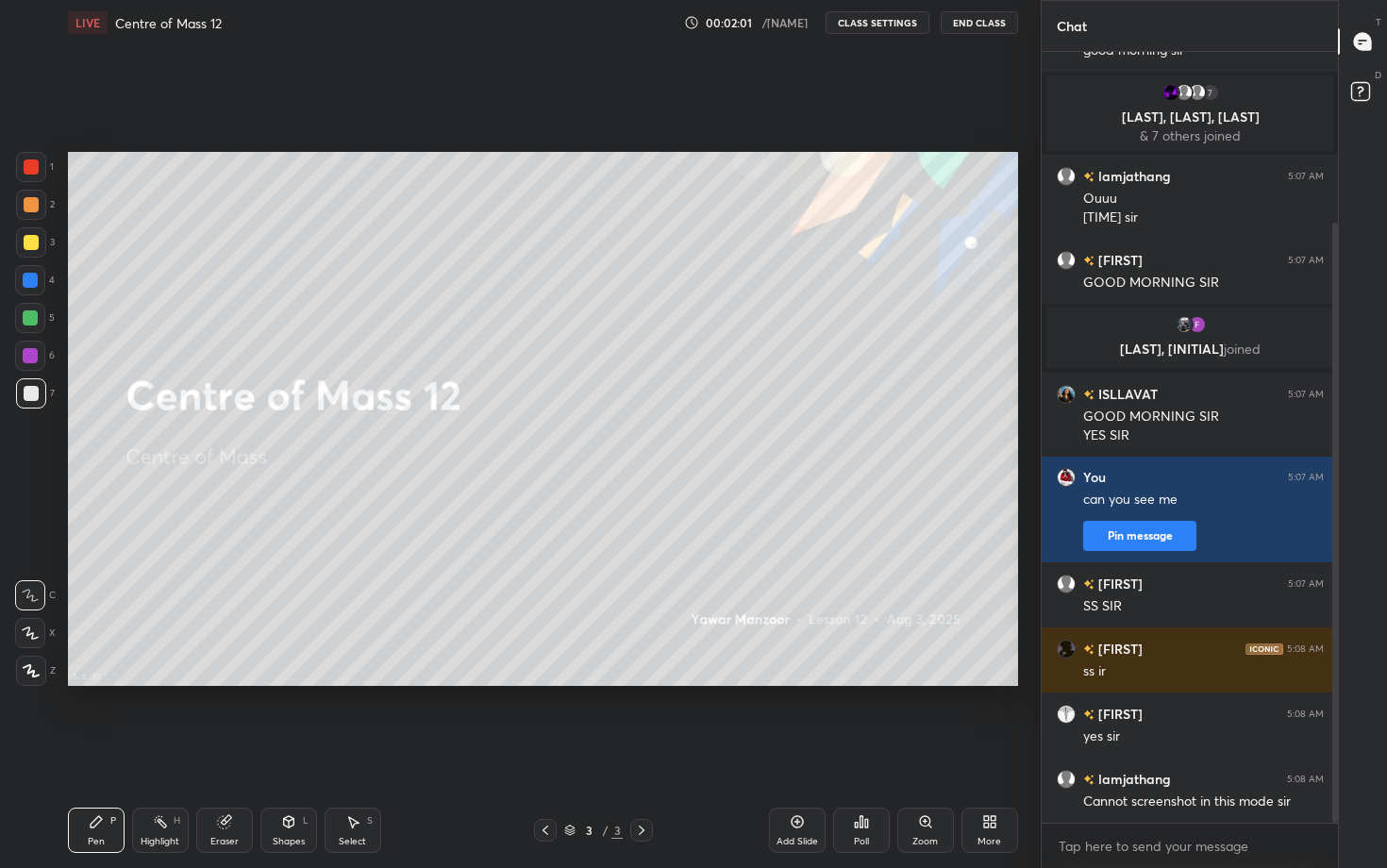 scroll, scrollTop: 219, scrollLeft: 0, axis: vertical 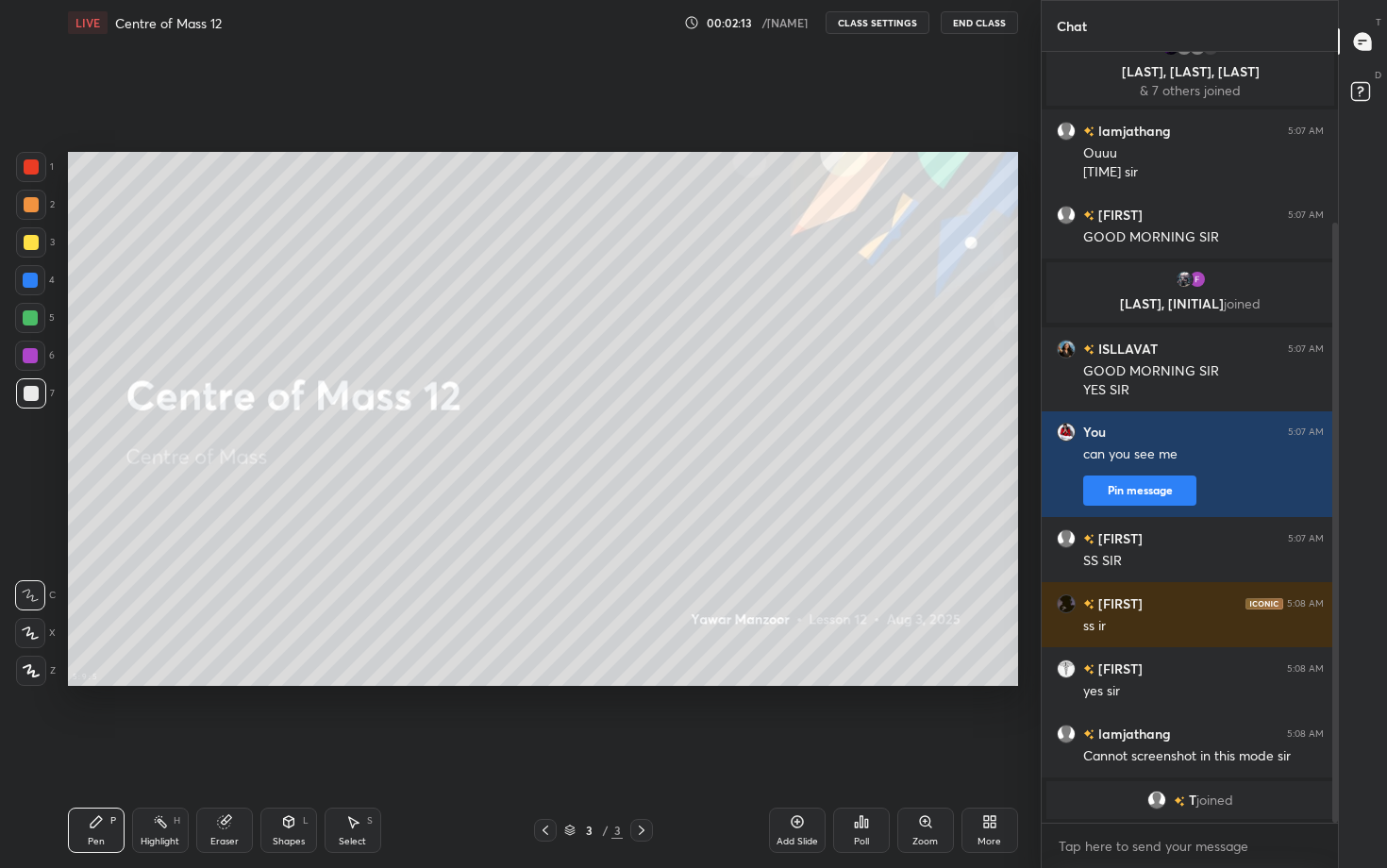 click 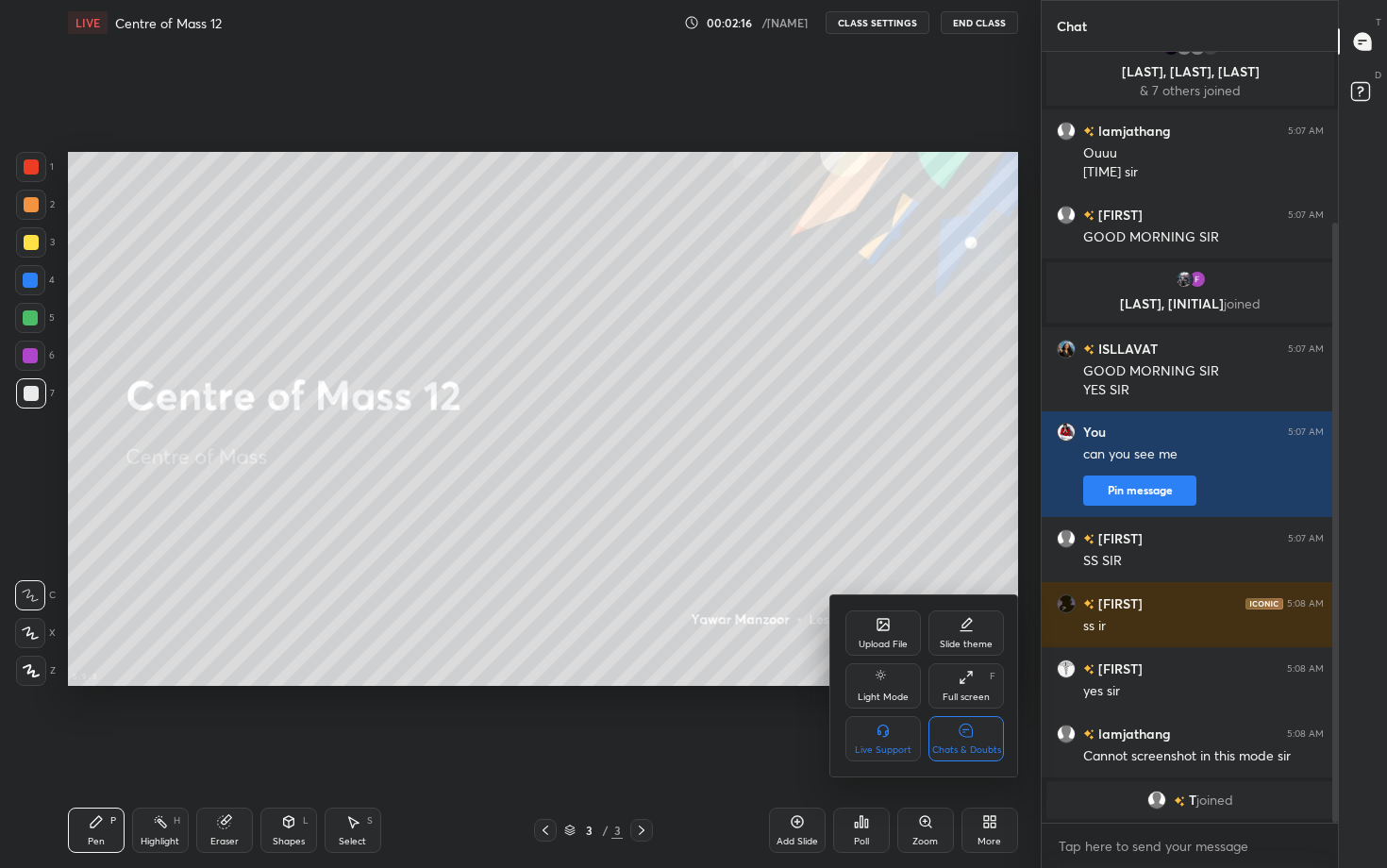 click on "Chats & Doubts" at bounding box center [966, 750] 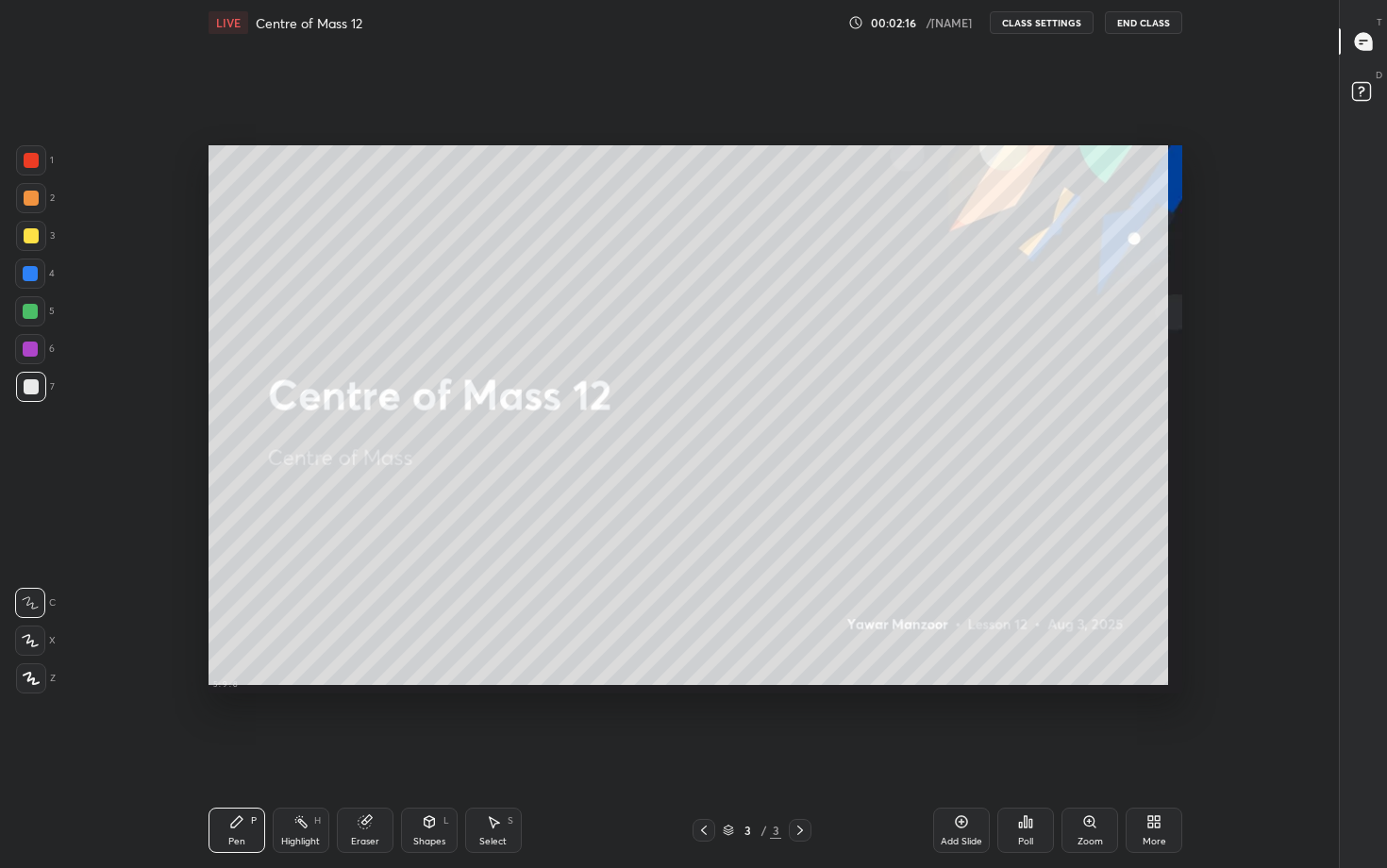 scroll, scrollTop: 7, scrollLeft: 1, axis: both 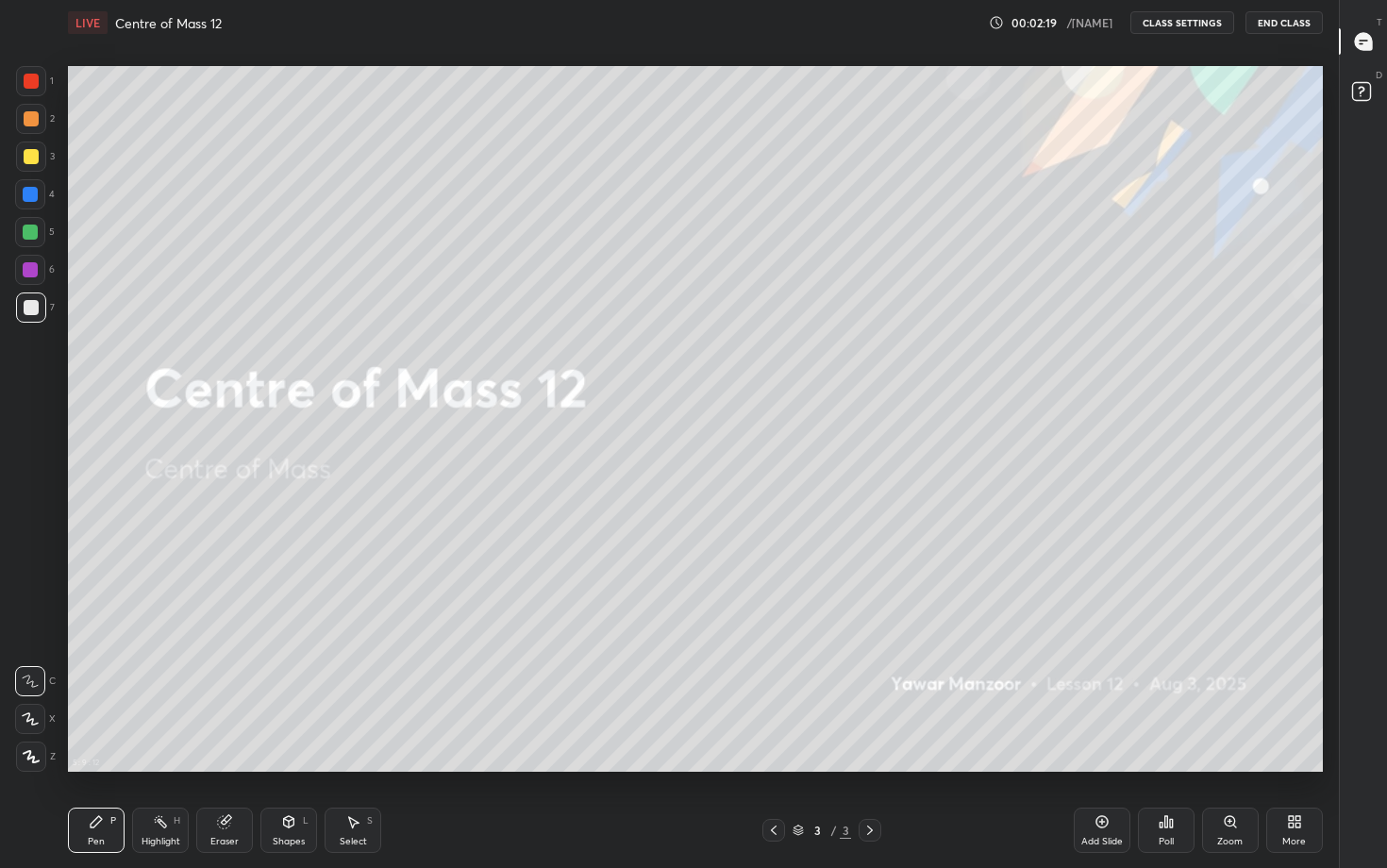 click 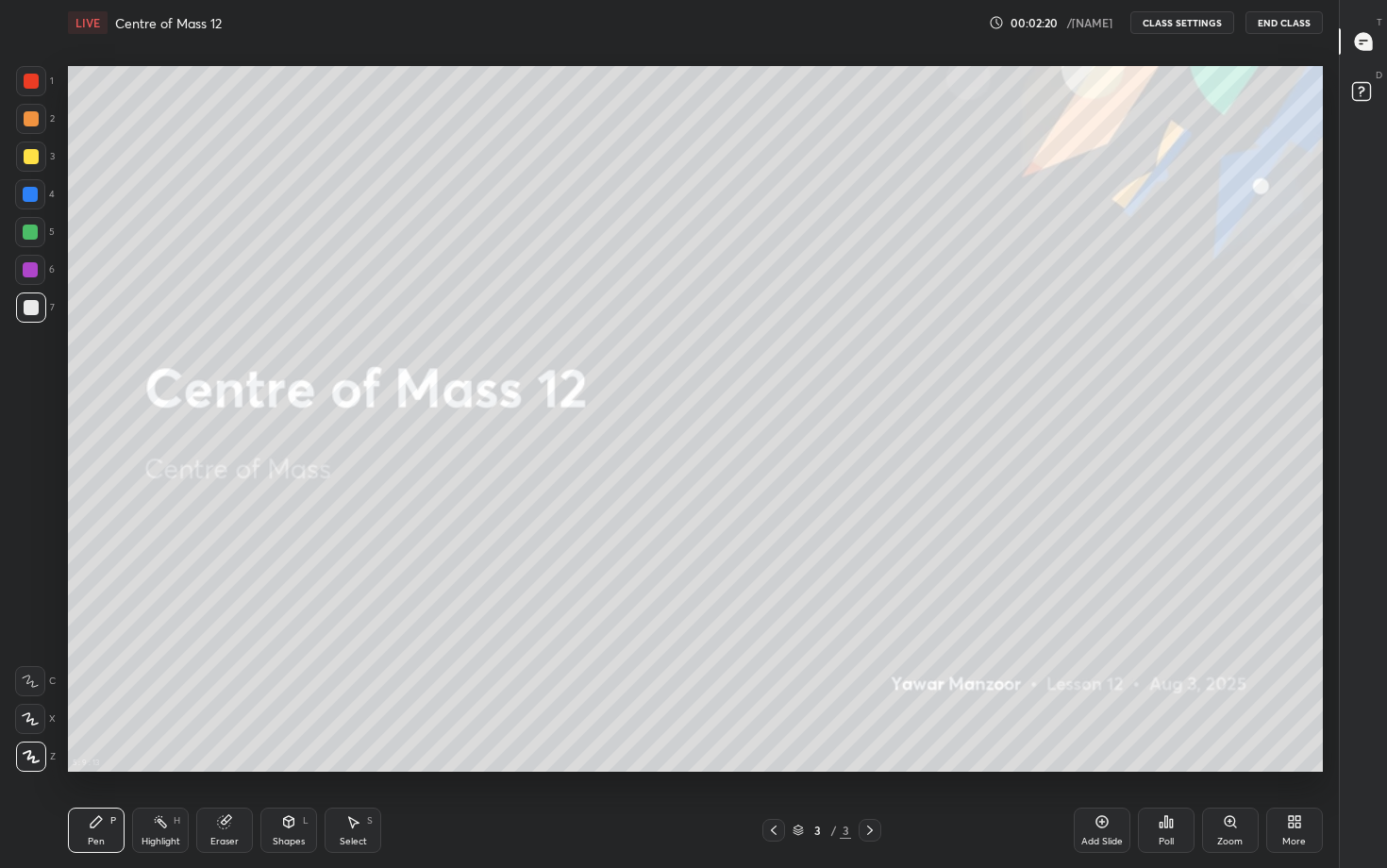 click at bounding box center (31, 157) 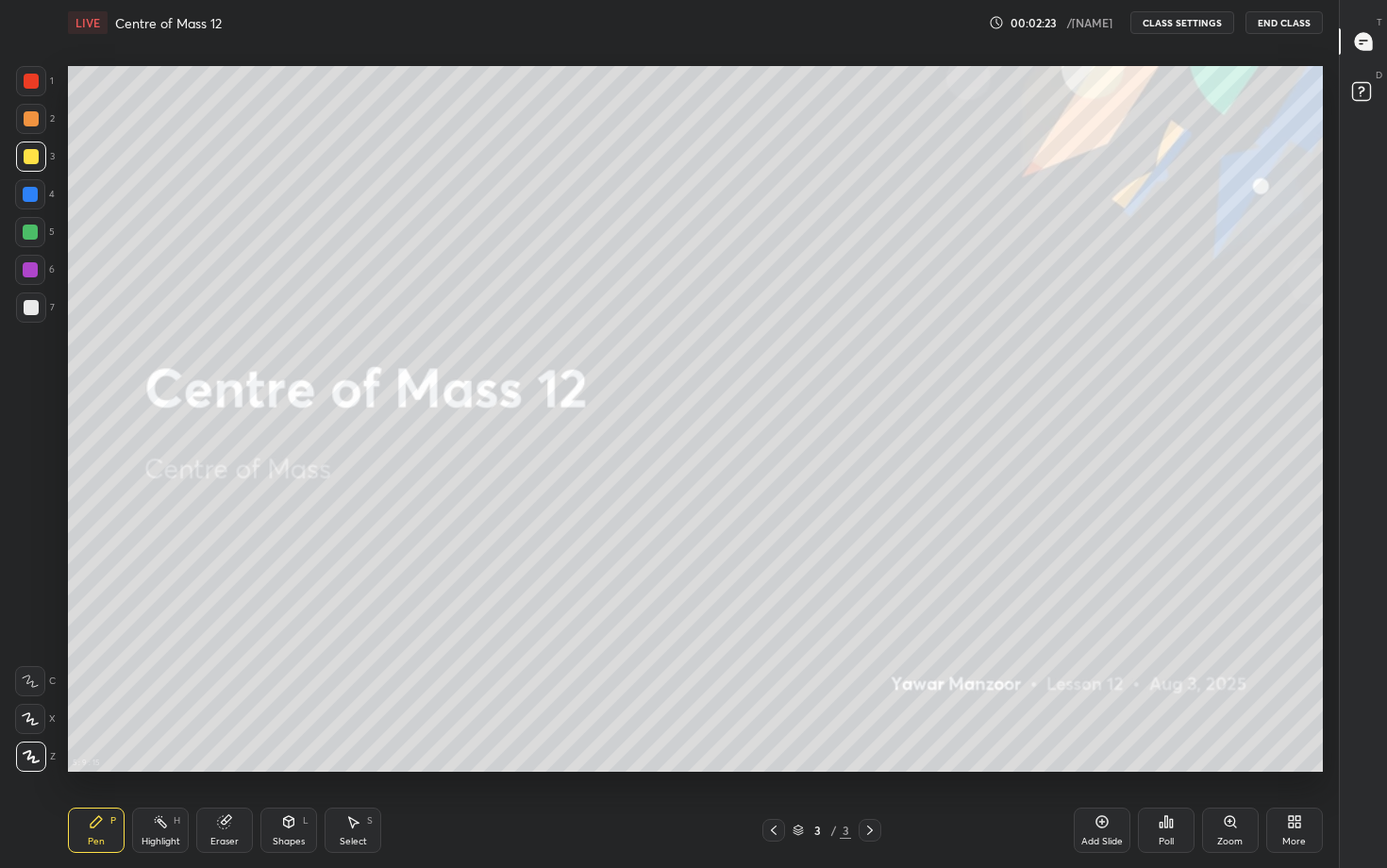 click on "Eraser" at bounding box center [225, 830] 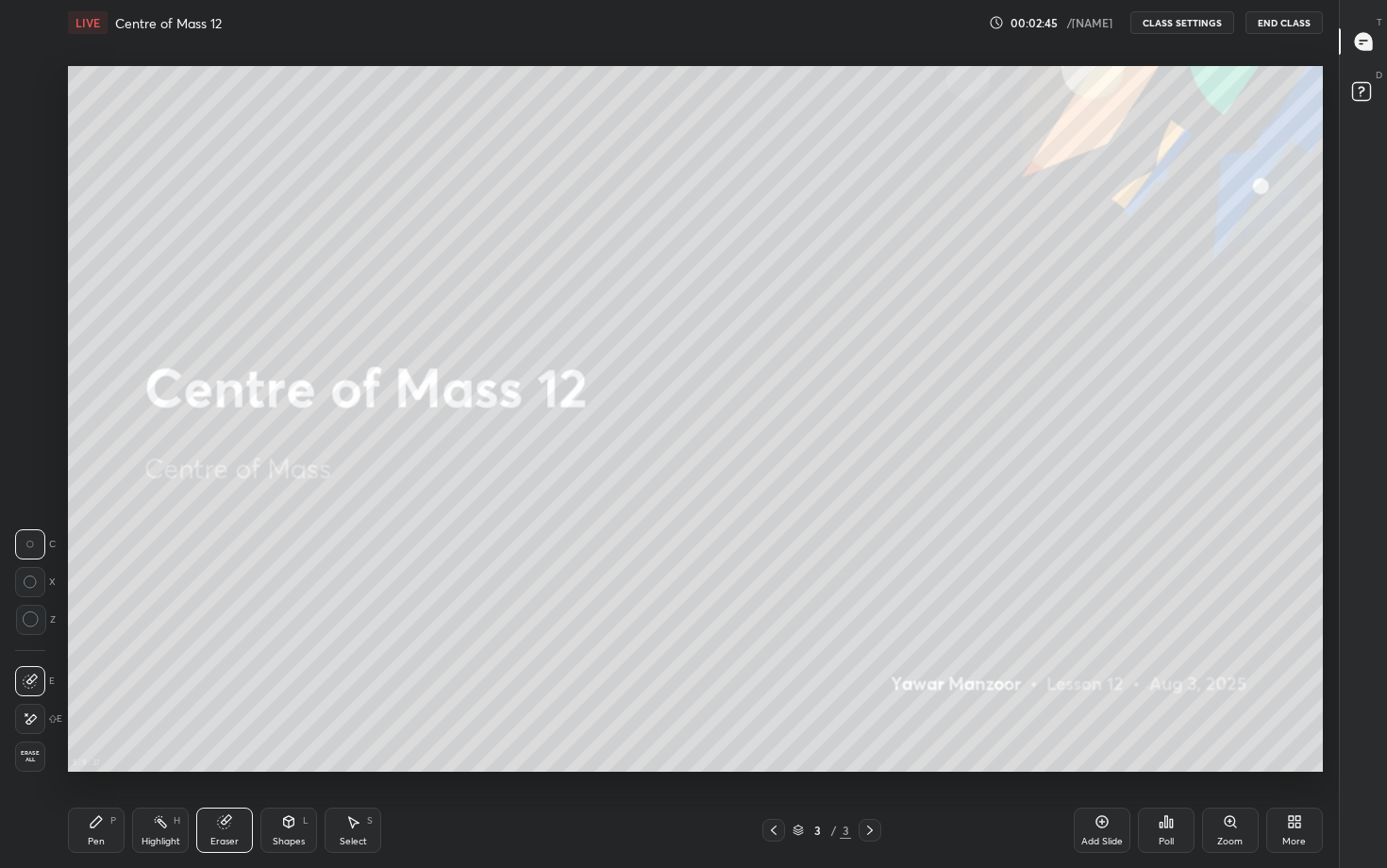 click on "Pen P" at bounding box center (96, 830) 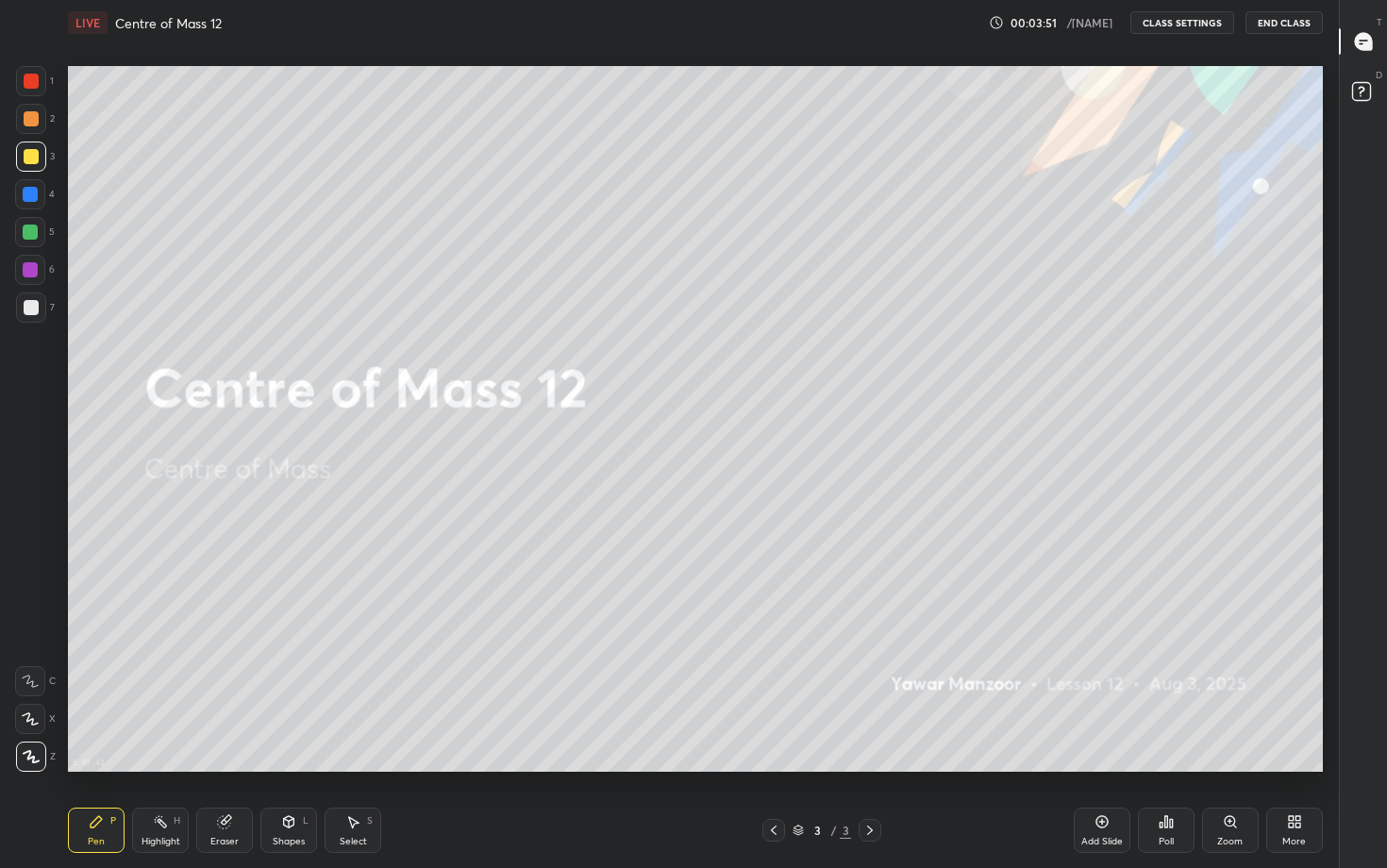 click at bounding box center (31, 157) 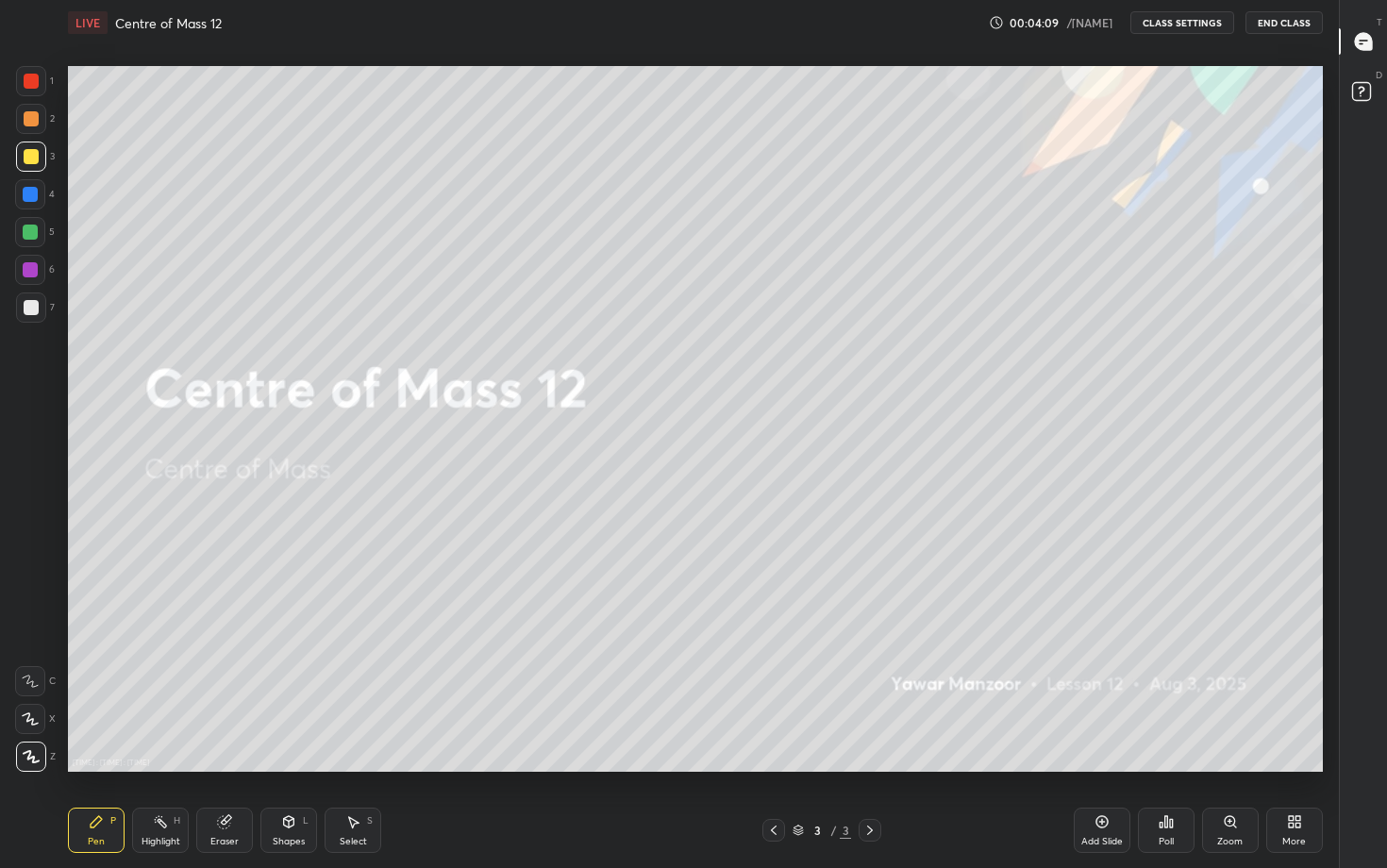 click 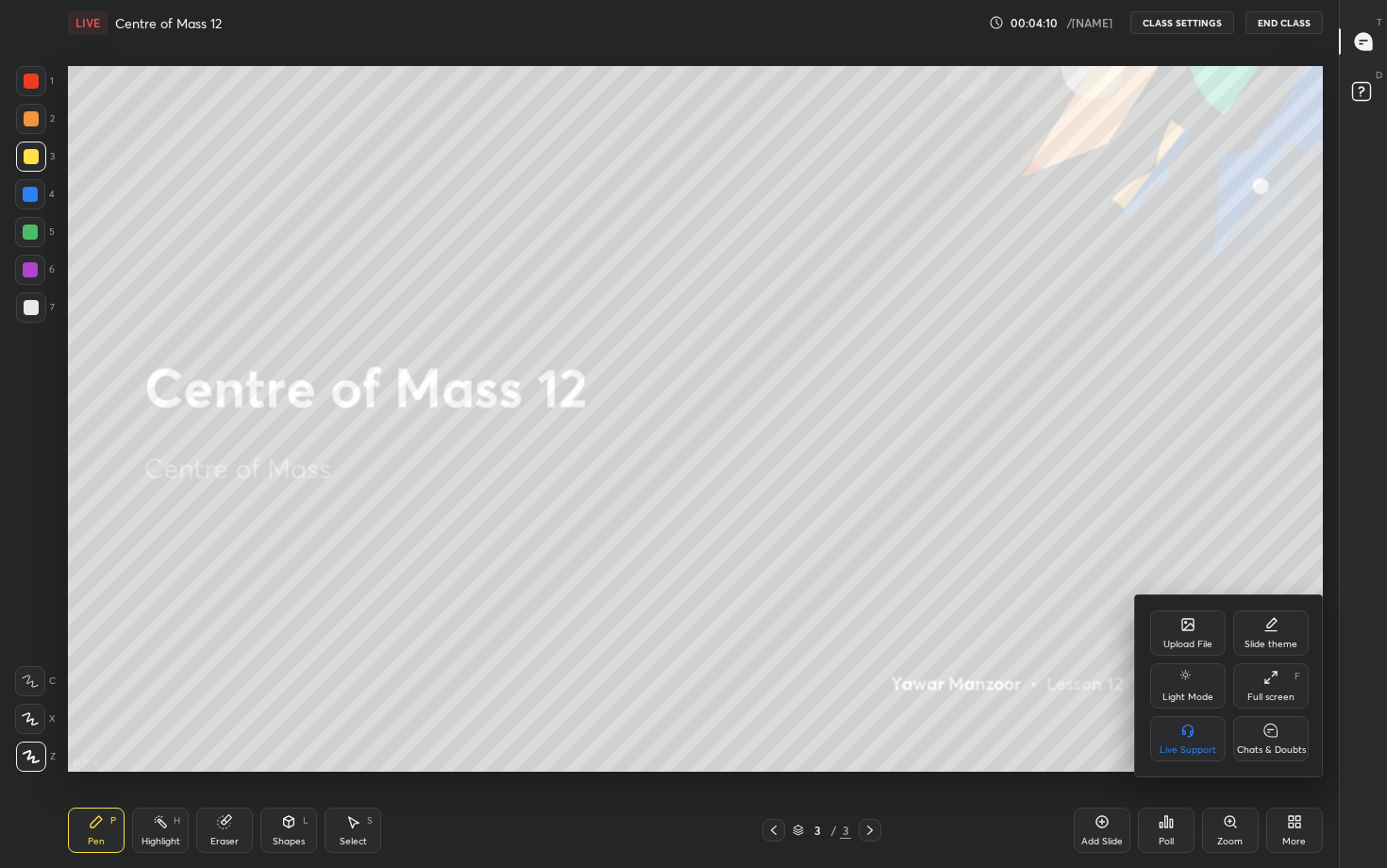 click on "Upload File" at bounding box center (1188, 633) 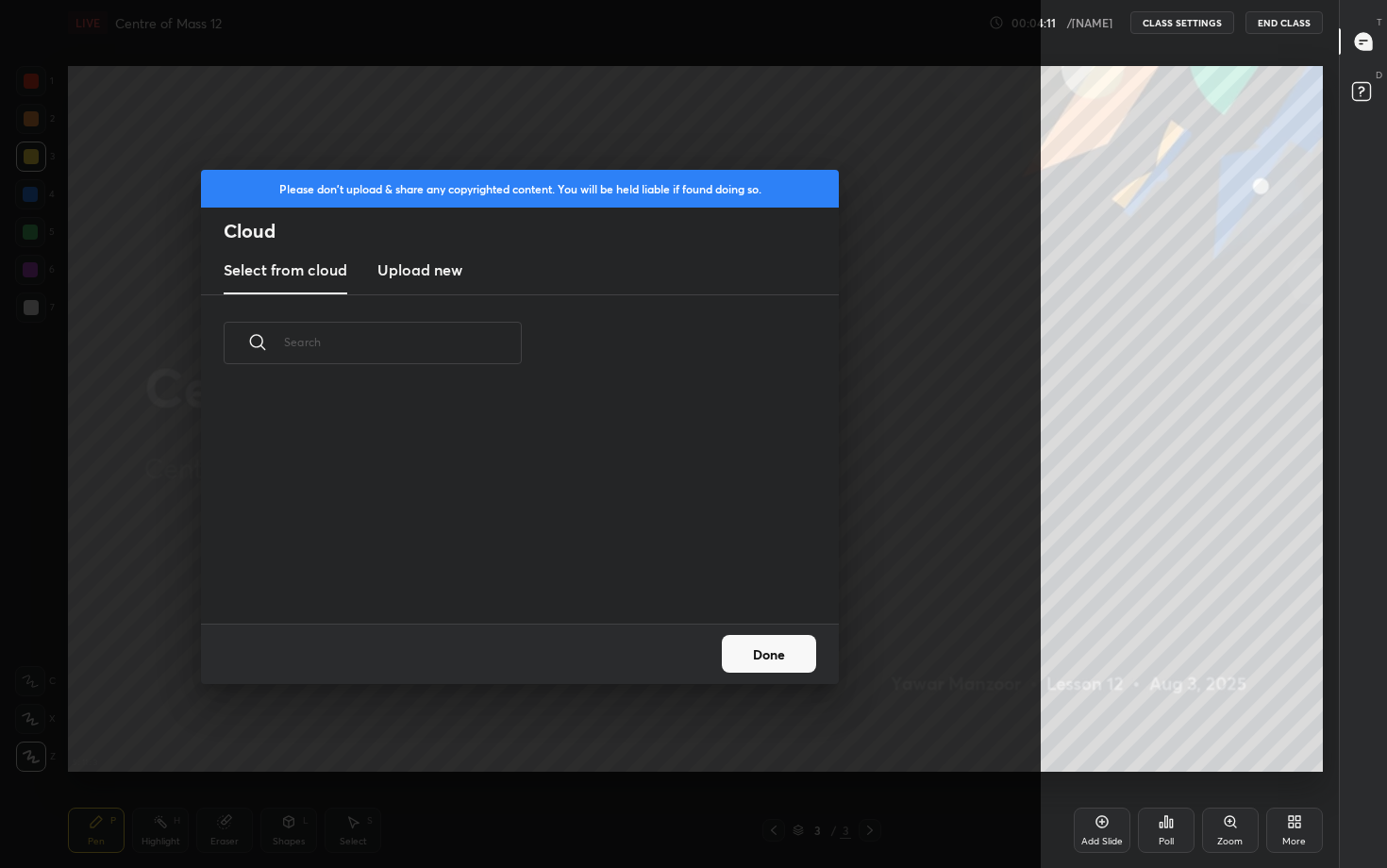 scroll, scrollTop: 7, scrollLeft: 10, axis: both 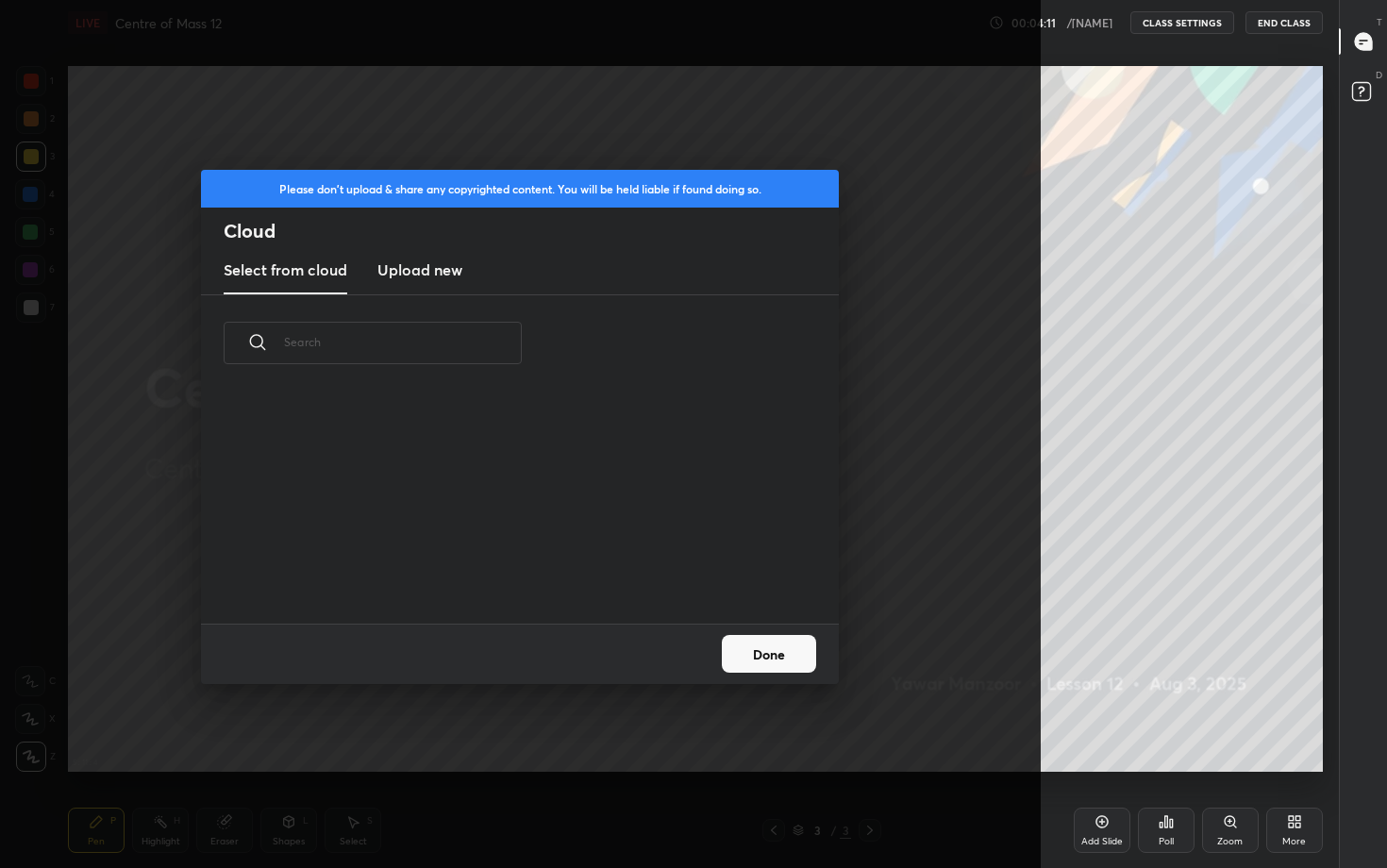 click on "Upload new" at bounding box center (420, 271) 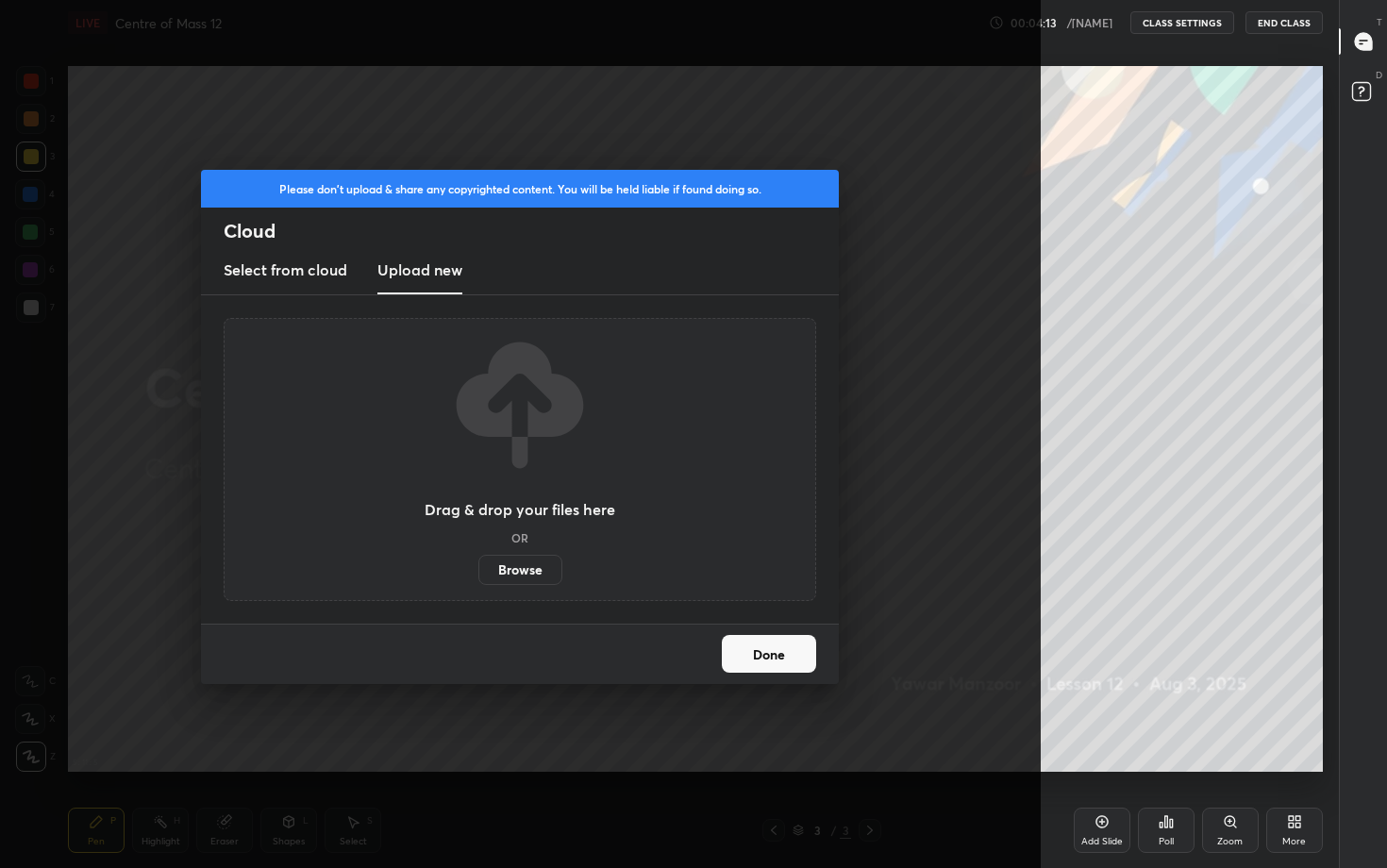 click on "Browse" at bounding box center (520, 570) 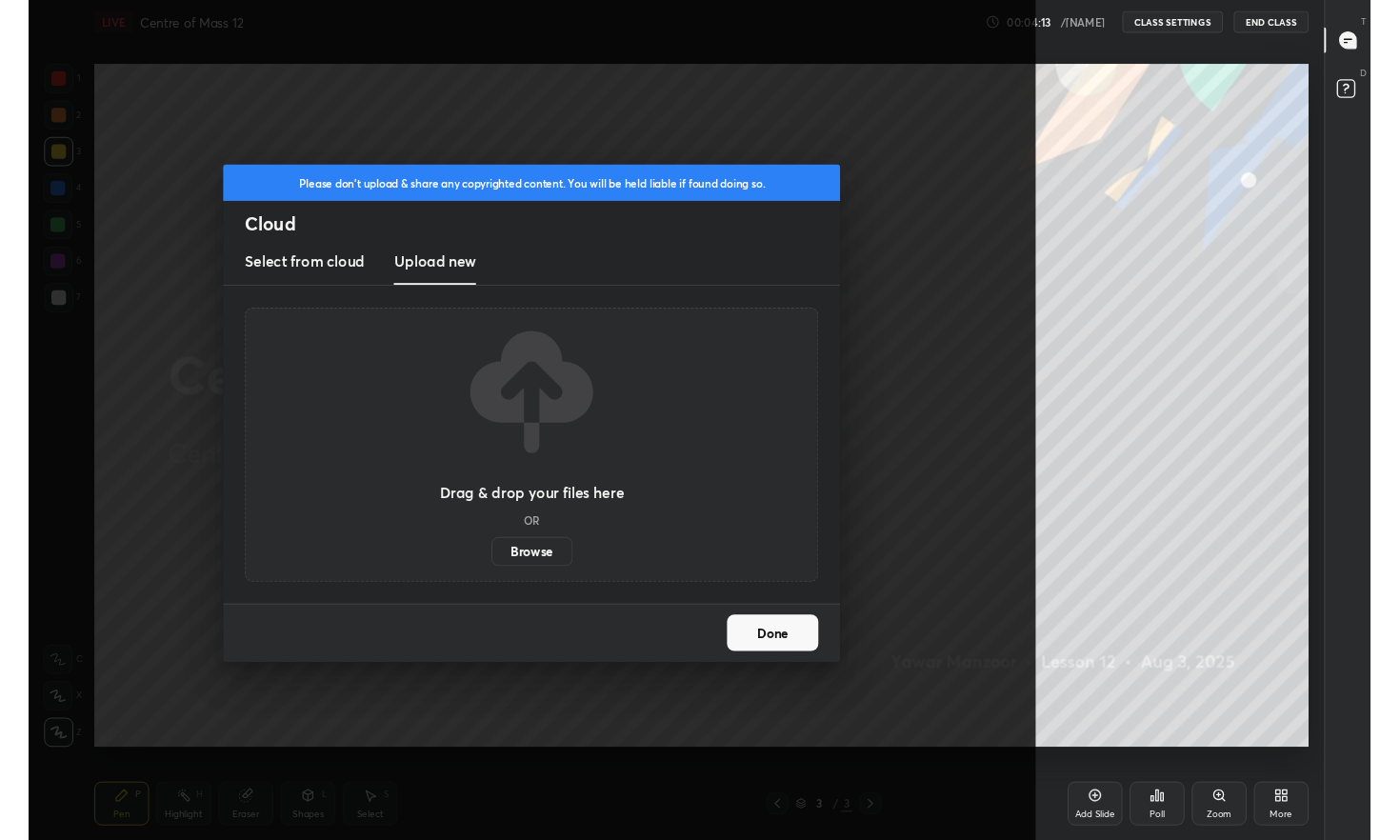 scroll, scrollTop: 718, scrollLeft: 1282, axis: both 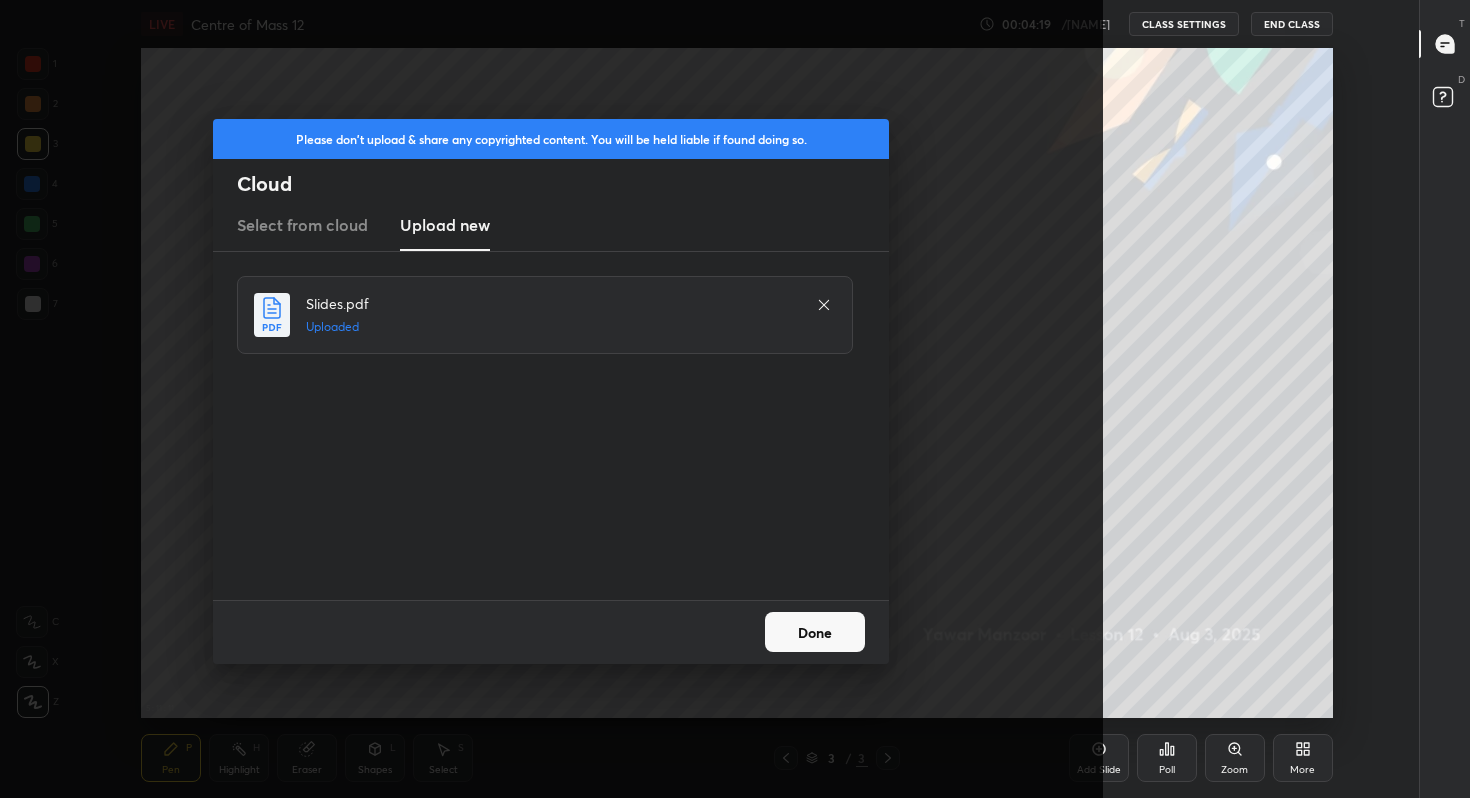 click on "Done" at bounding box center [815, 632] 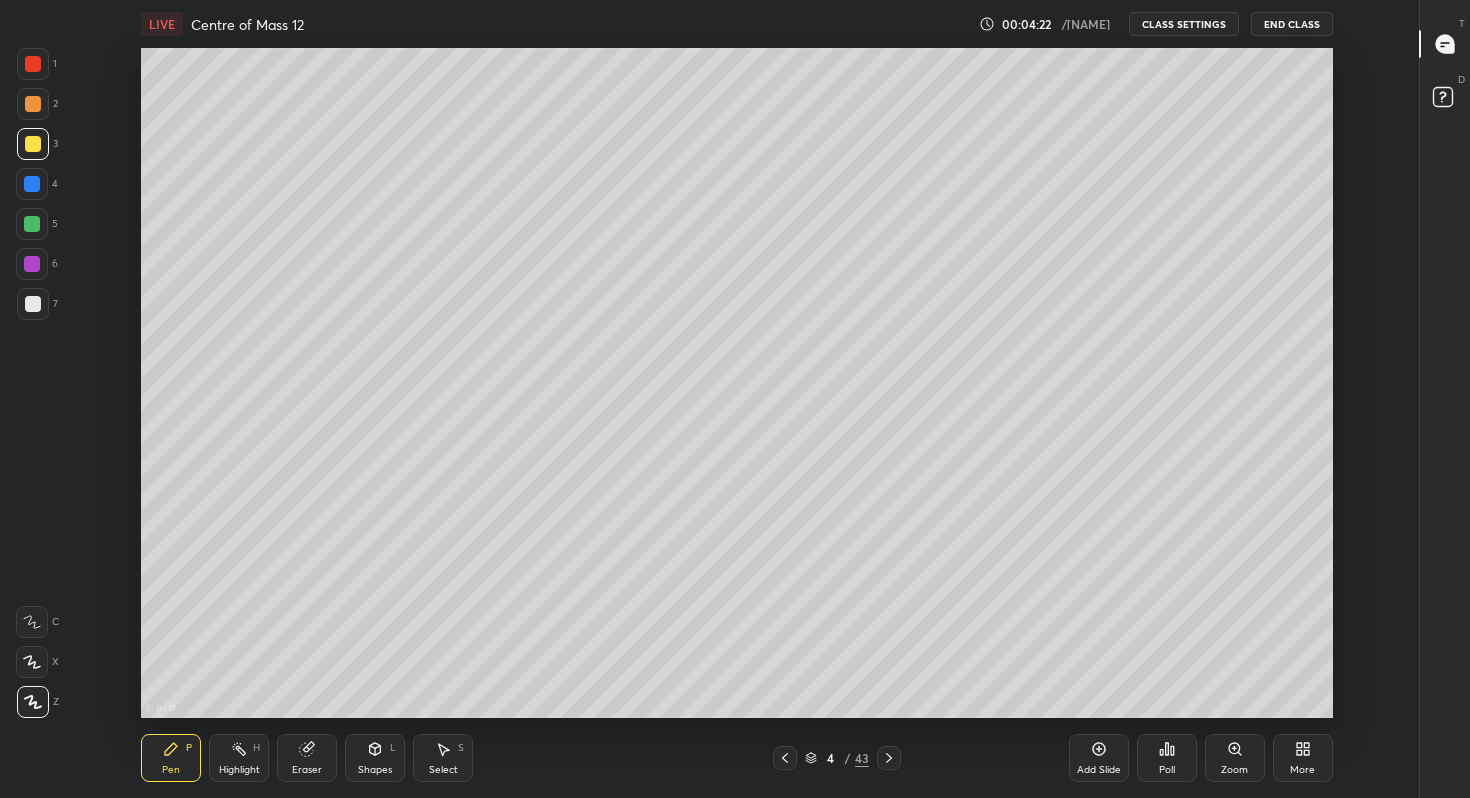 click 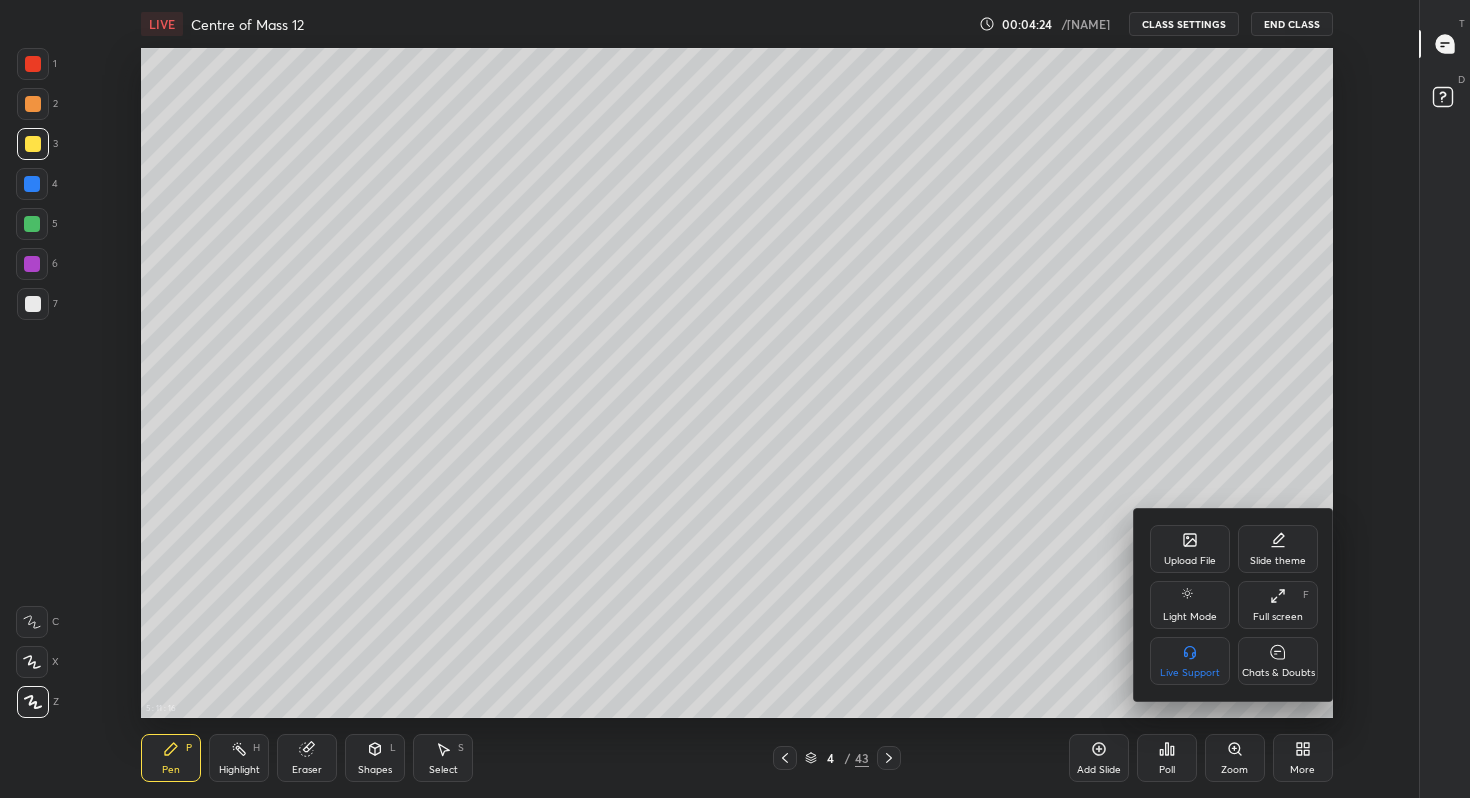 click on "Full screen" at bounding box center (1278, 617) 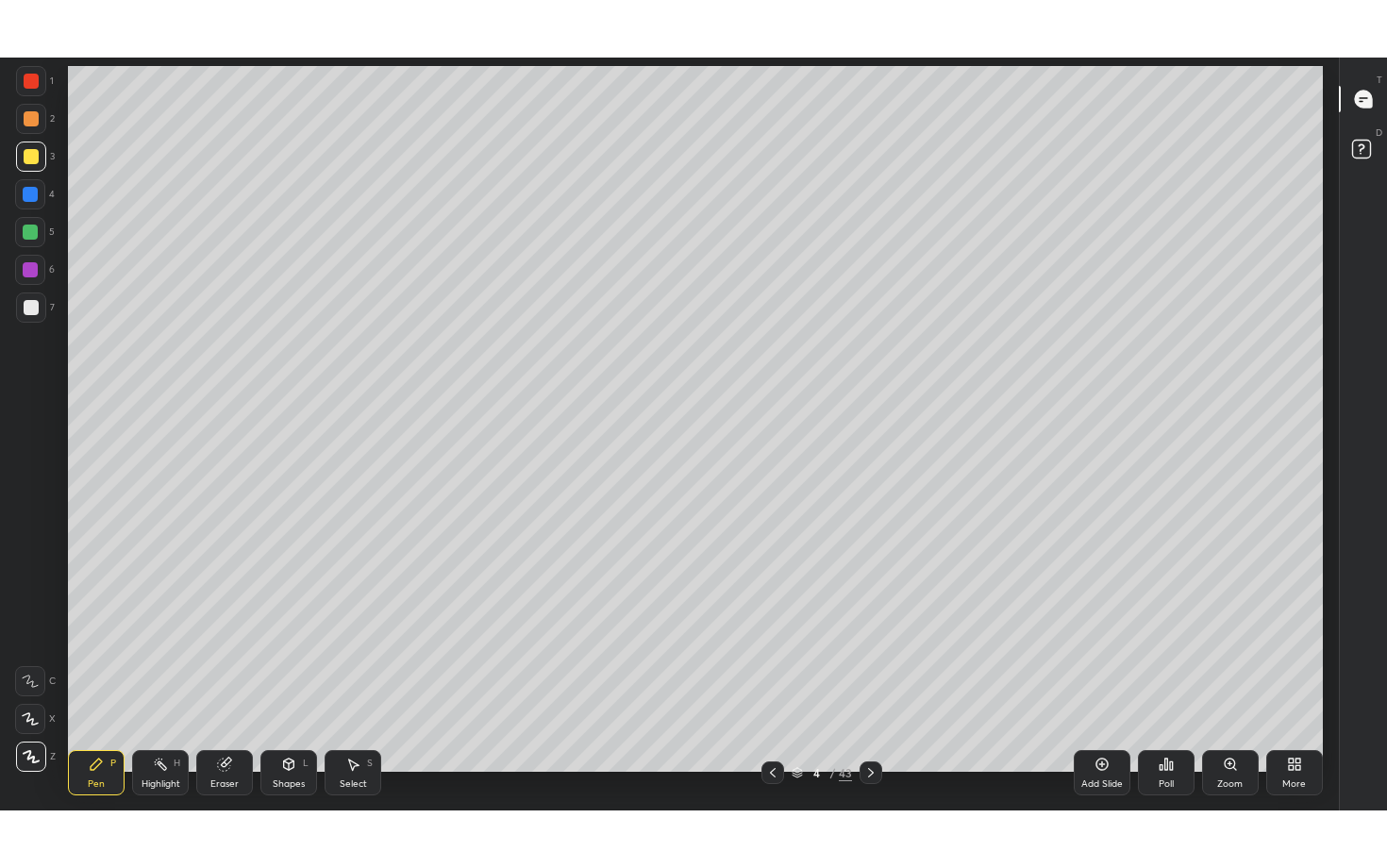 scroll, scrollTop: 93601, scrollLeft: 93084, axis: both 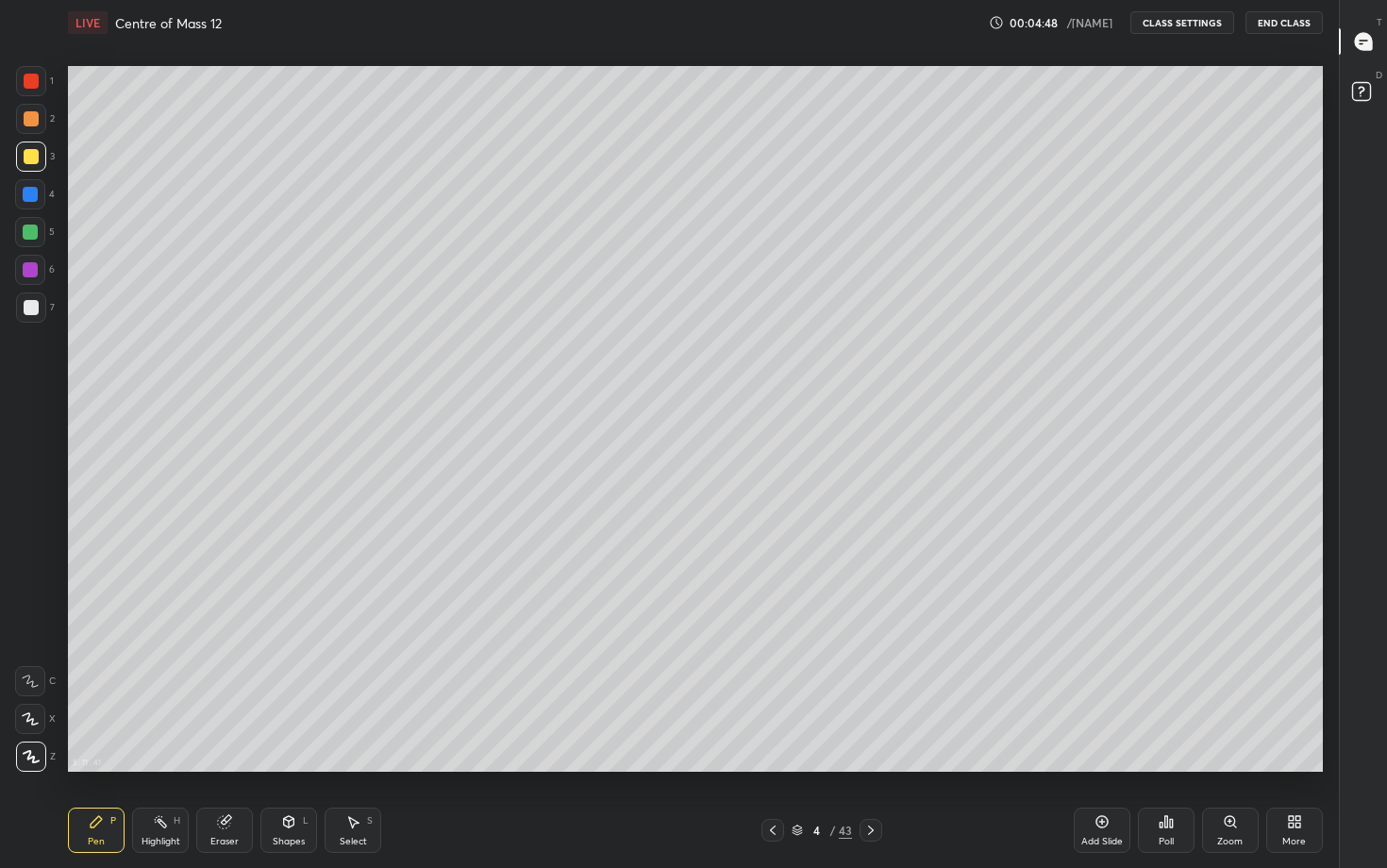 click 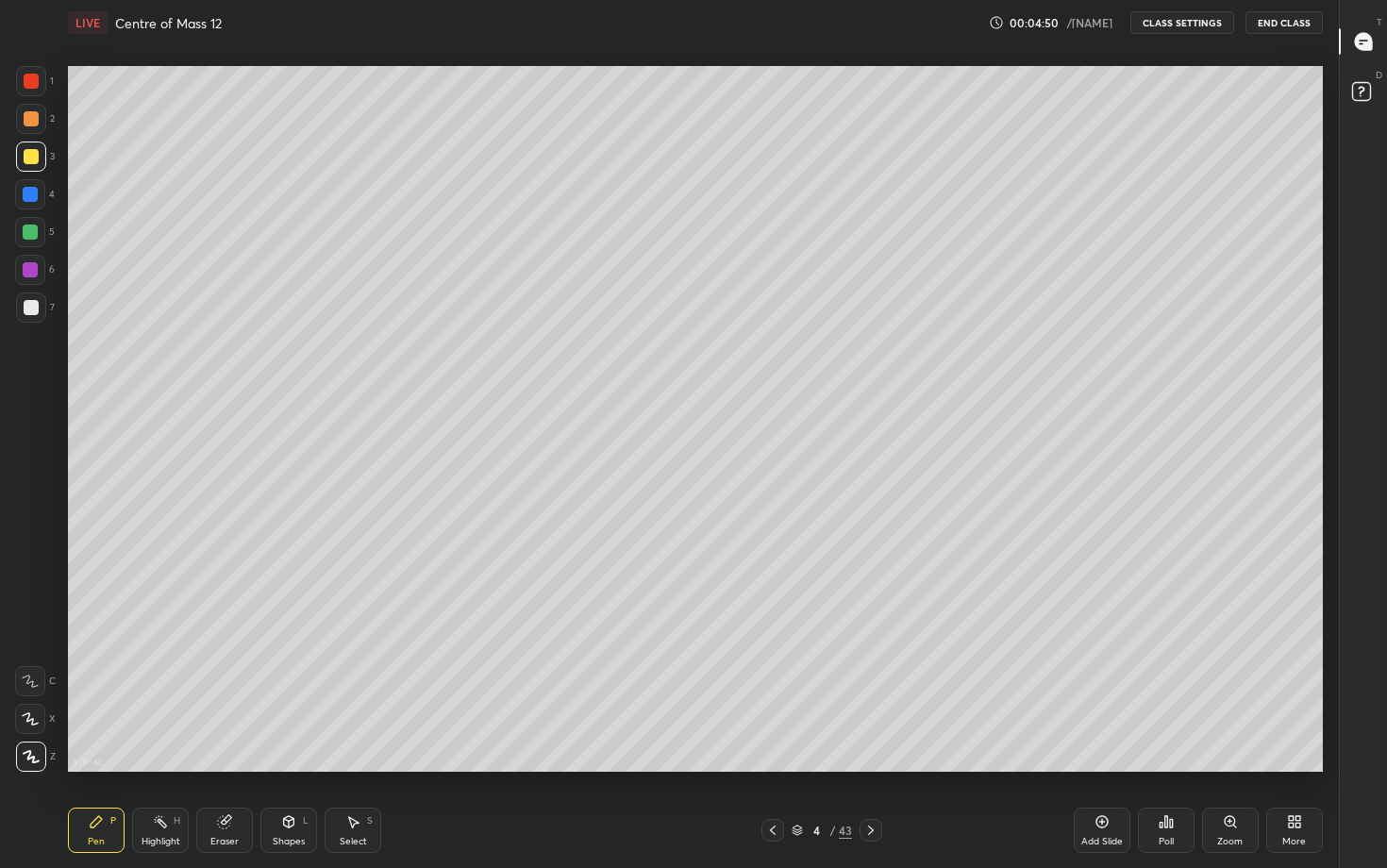 click at bounding box center (31, 119) 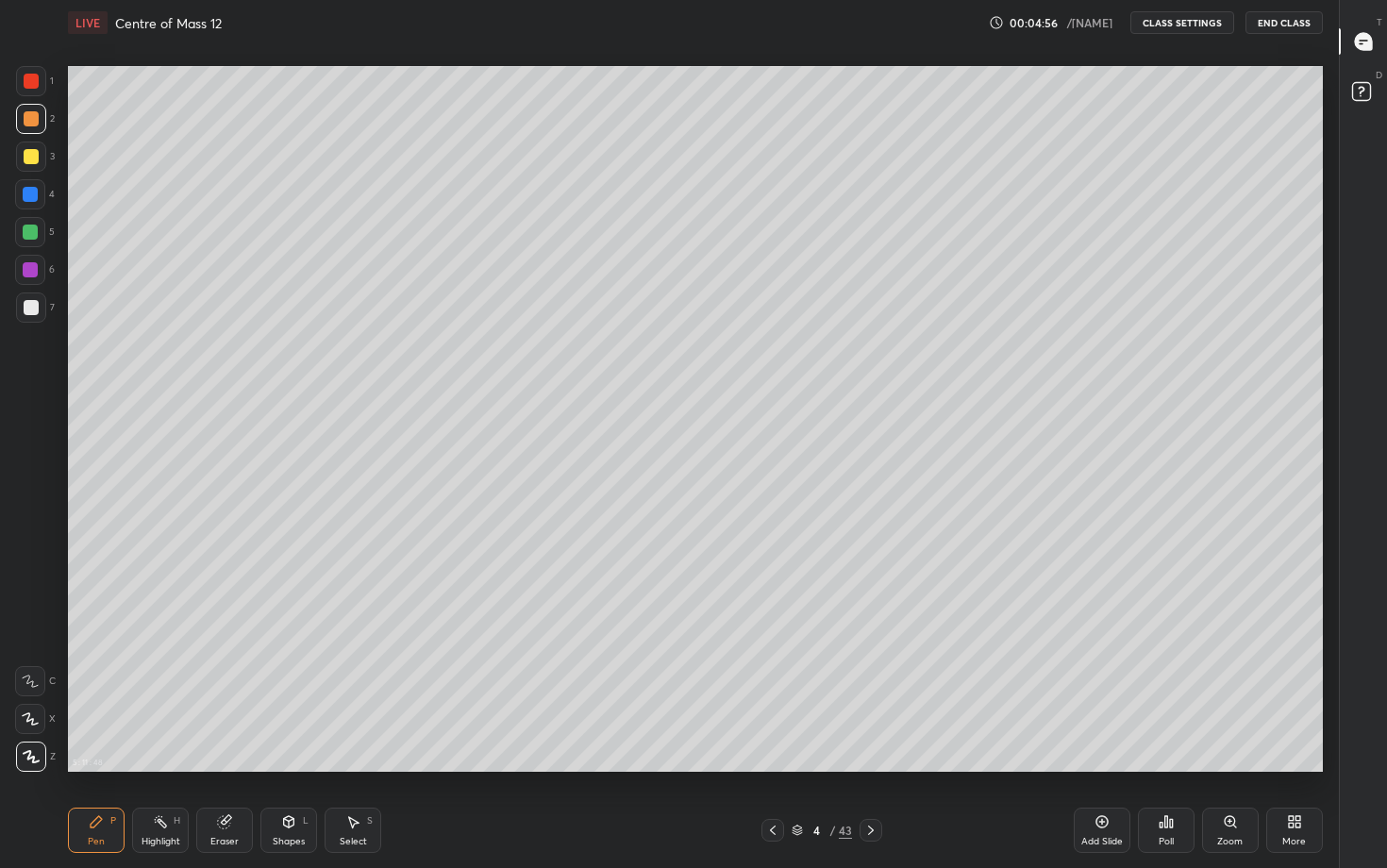 click 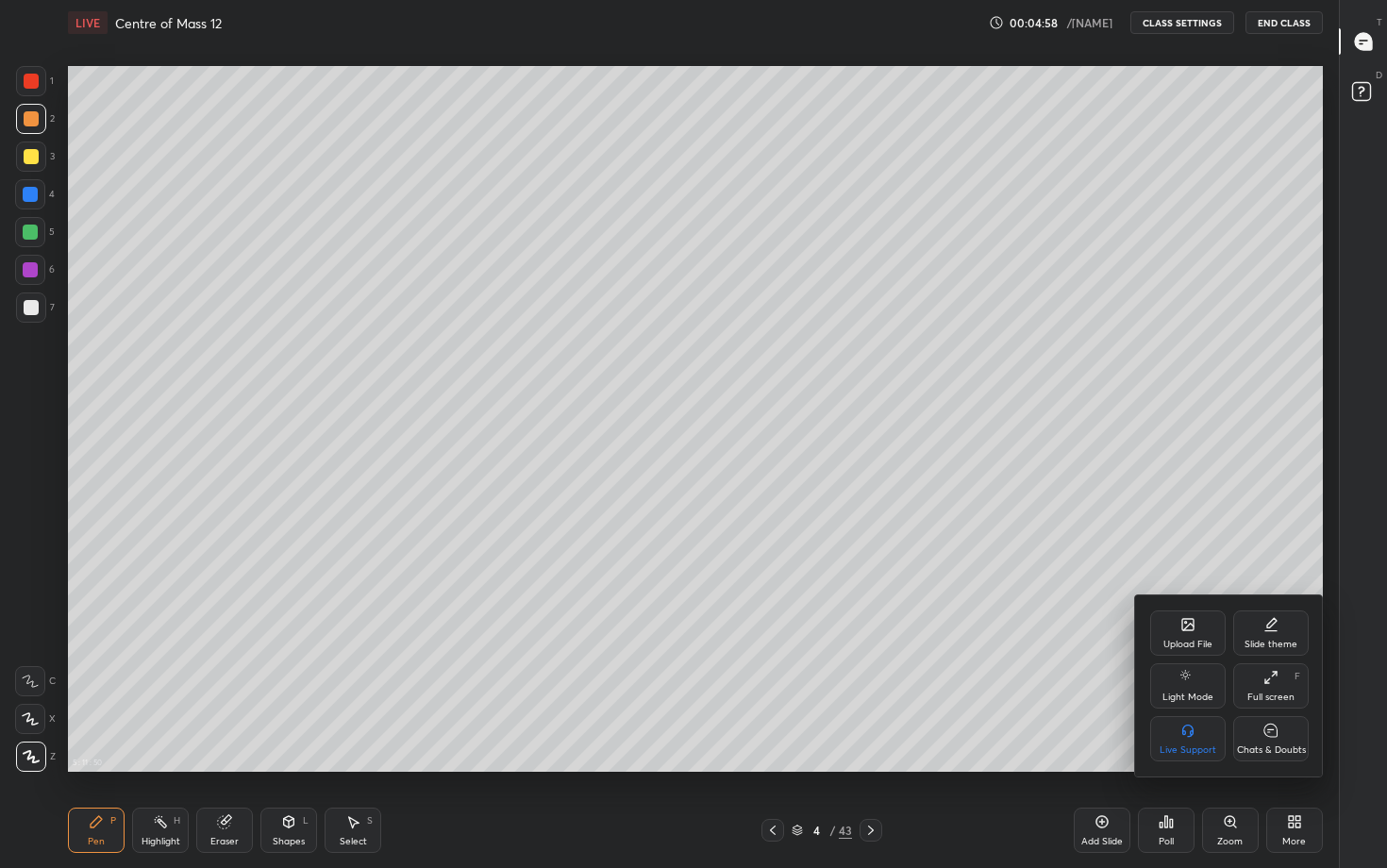 click at bounding box center (694, 434) 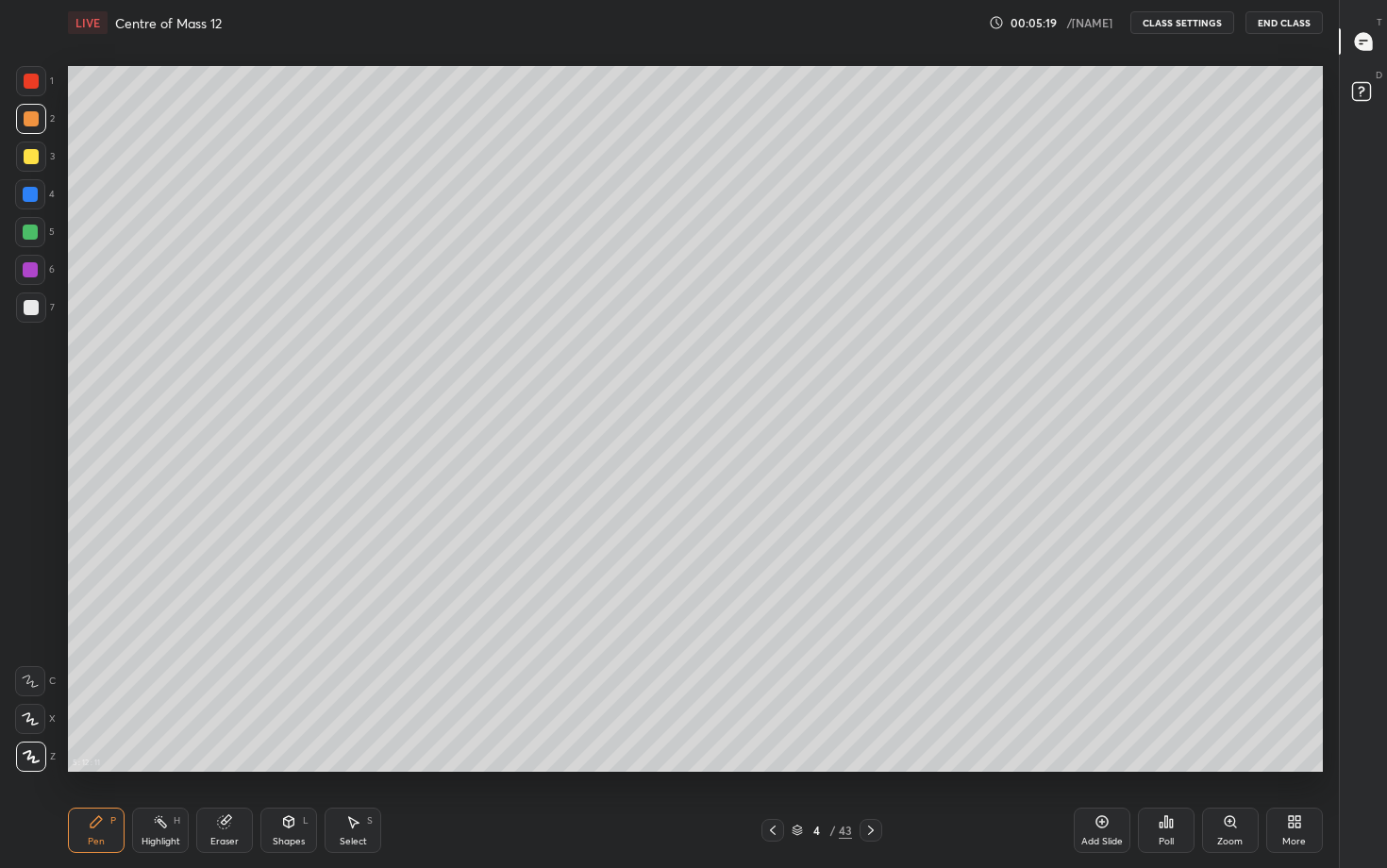 click 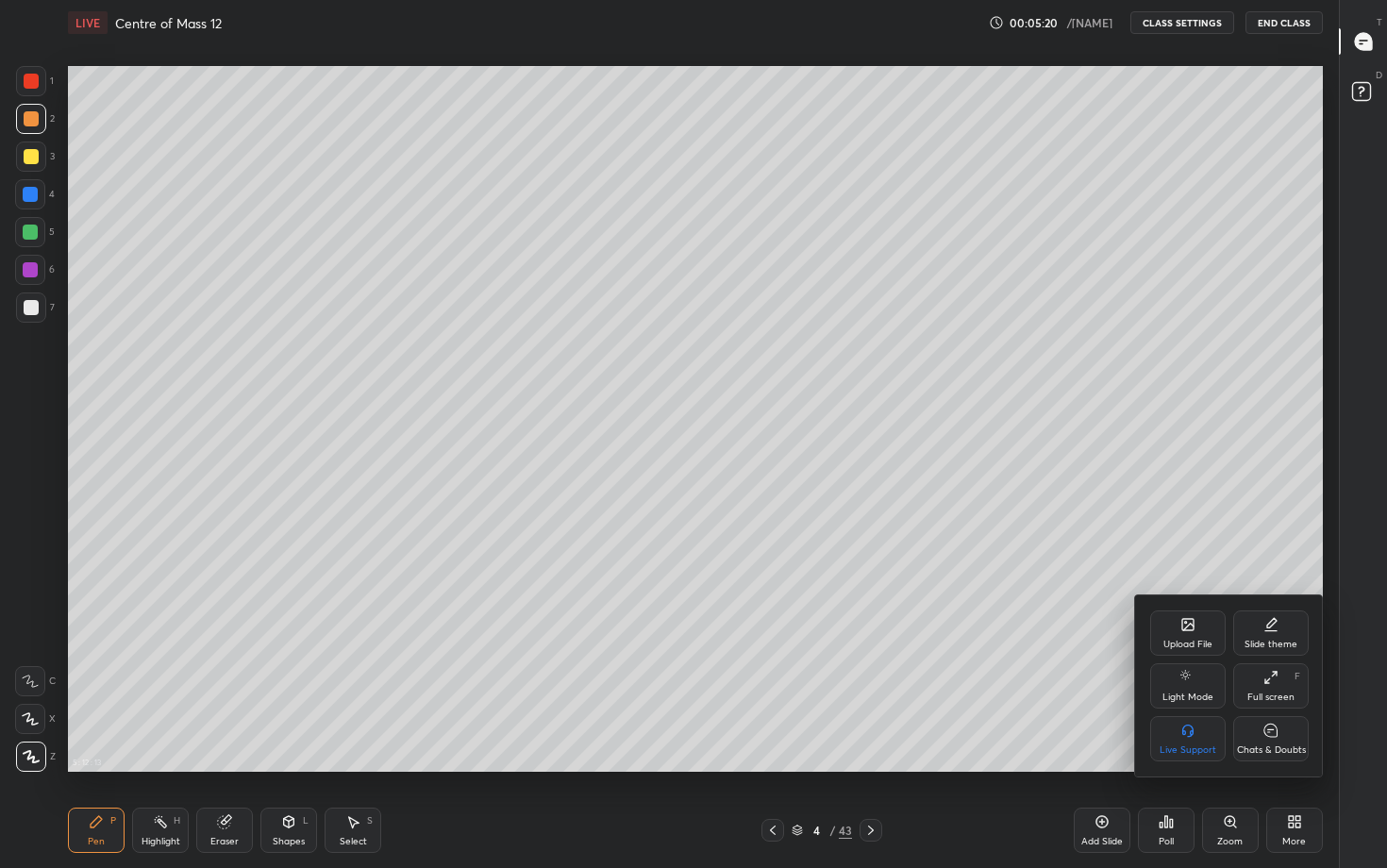 click 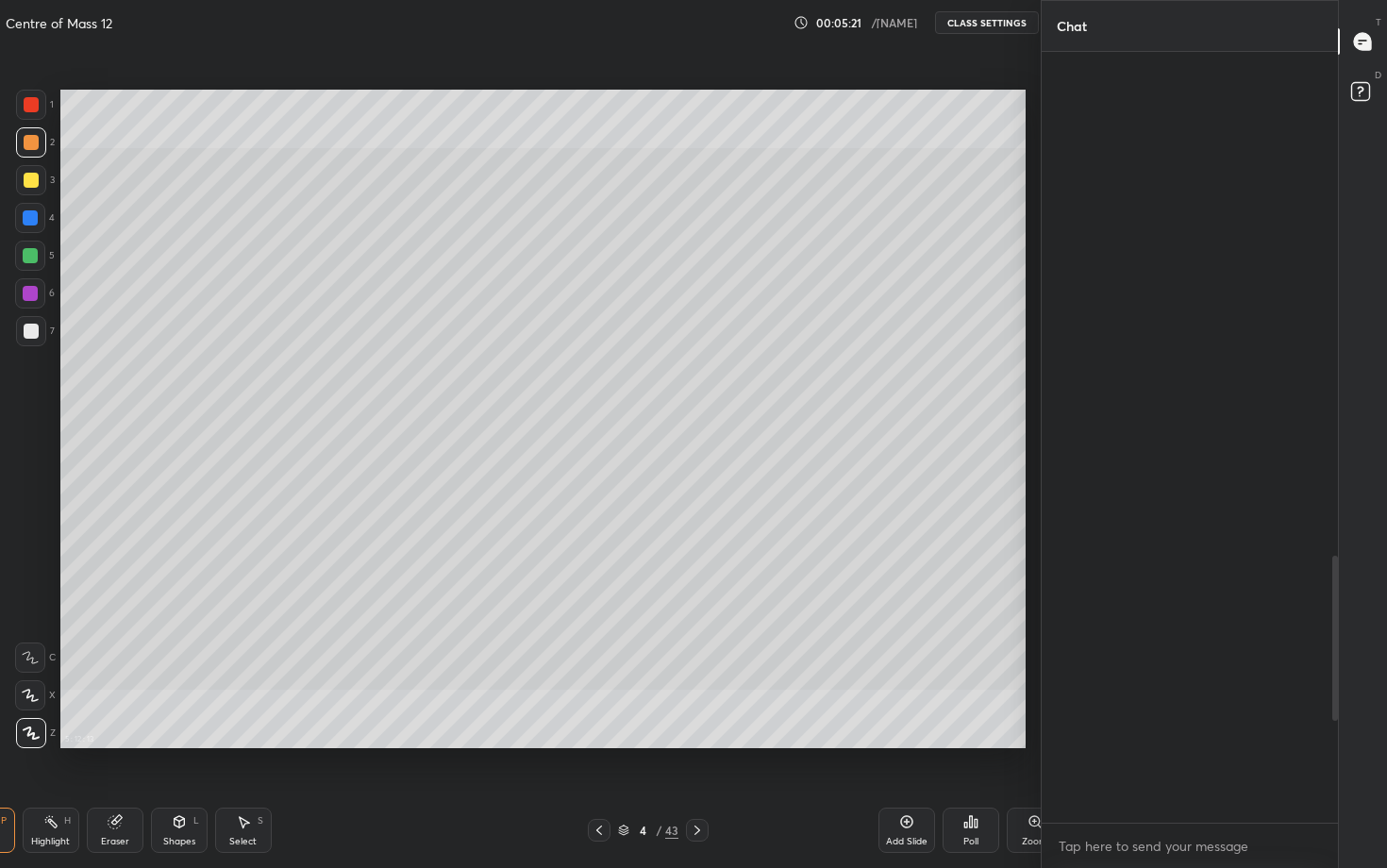 scroll, scrollTop: 747, scrollLeft: 1022, axis: both 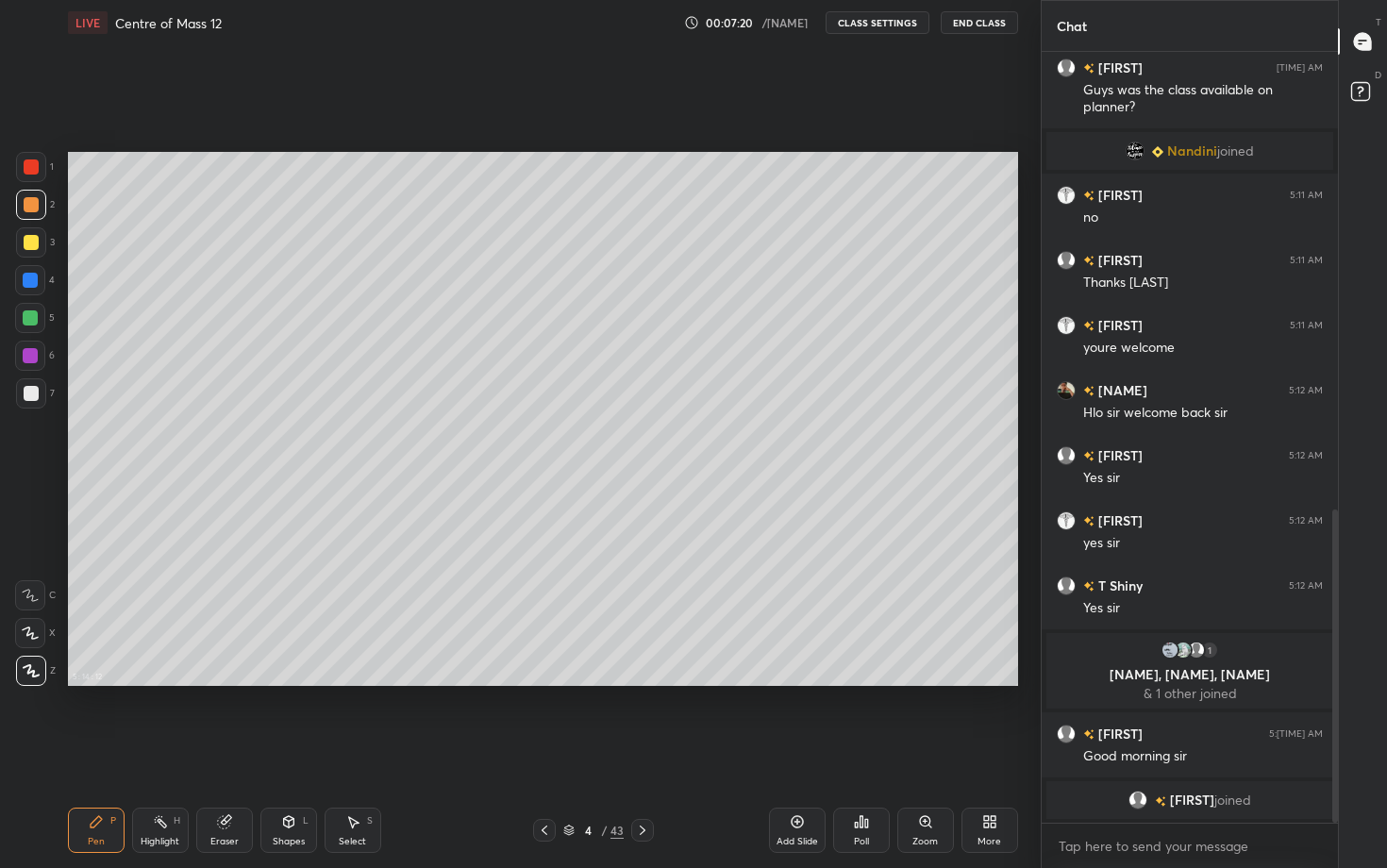 click on "More" at bounding box center (990, 830) 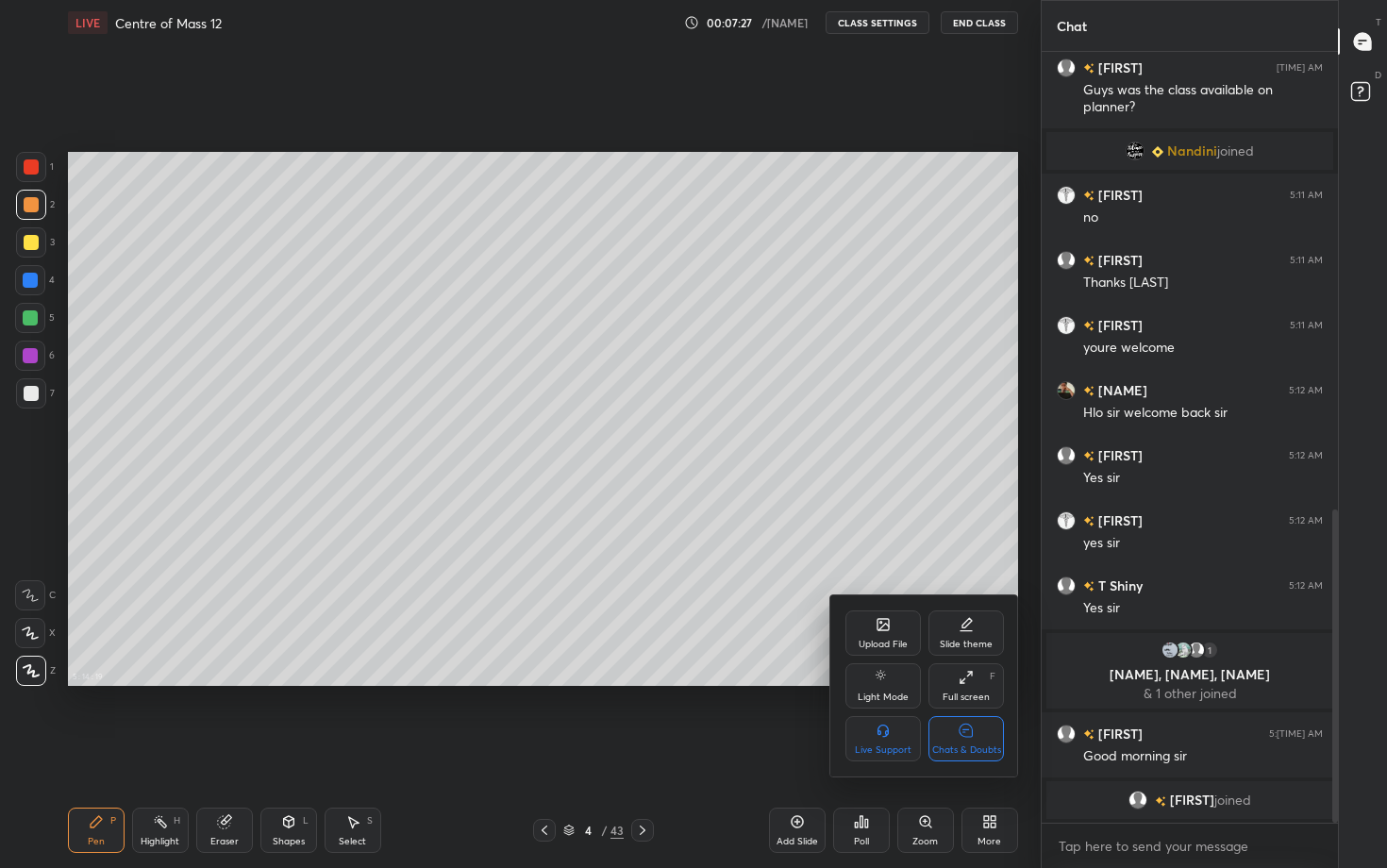 click 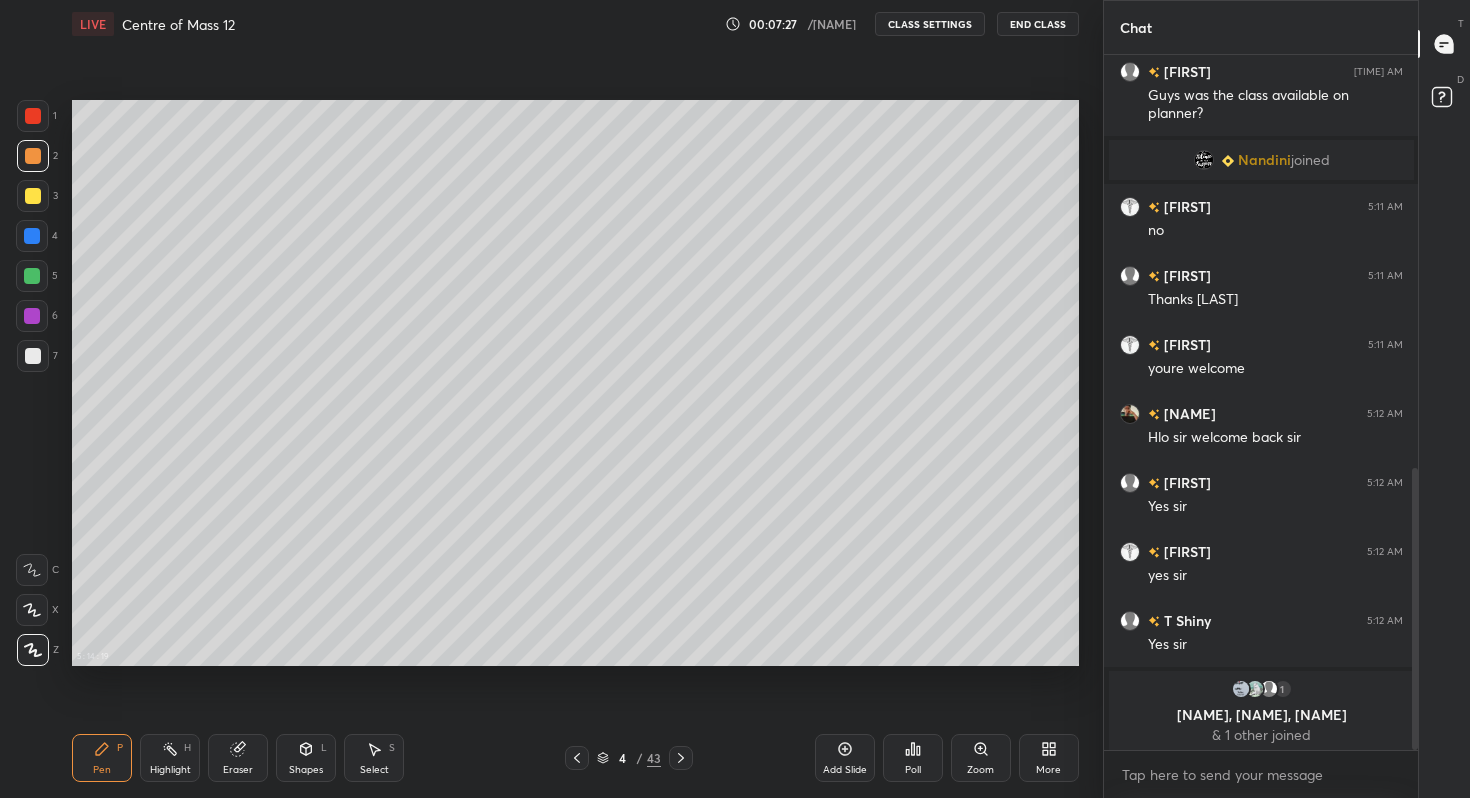 scroll, scrollTop: 670, scrollLeft: 1022, axis: both 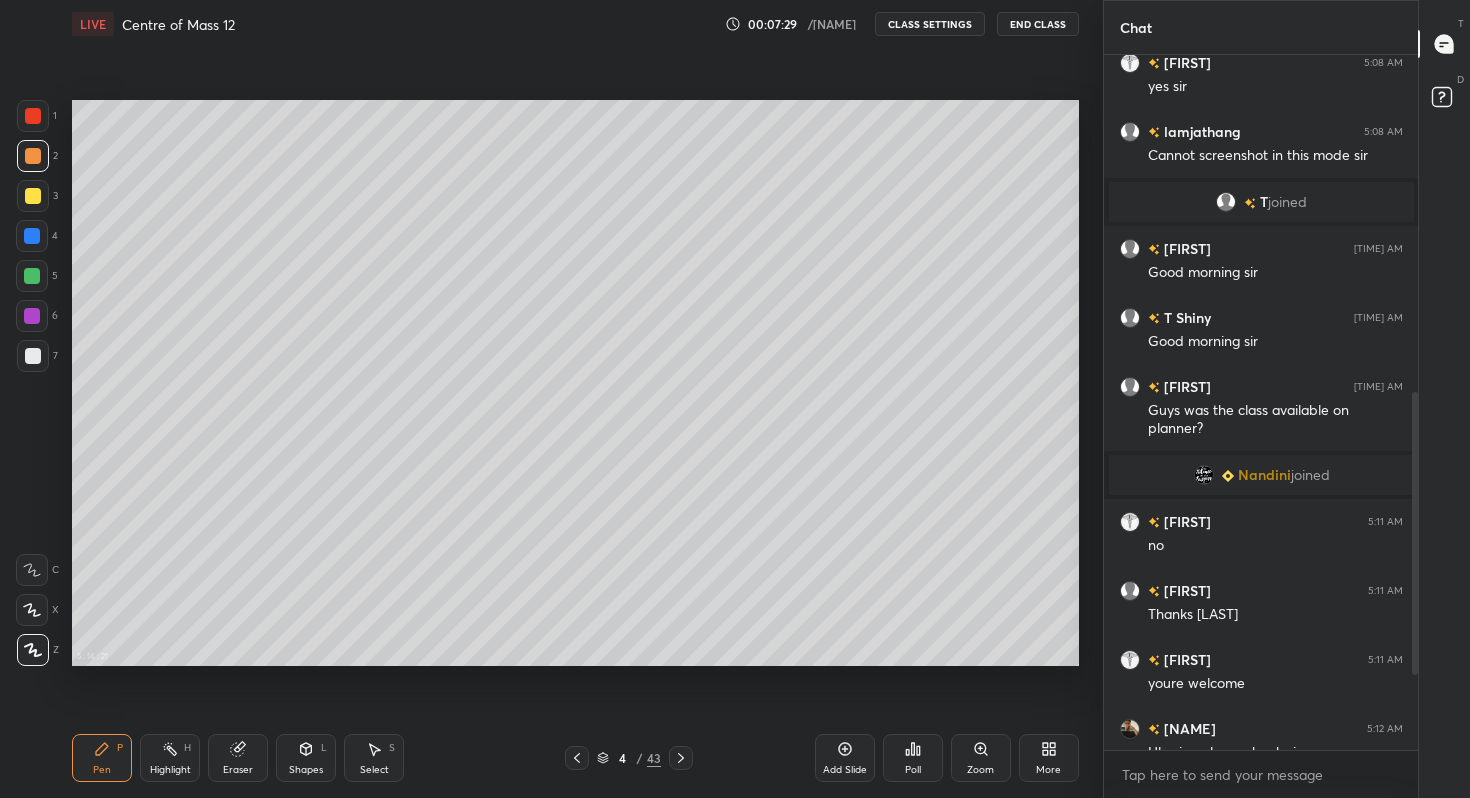 click 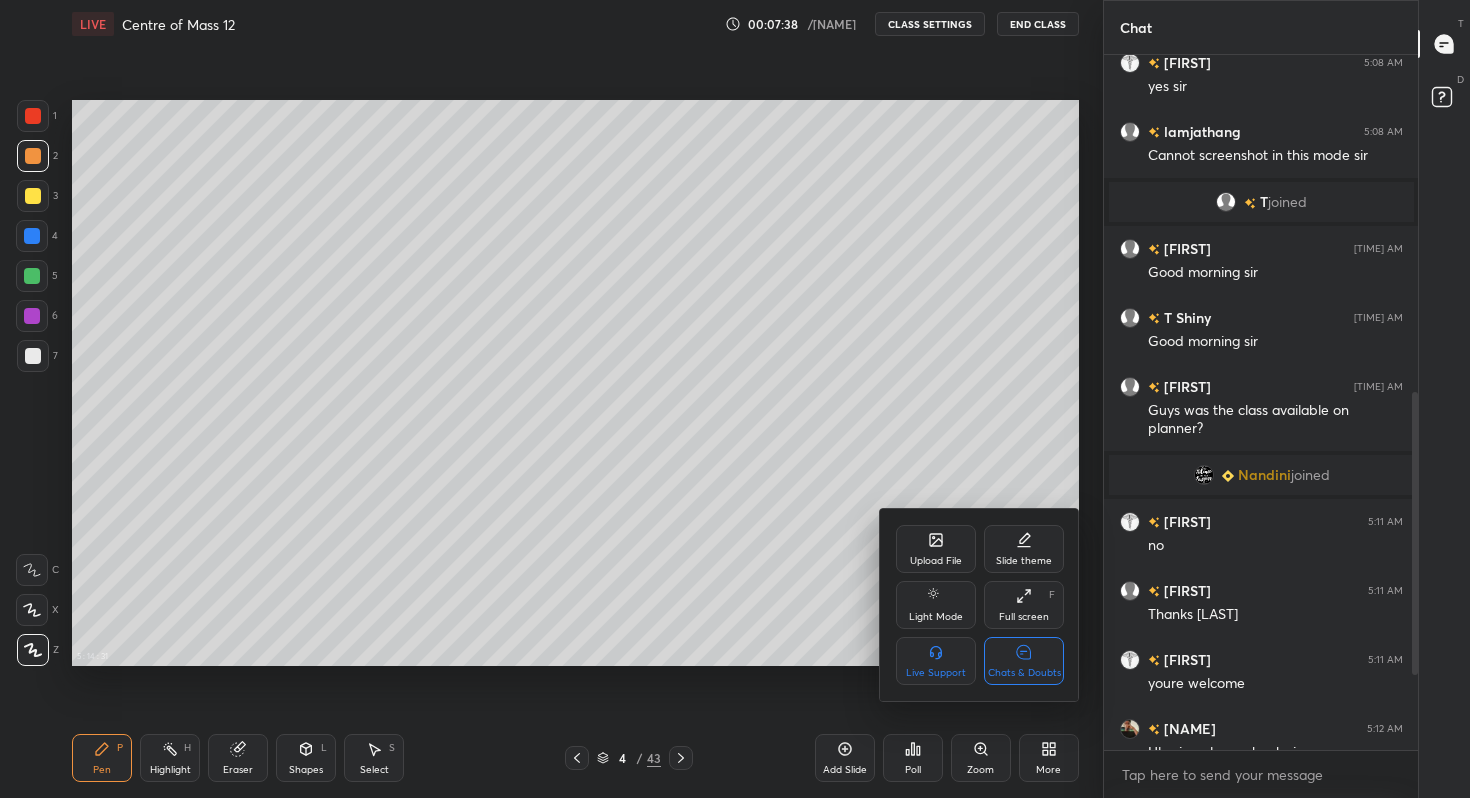 click 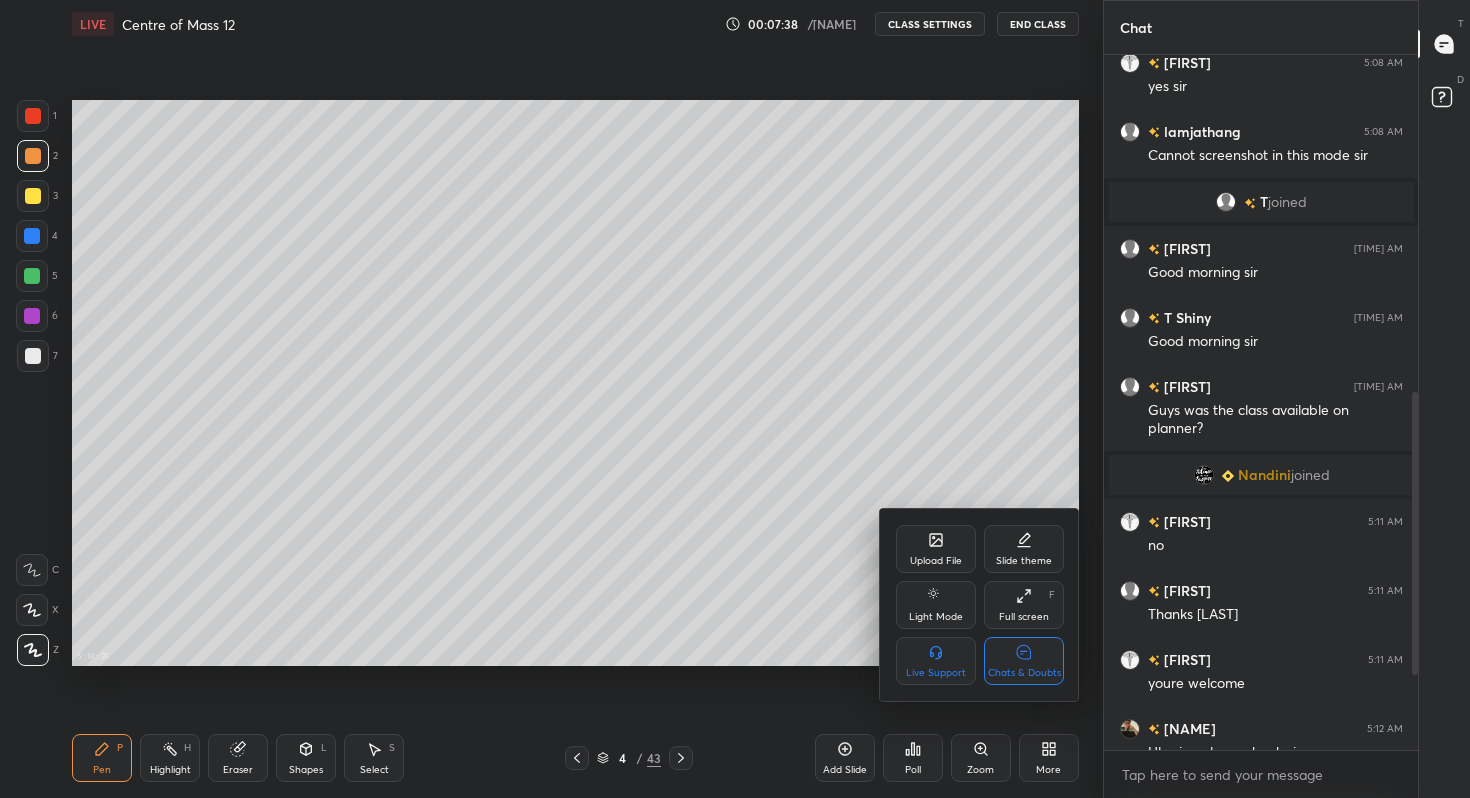 scroll, scrollTop: 0, scrollLeft: 0, axis: both 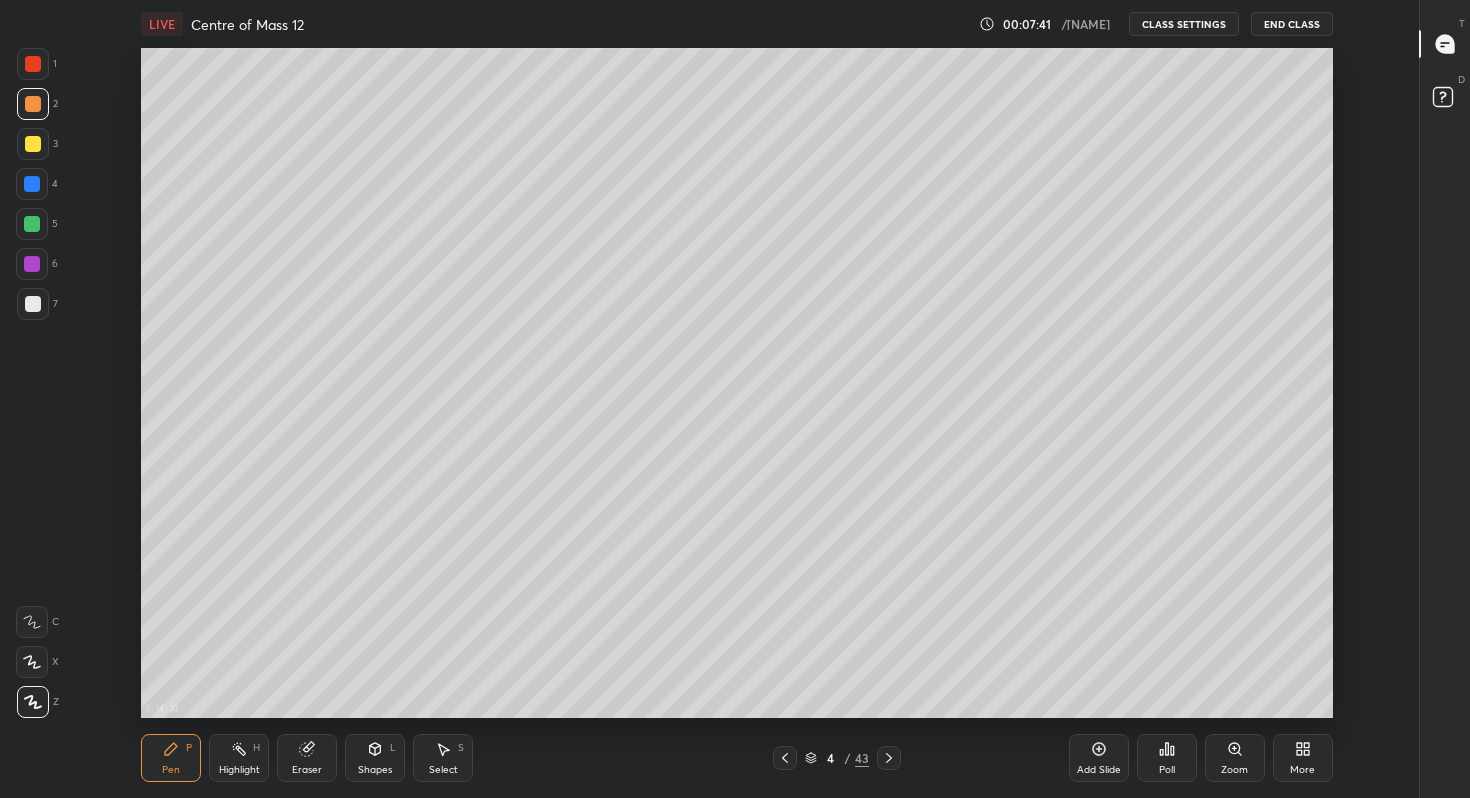 click 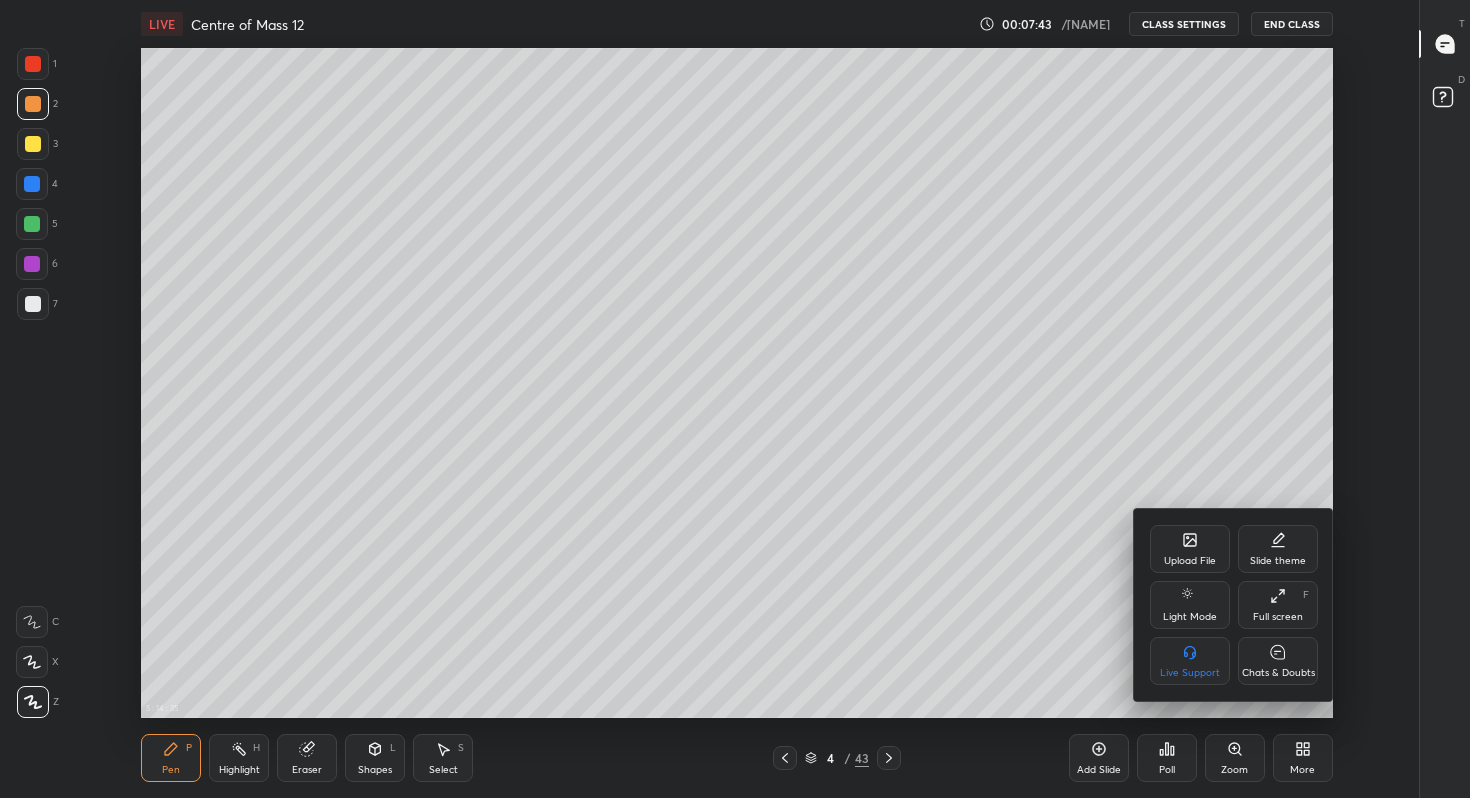 click 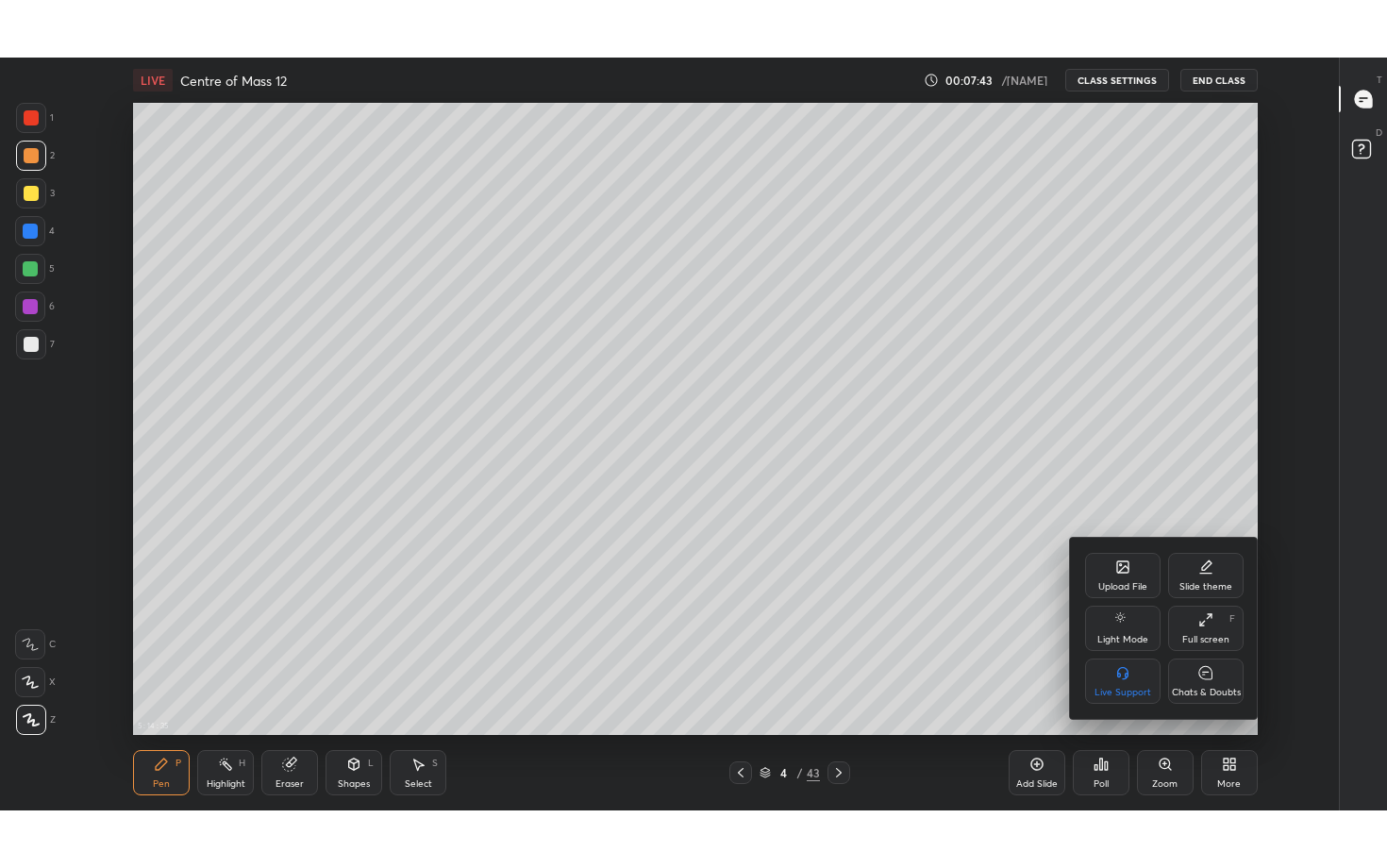 scroll, scrollTop: 93601, scrollLeft: 93084, axis: both 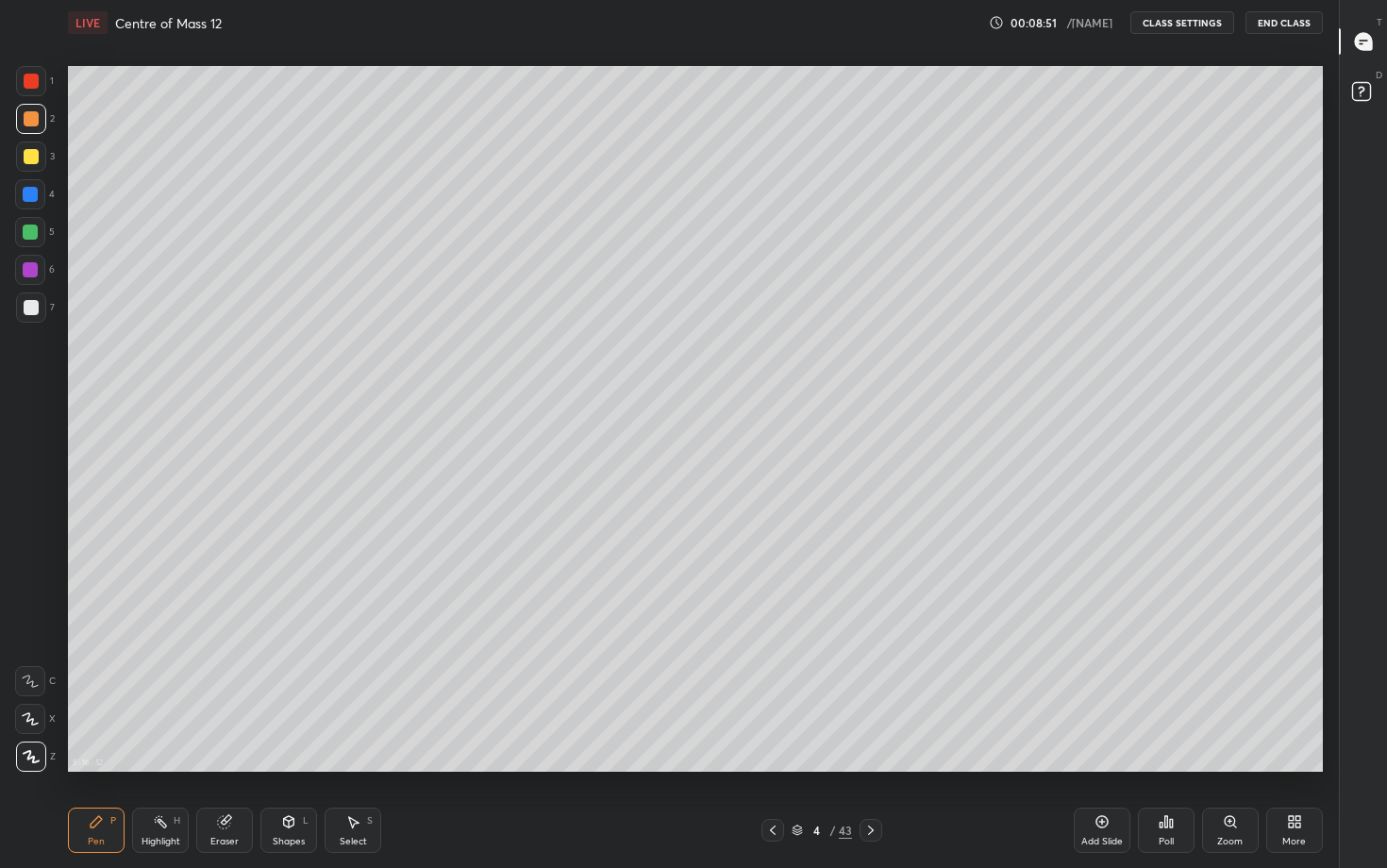 click at bounding box center (31, 119) 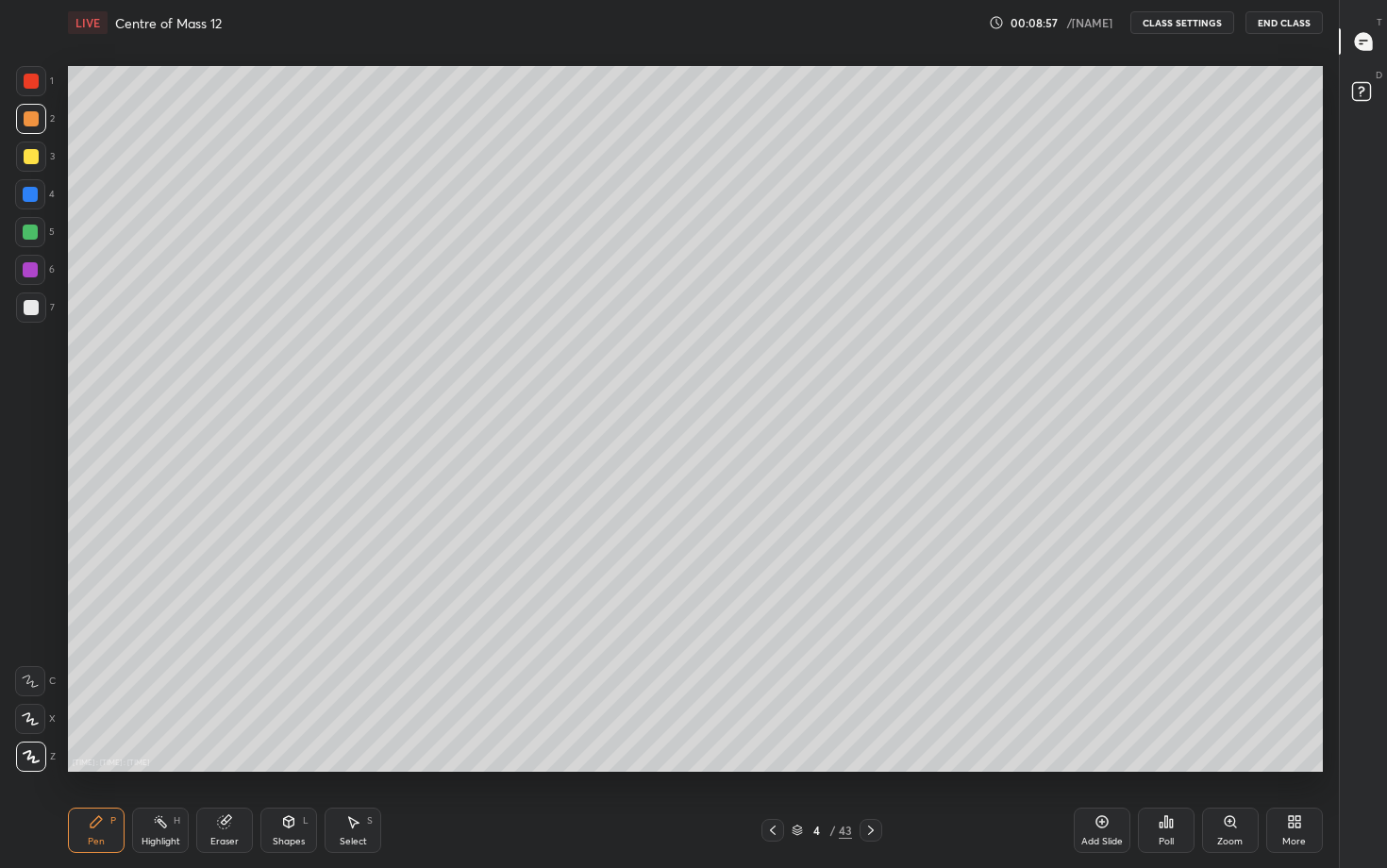 click on "More" at bounding box center [1295, 830] 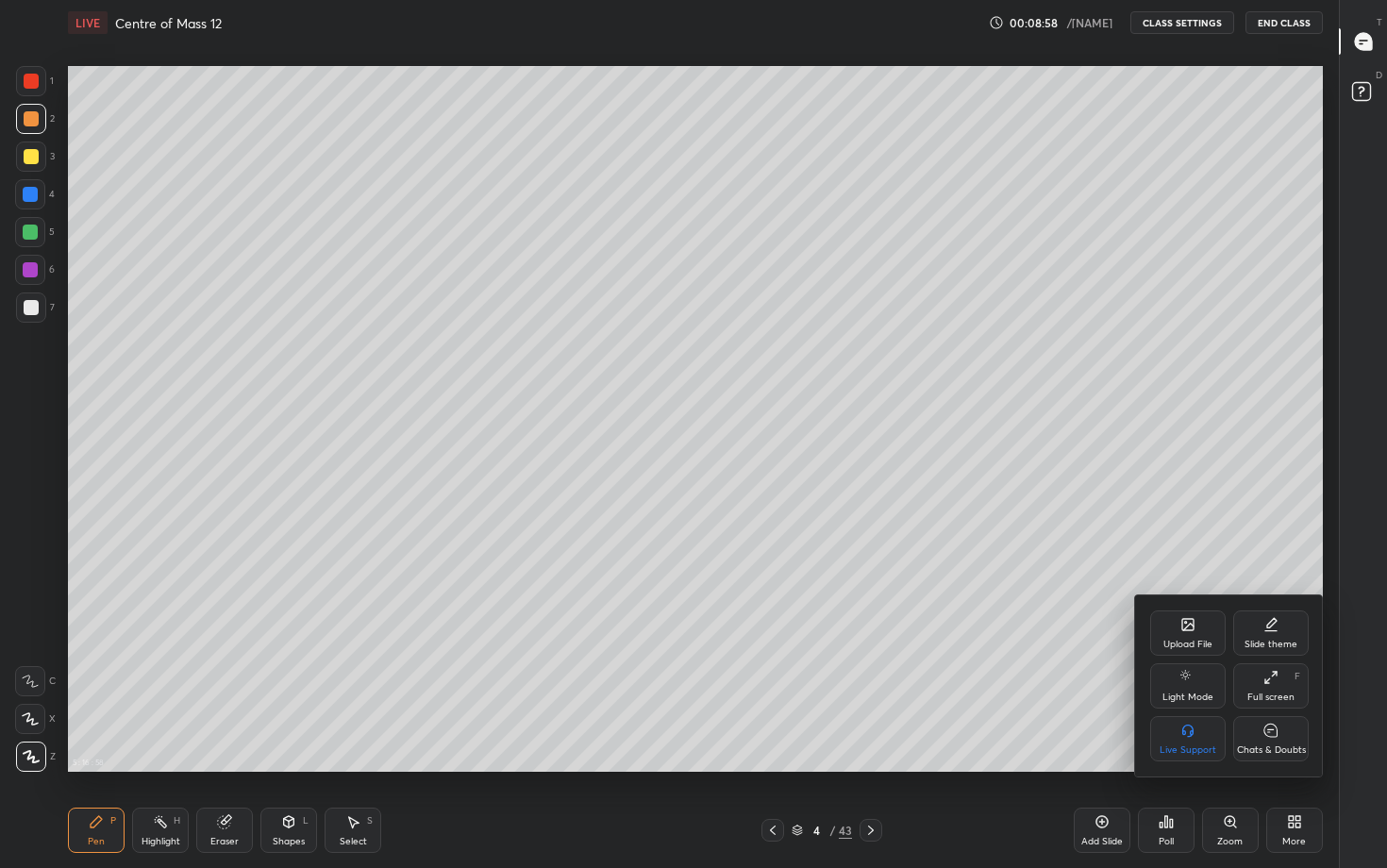 click 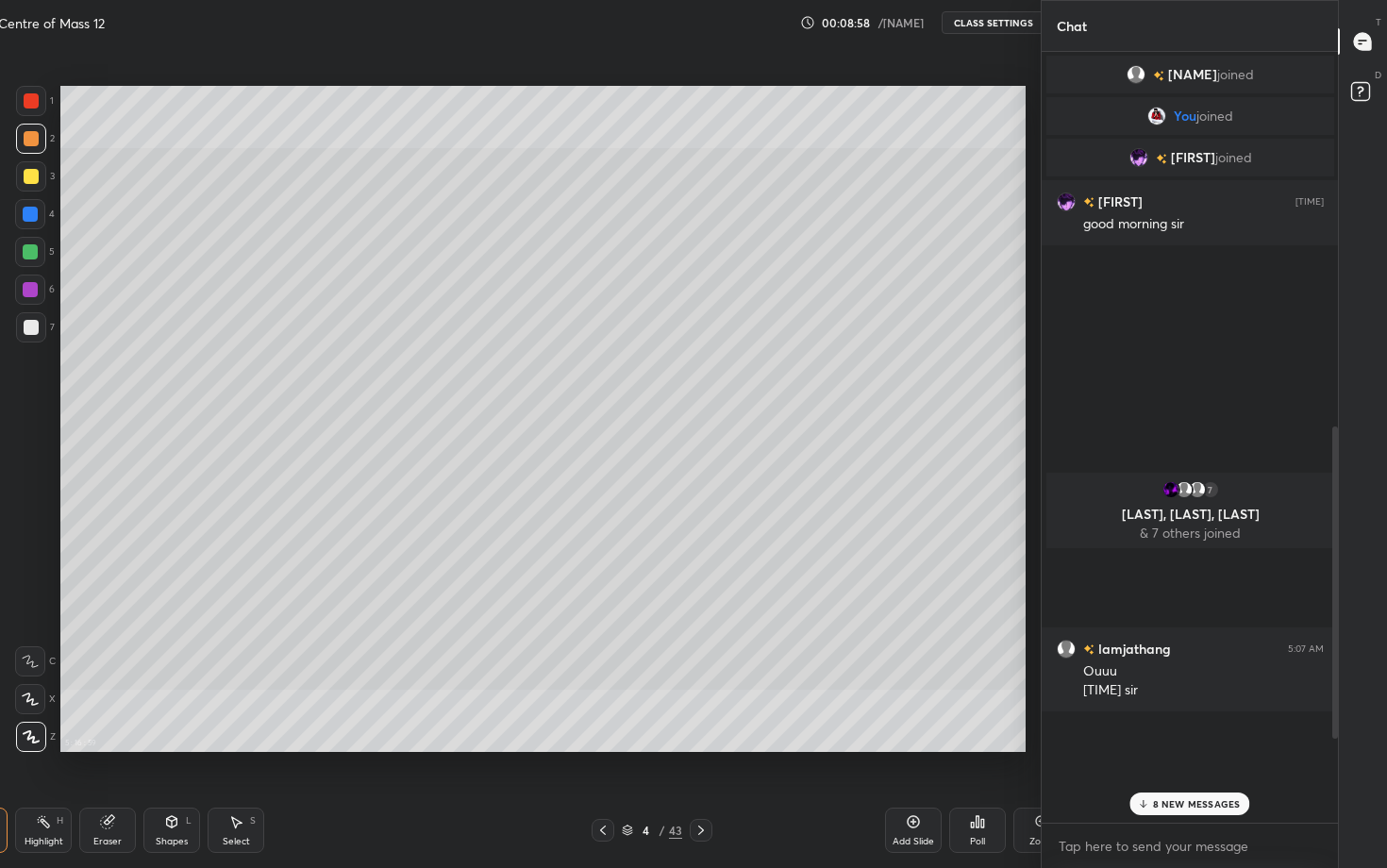 scroll, scrollTop: 747, scrollLeft: 1064, axis: both 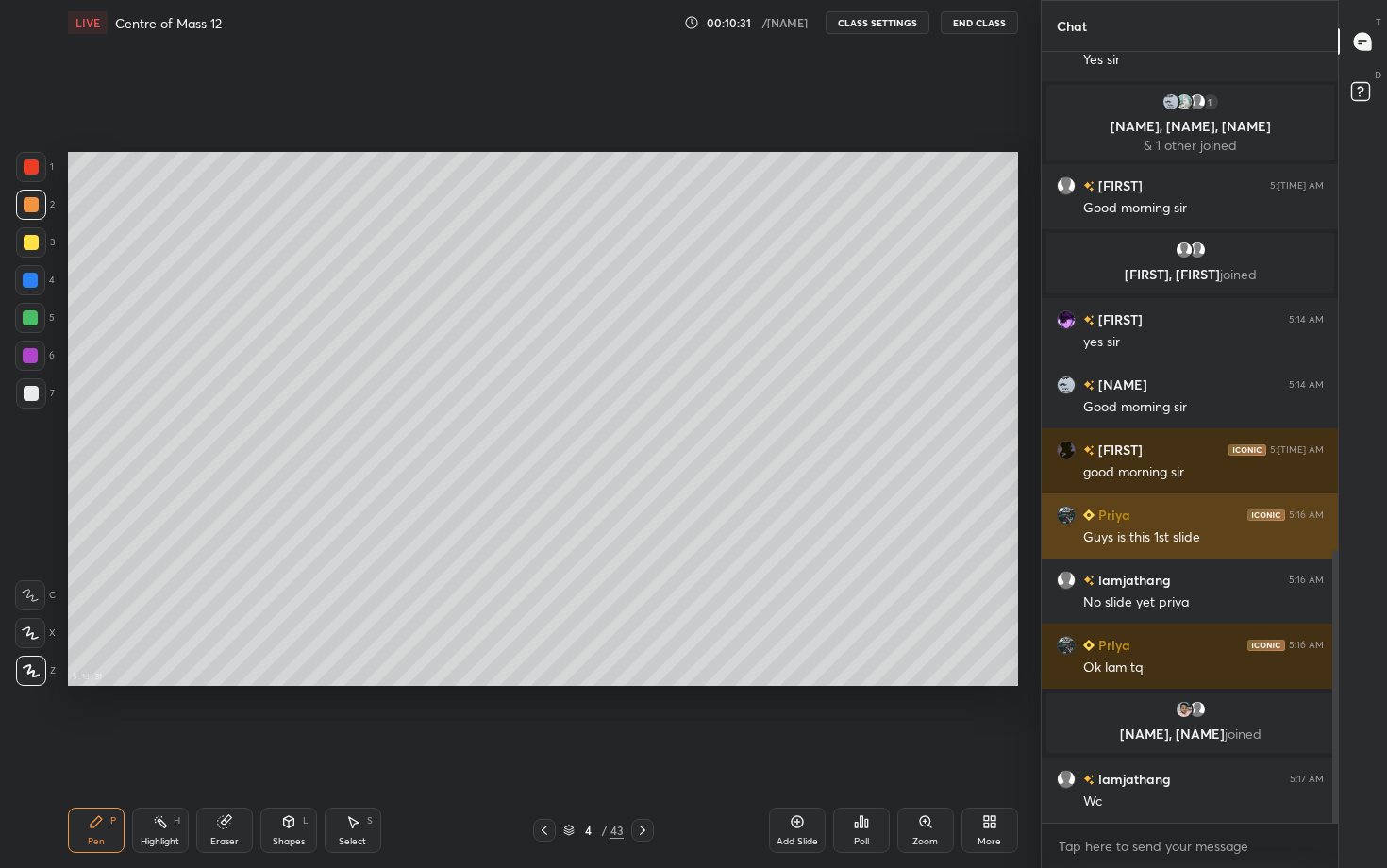 click on "[PERSON] [TIME] Guys is this 1st slide" at bounding box center (1190, 526) 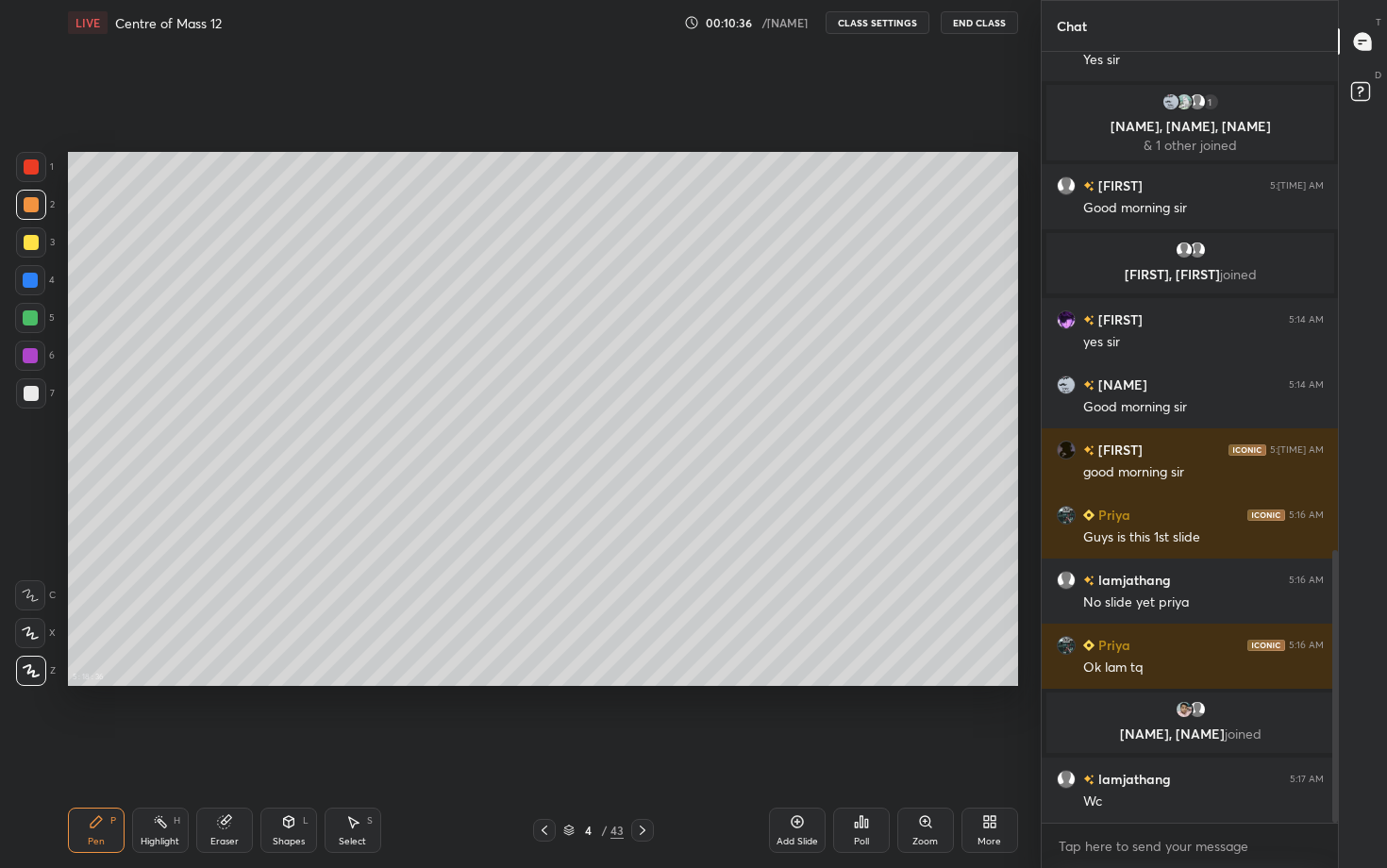 click on "More" at bounding box center [990, 830] 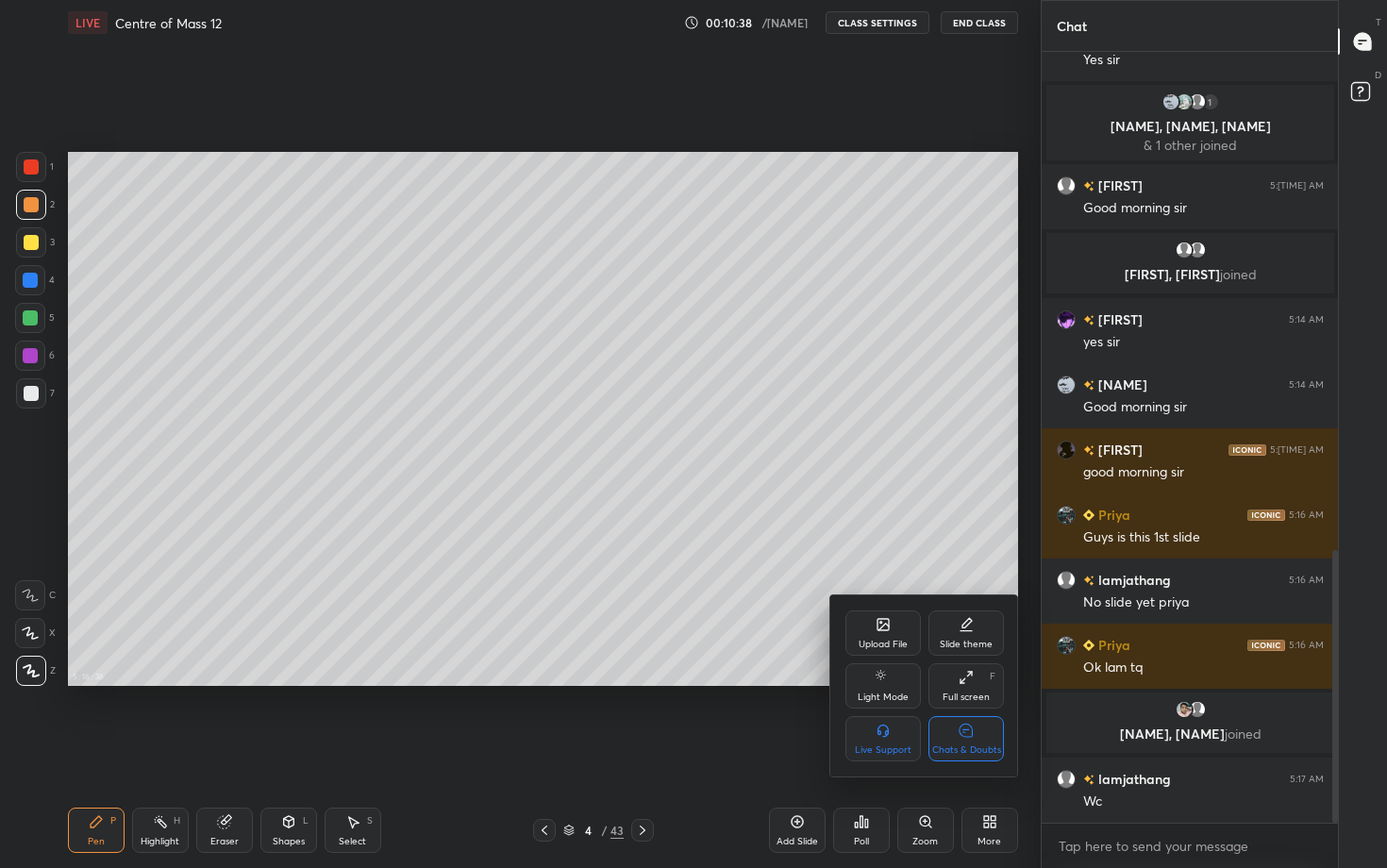 click 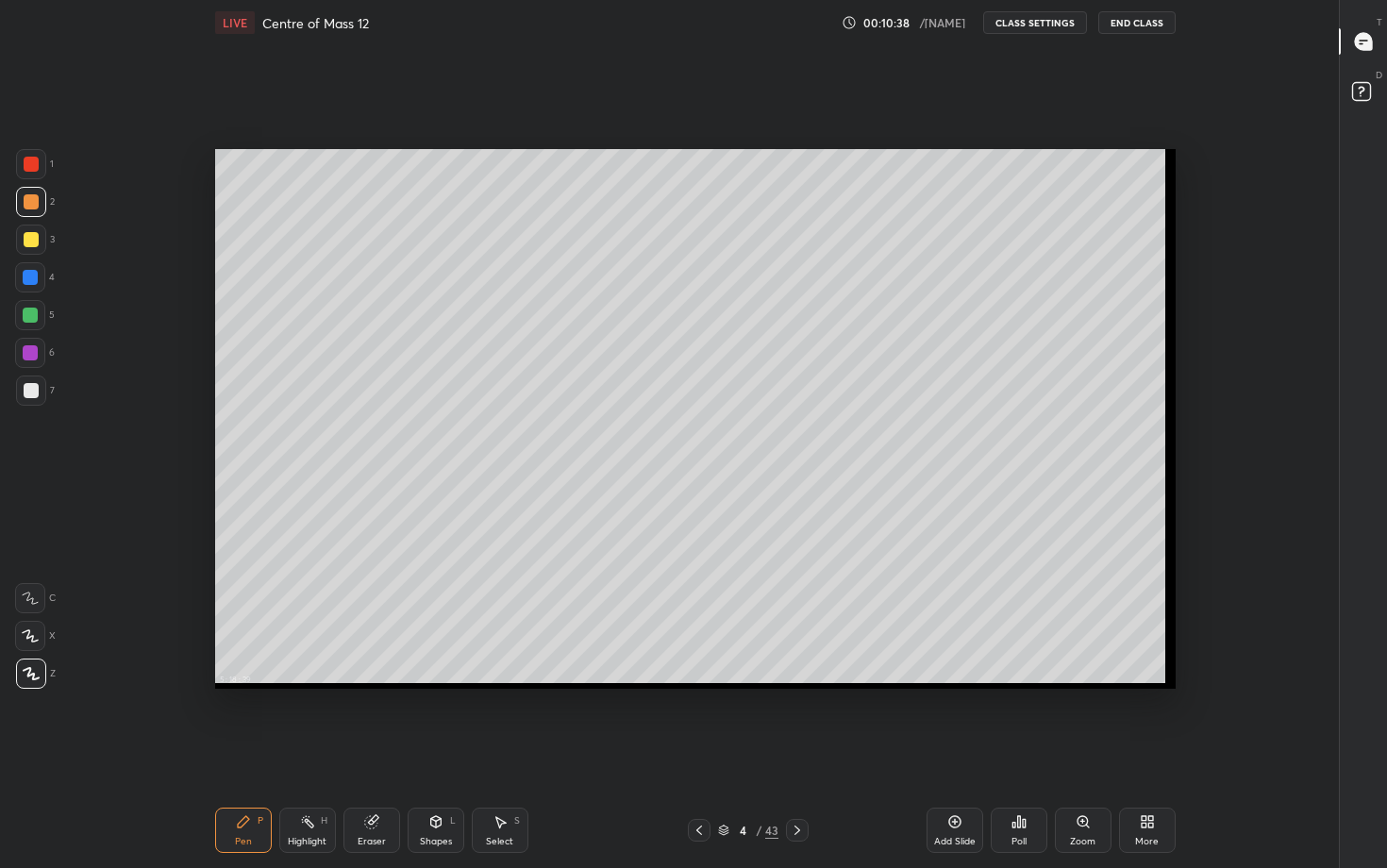 scroll, scrollTop: 7, scrollLeft: 1, axis: both 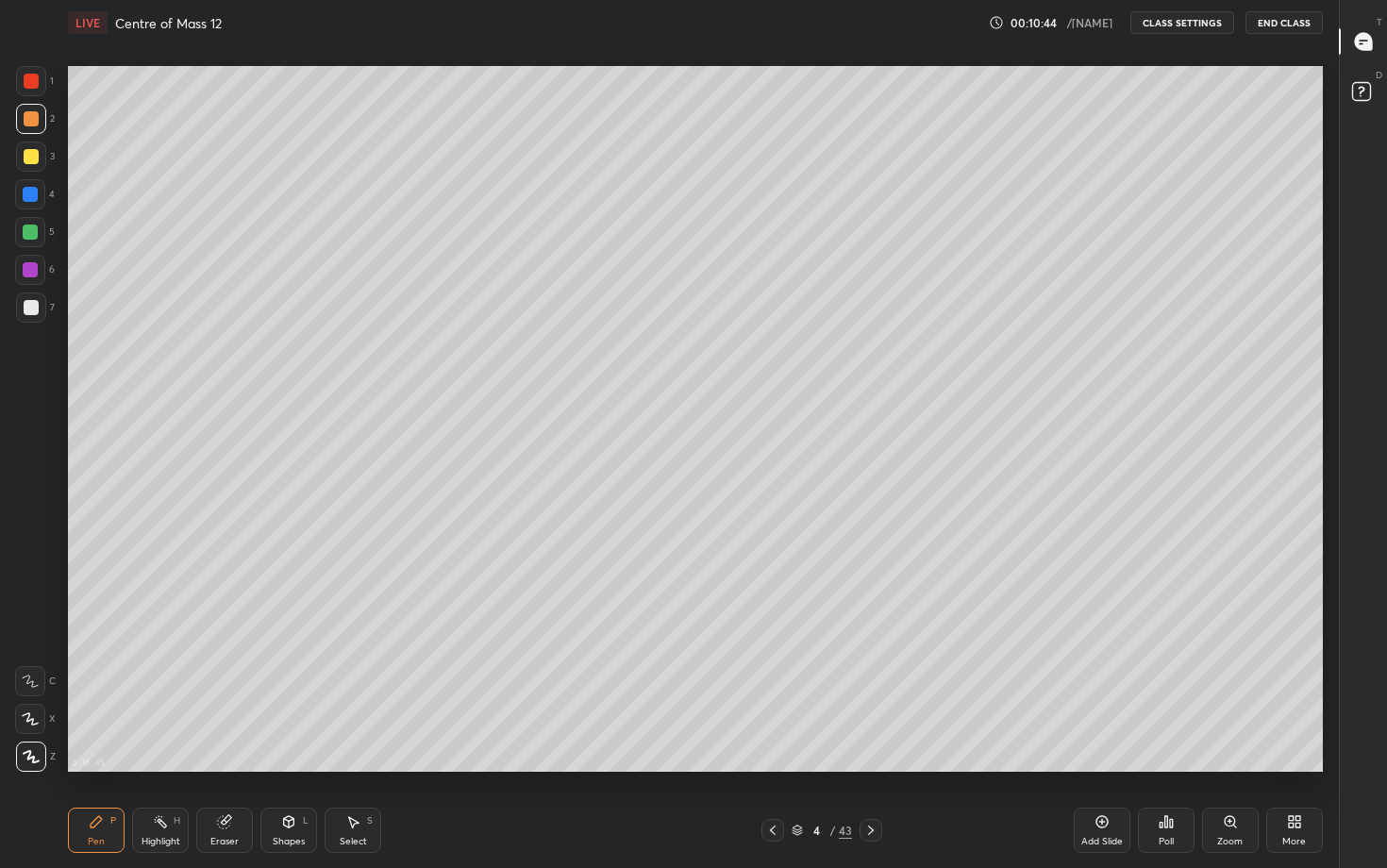 click at bounding box center [31, 119] 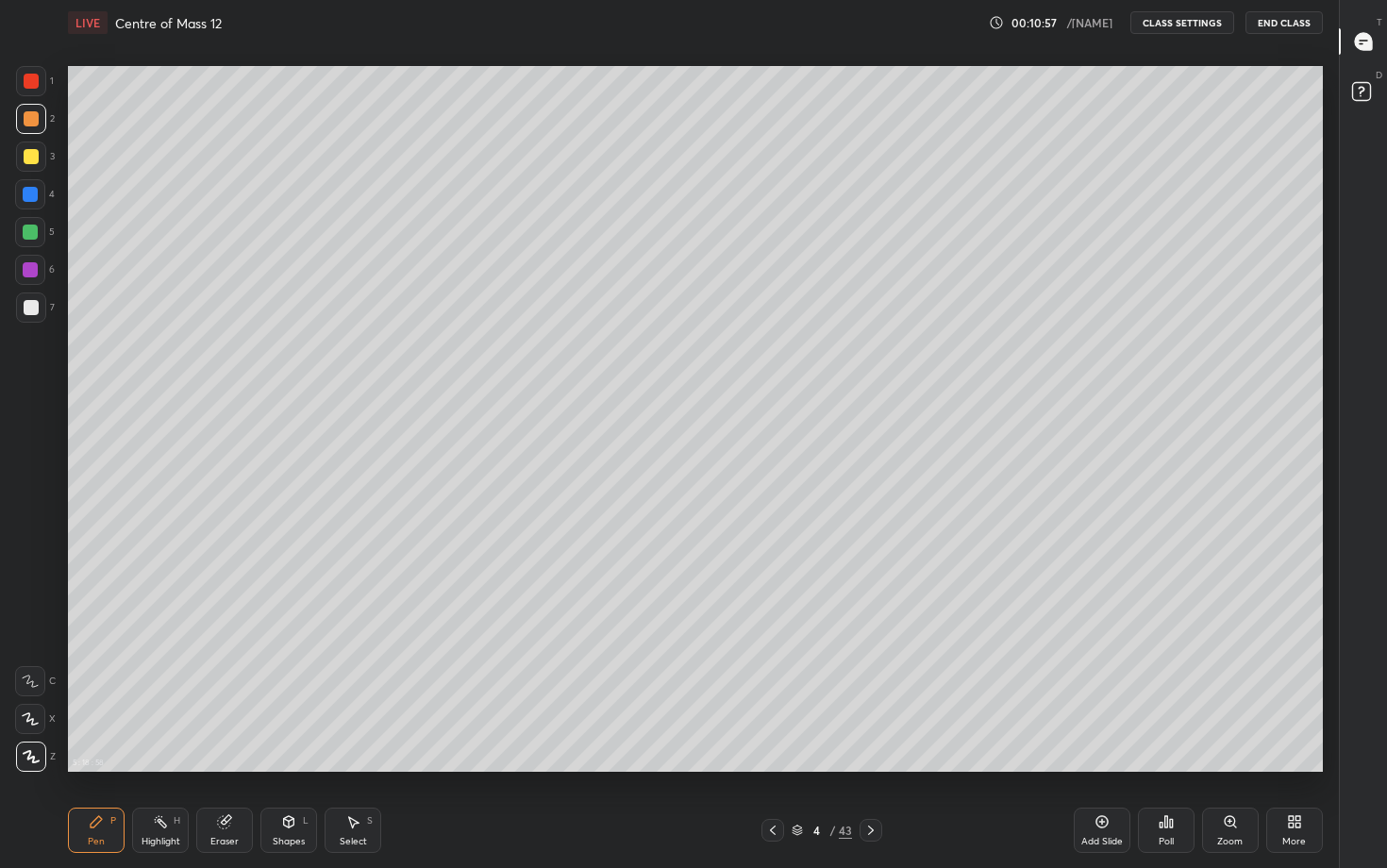 click on "Shapes" at bounding box center [289, 842] 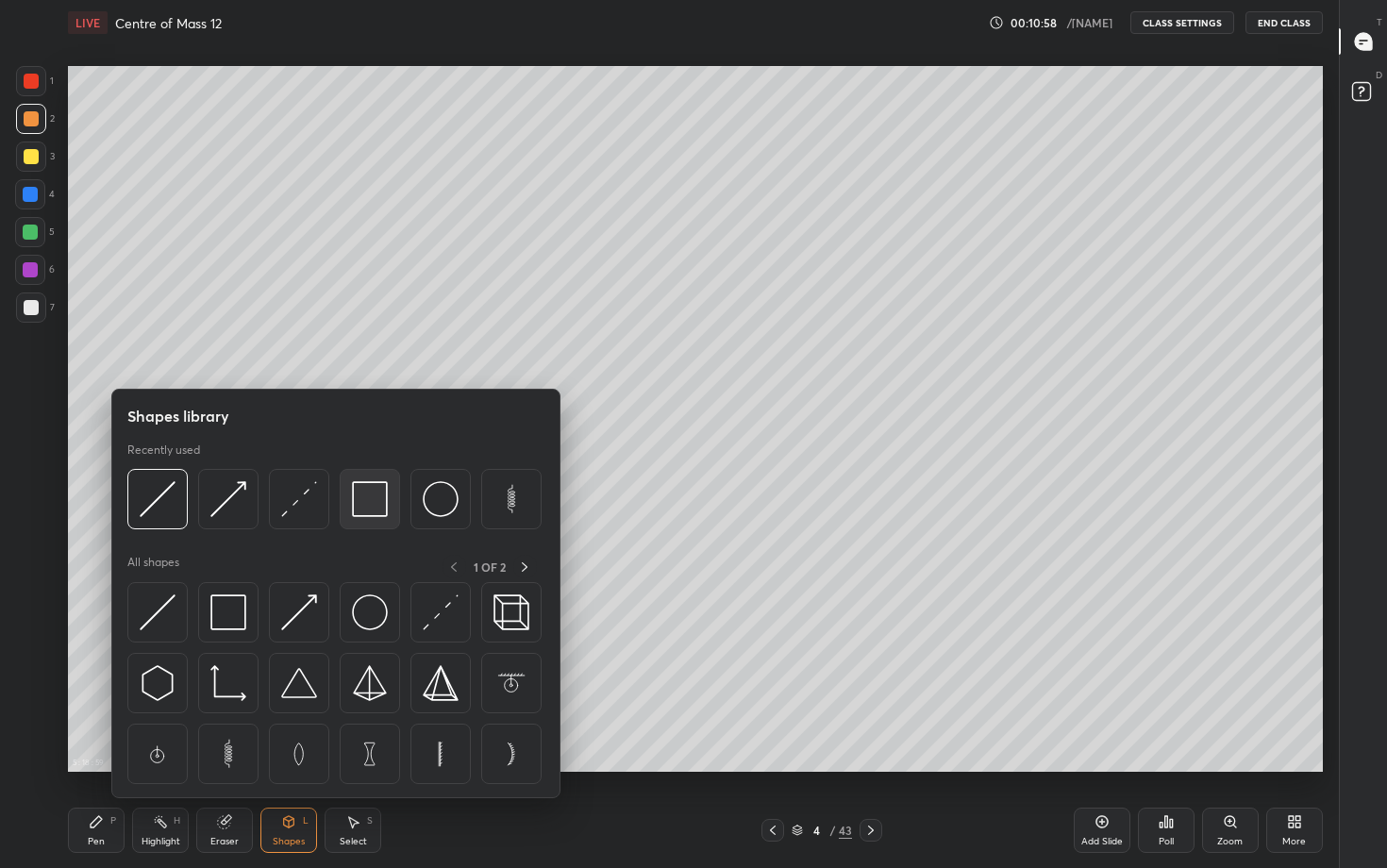 click at bounding box center (370, 499) 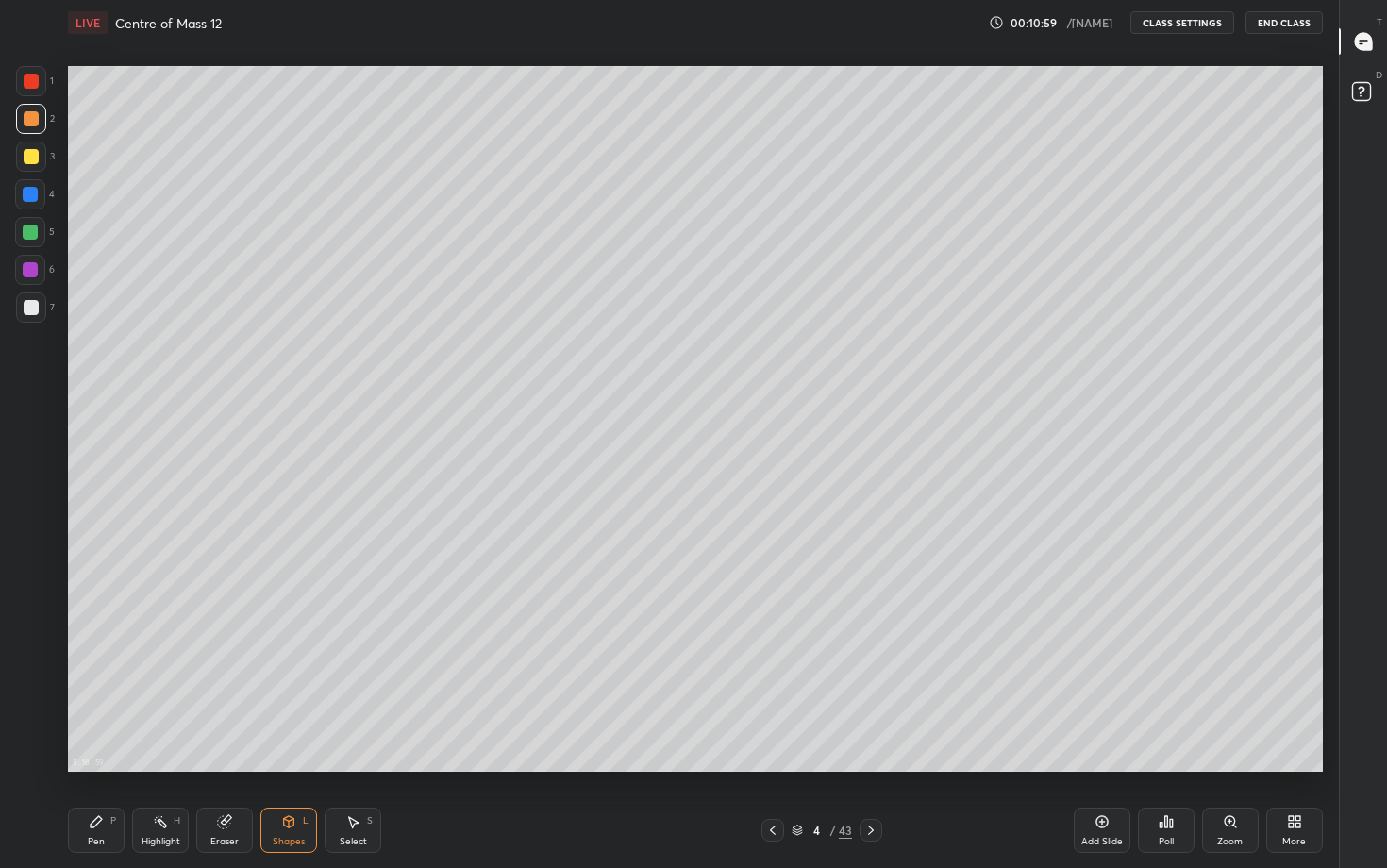 click at bounding box center [31, 308] 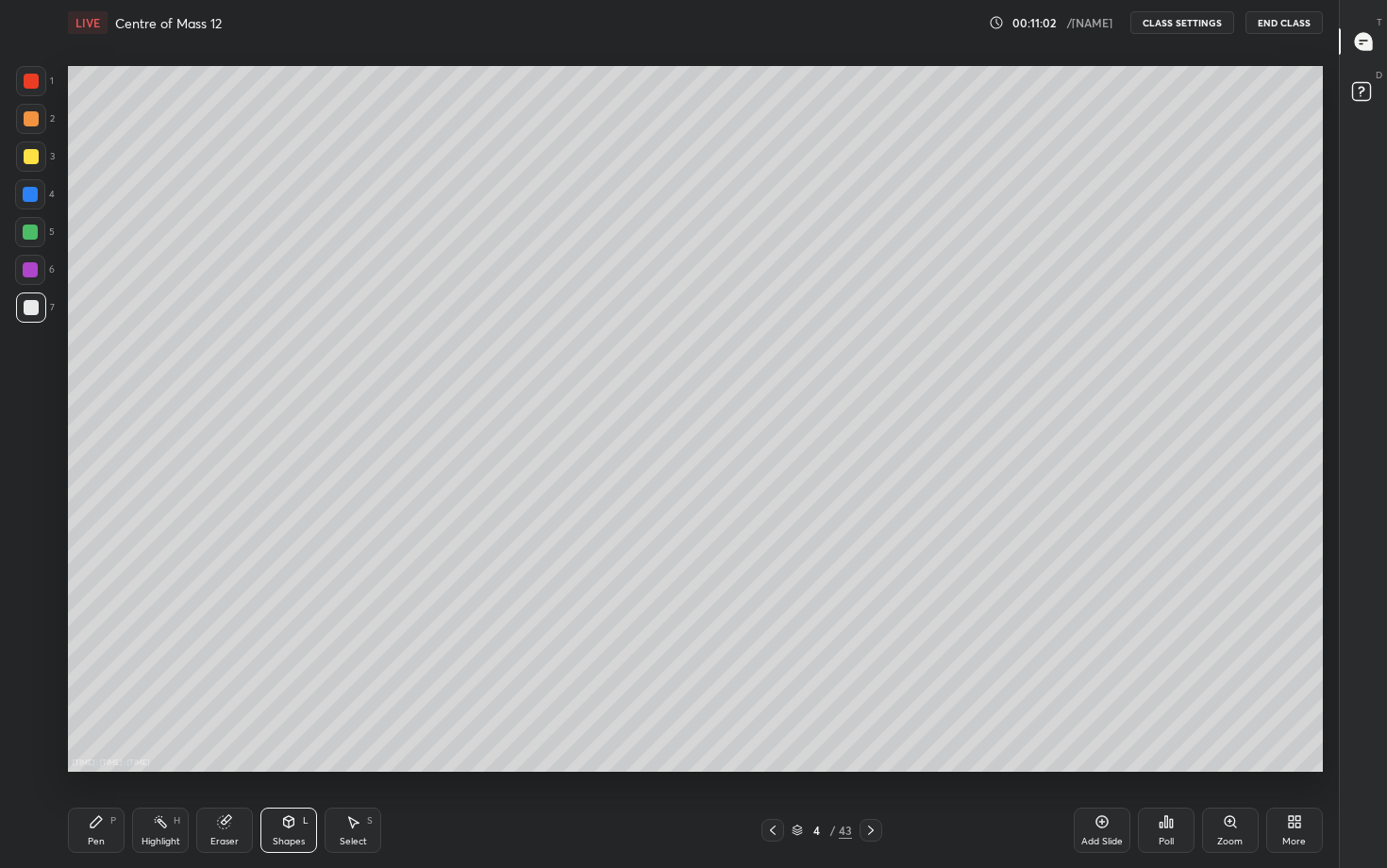 click on "Pen P" at bounding box center [96, 830] 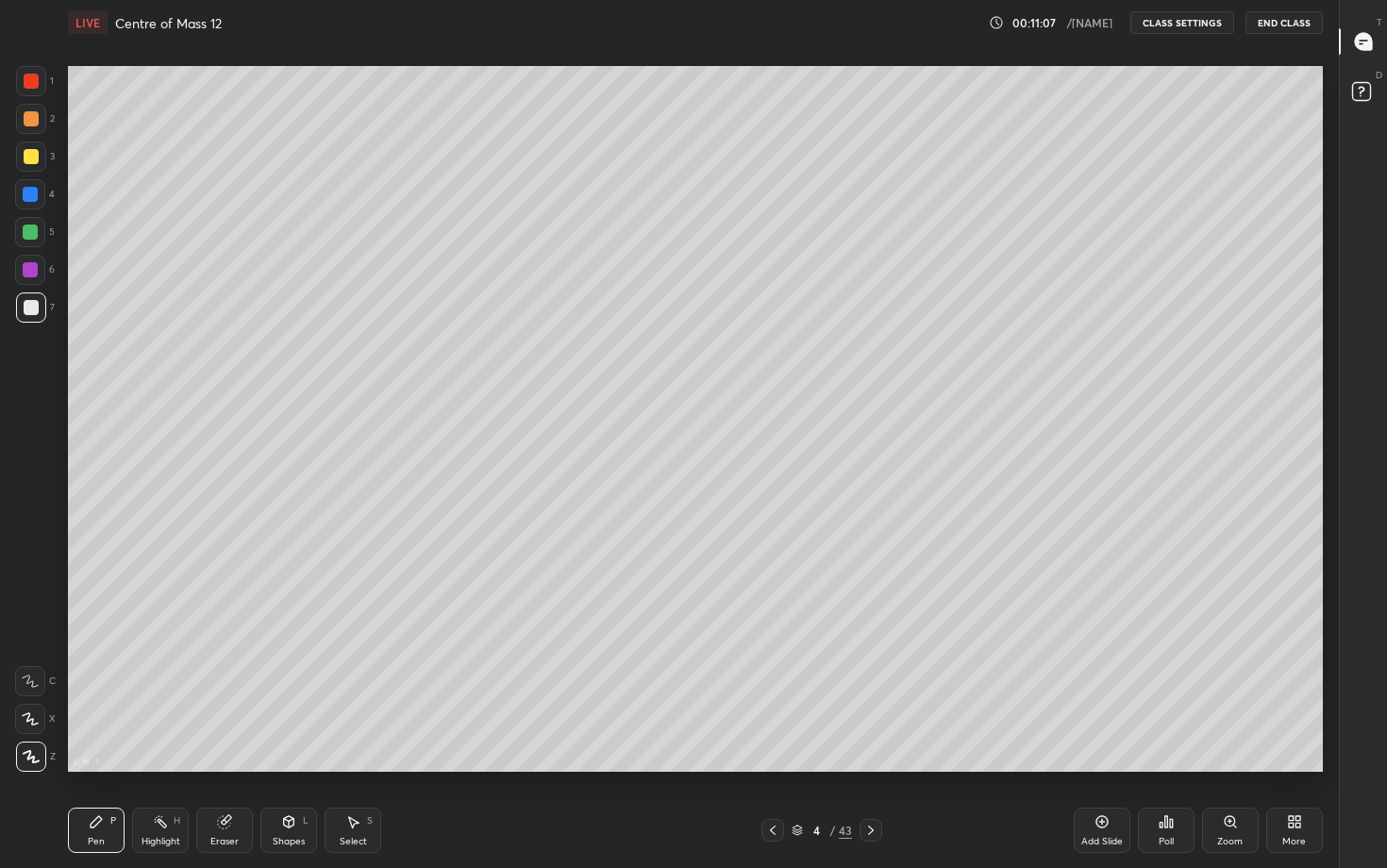 click on "Pen" at bounding box center (96, 842) 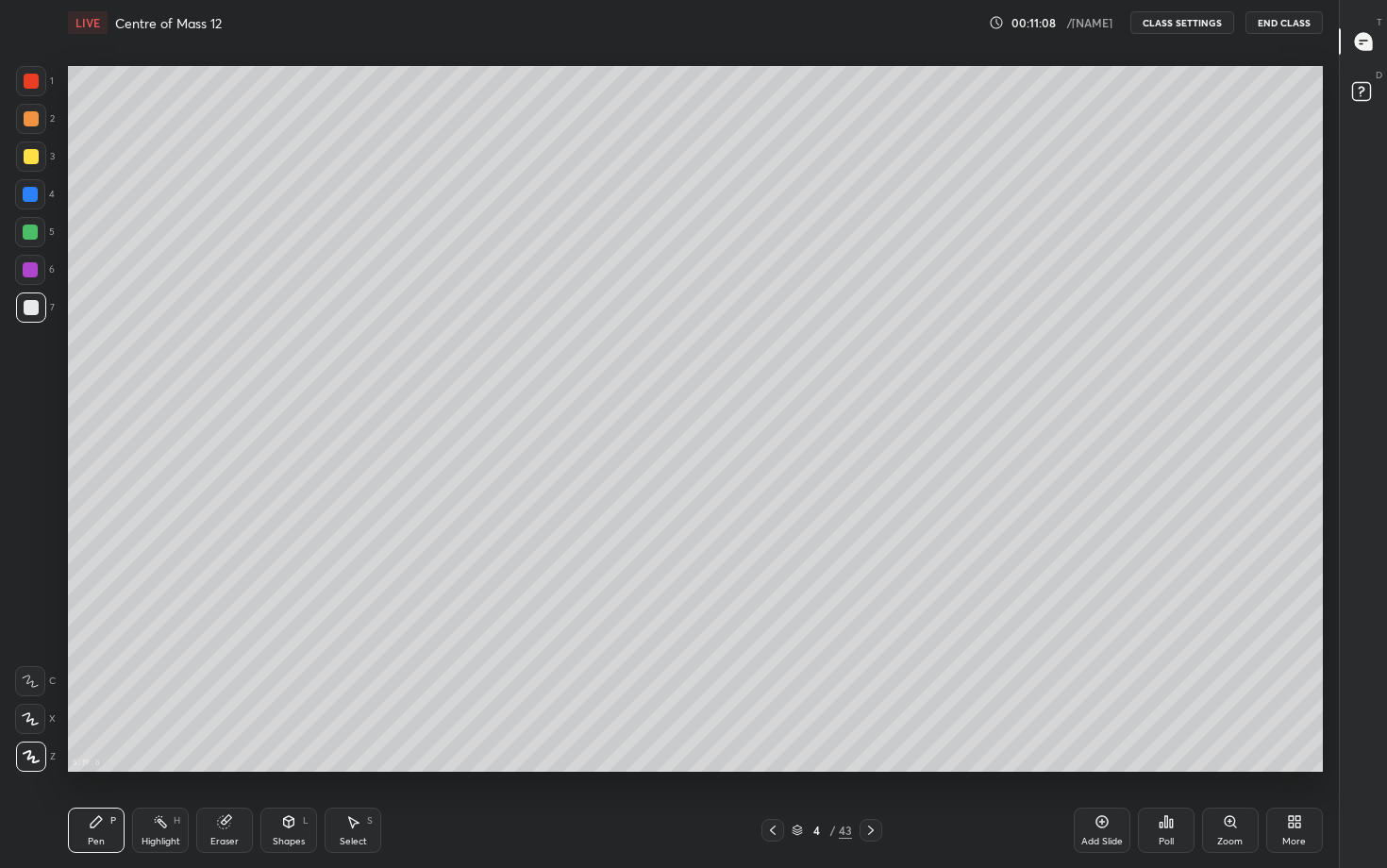 click at bounding box center (31, 157) 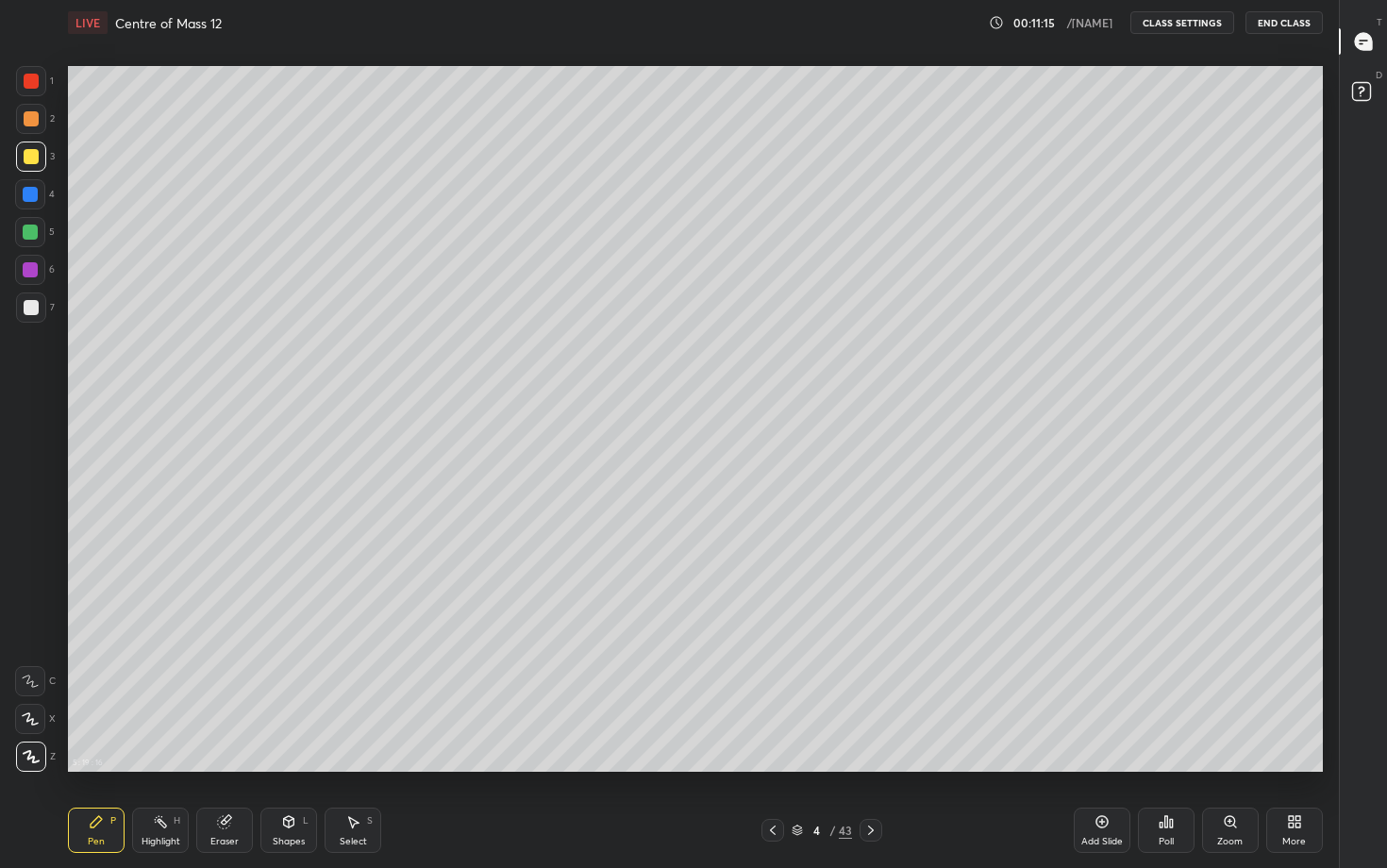 click on "Shapes" at bounding box center [289, 842] 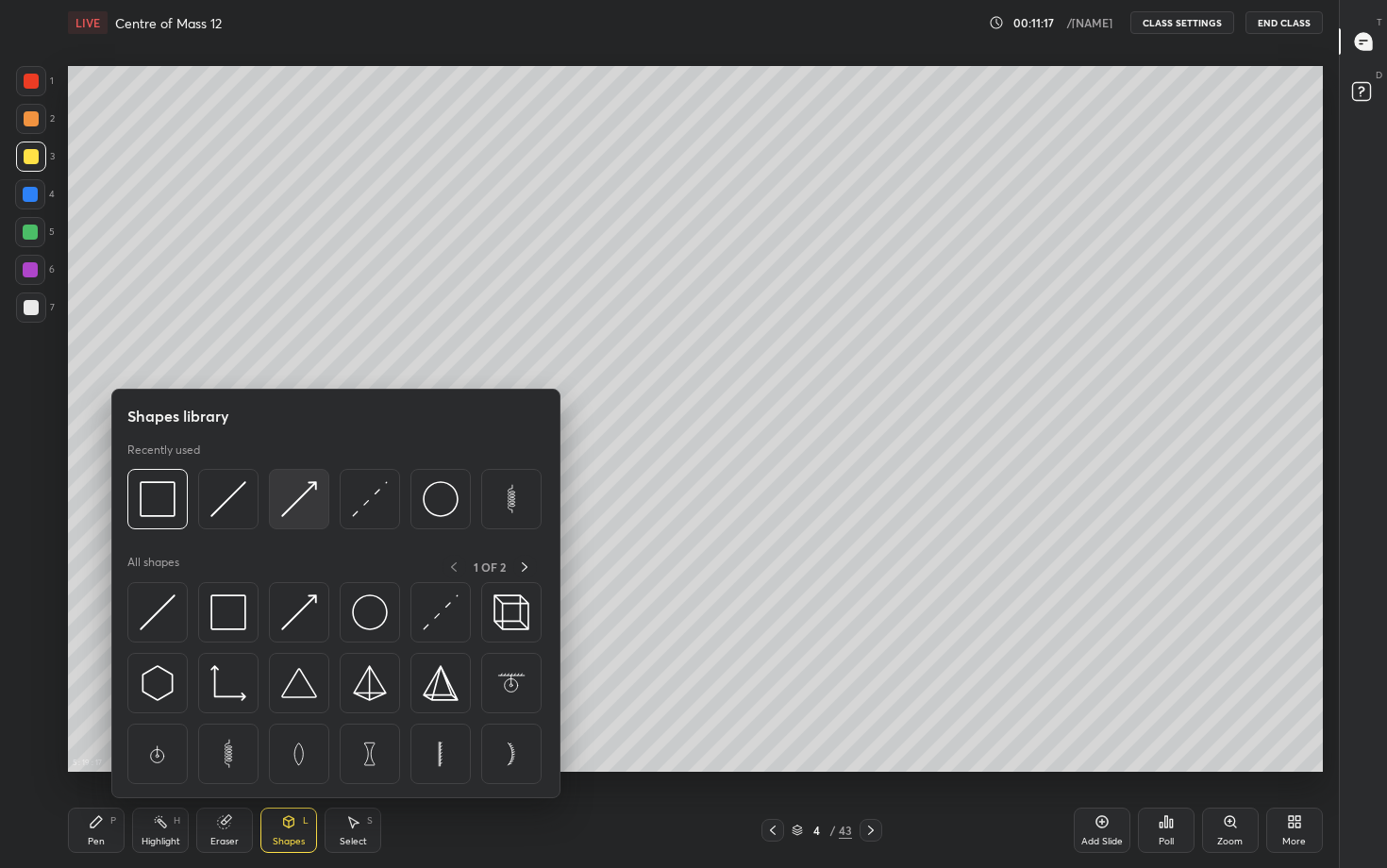 click at bounding box center (299, 499) 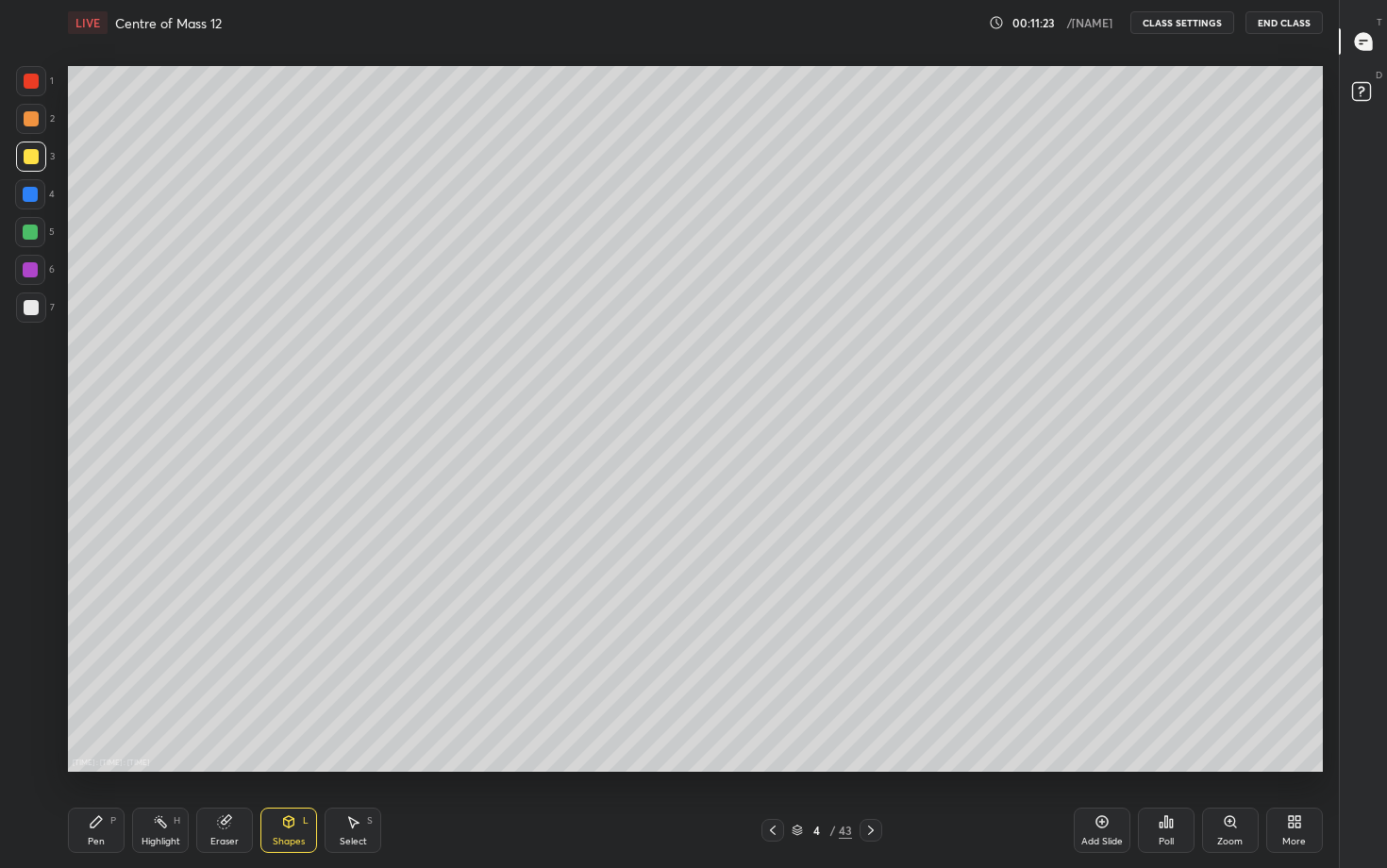 click on "Pen P" at bounding box center (96, 830) 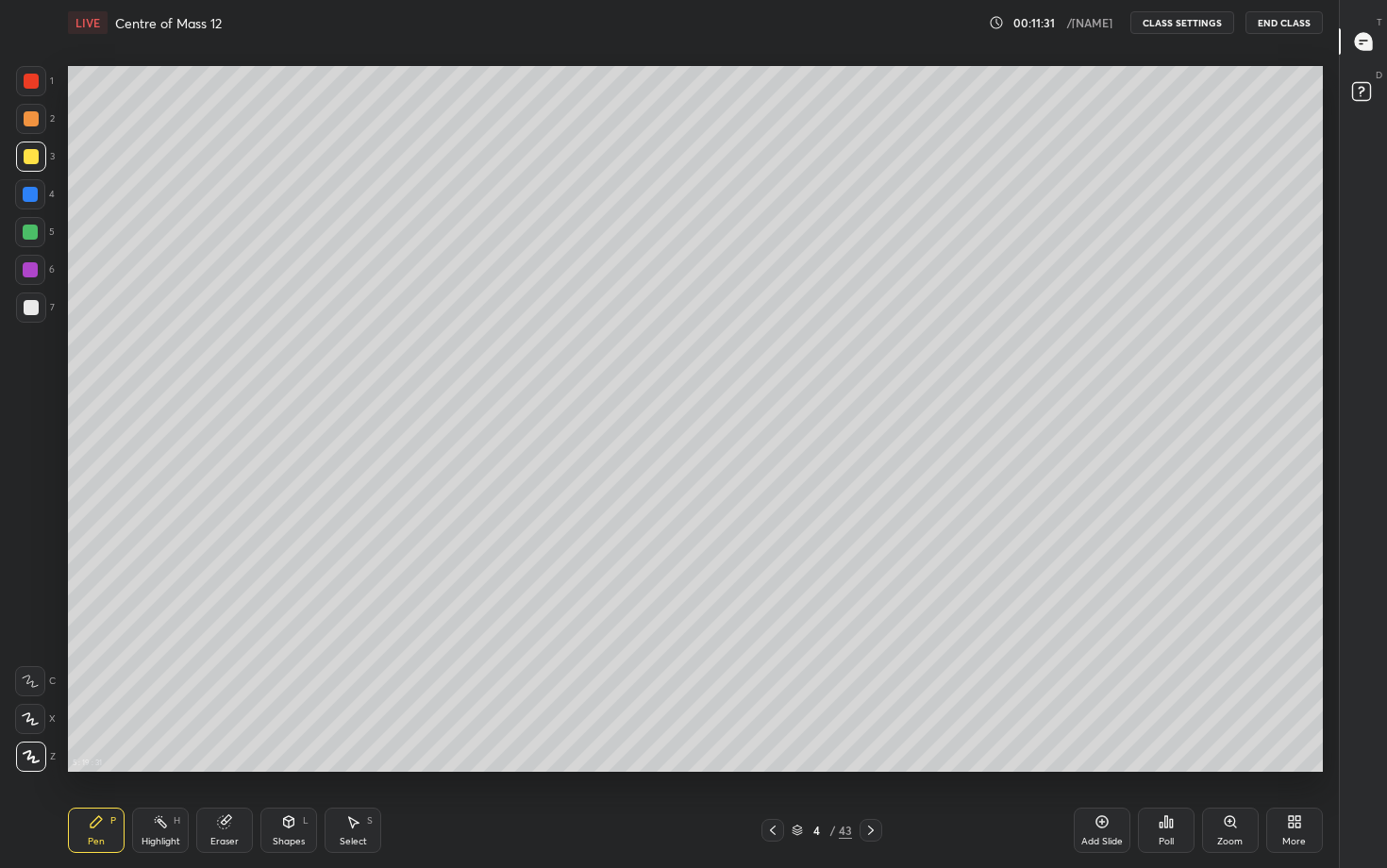 click on "Pen" at bounding box center [96, 842] 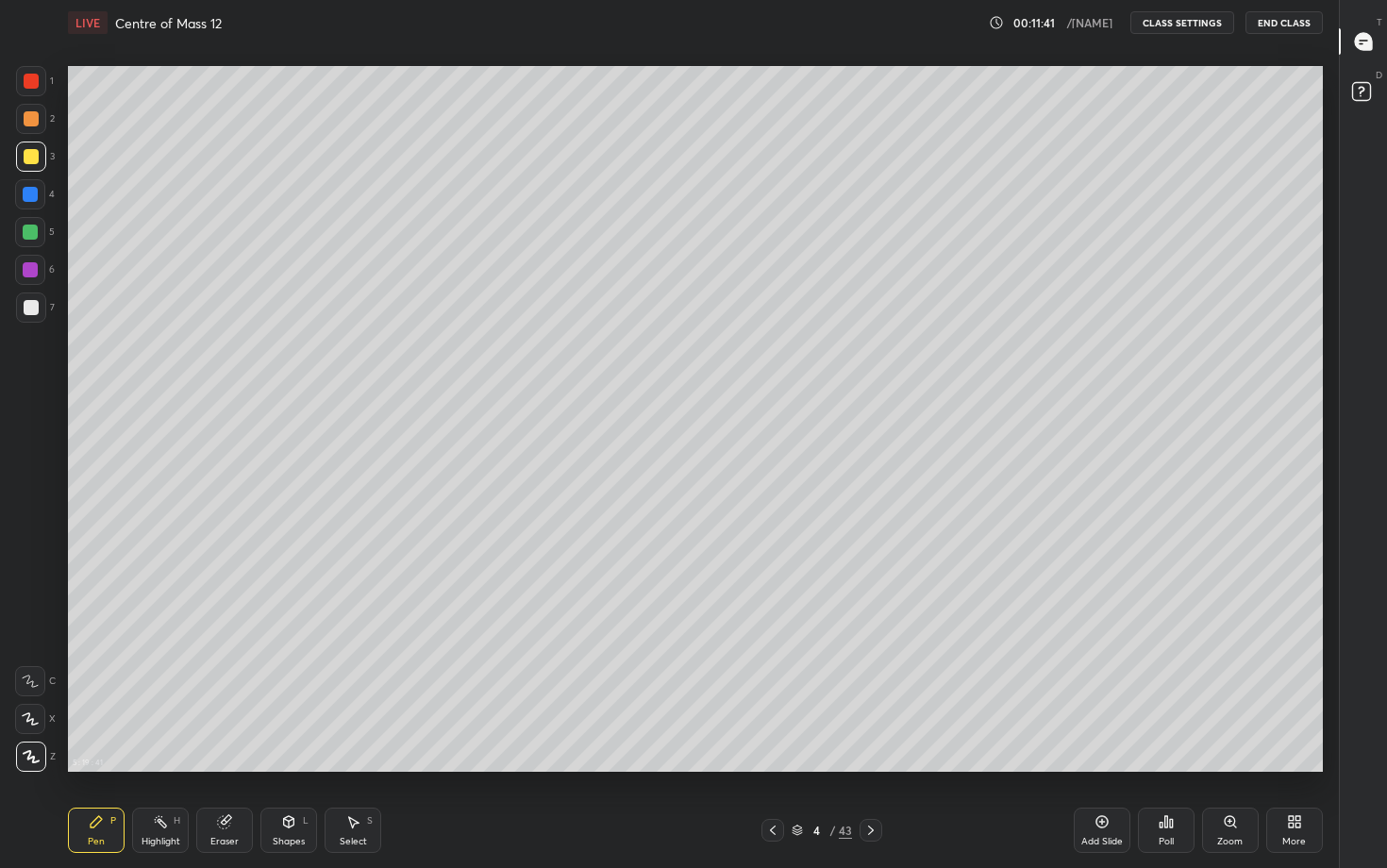 click on "Pen P" at bounding box center [96, 830] 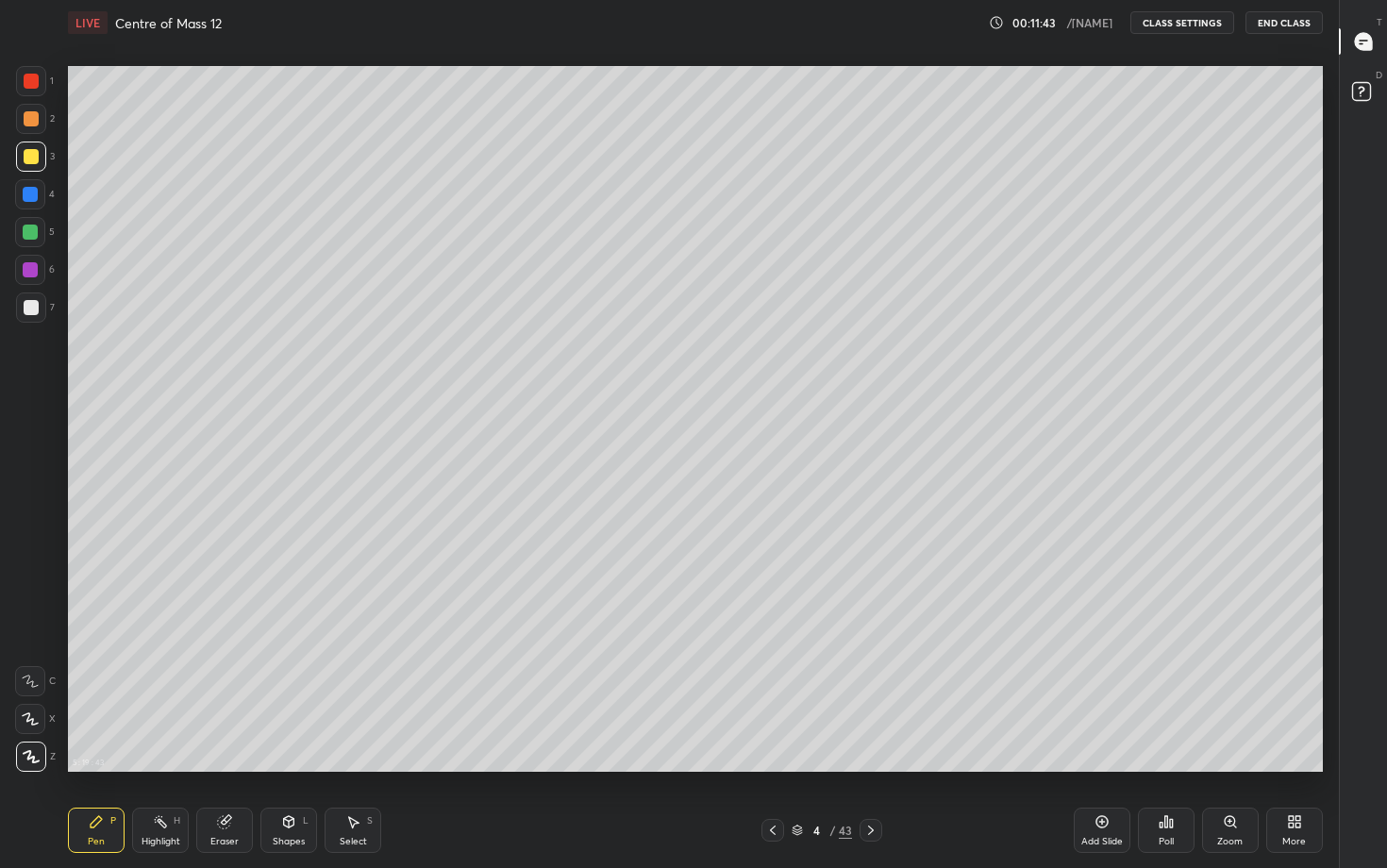 click at bounding box center (31, 308) 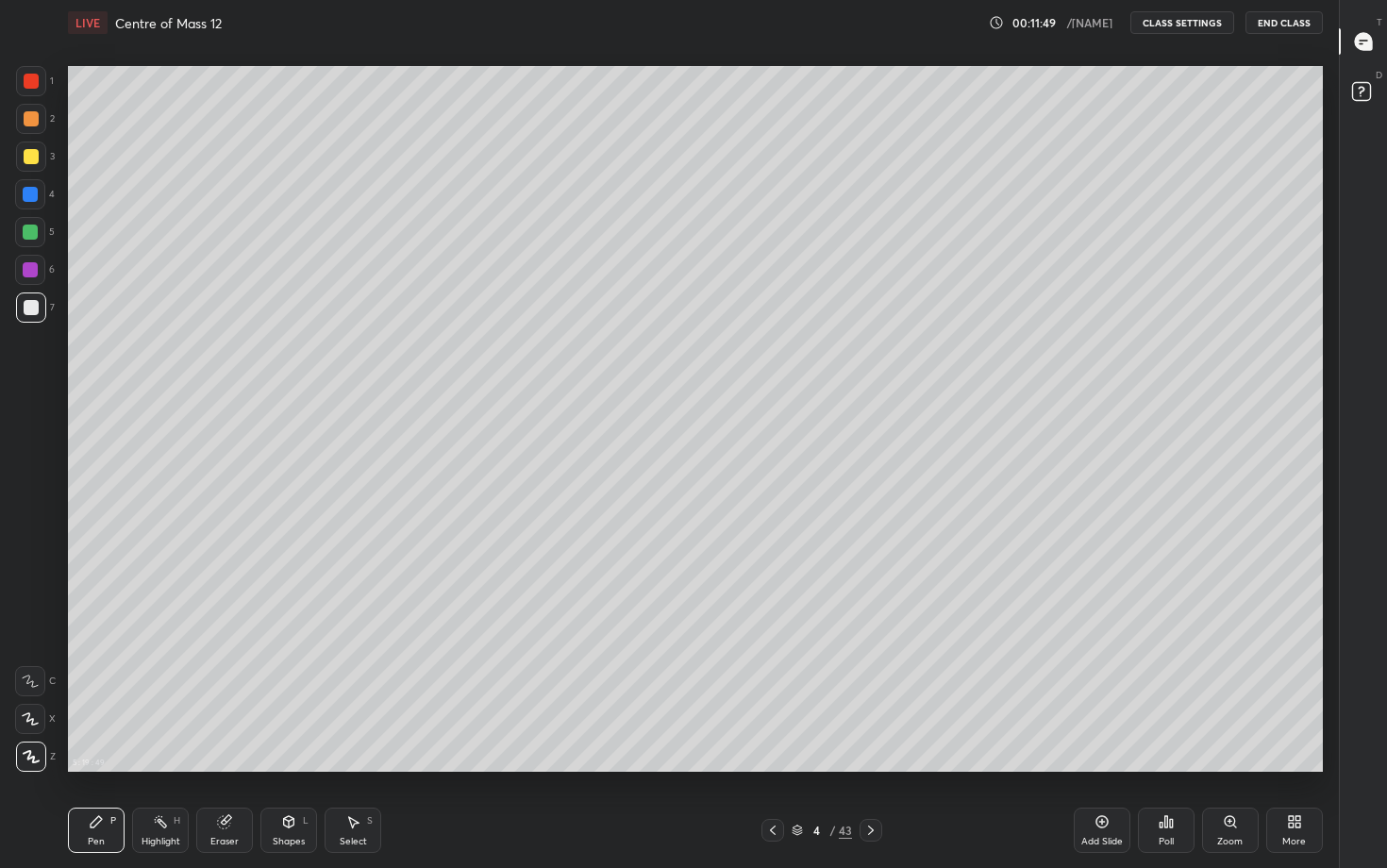click on "Shapes L" at bounding box center [289, 830] 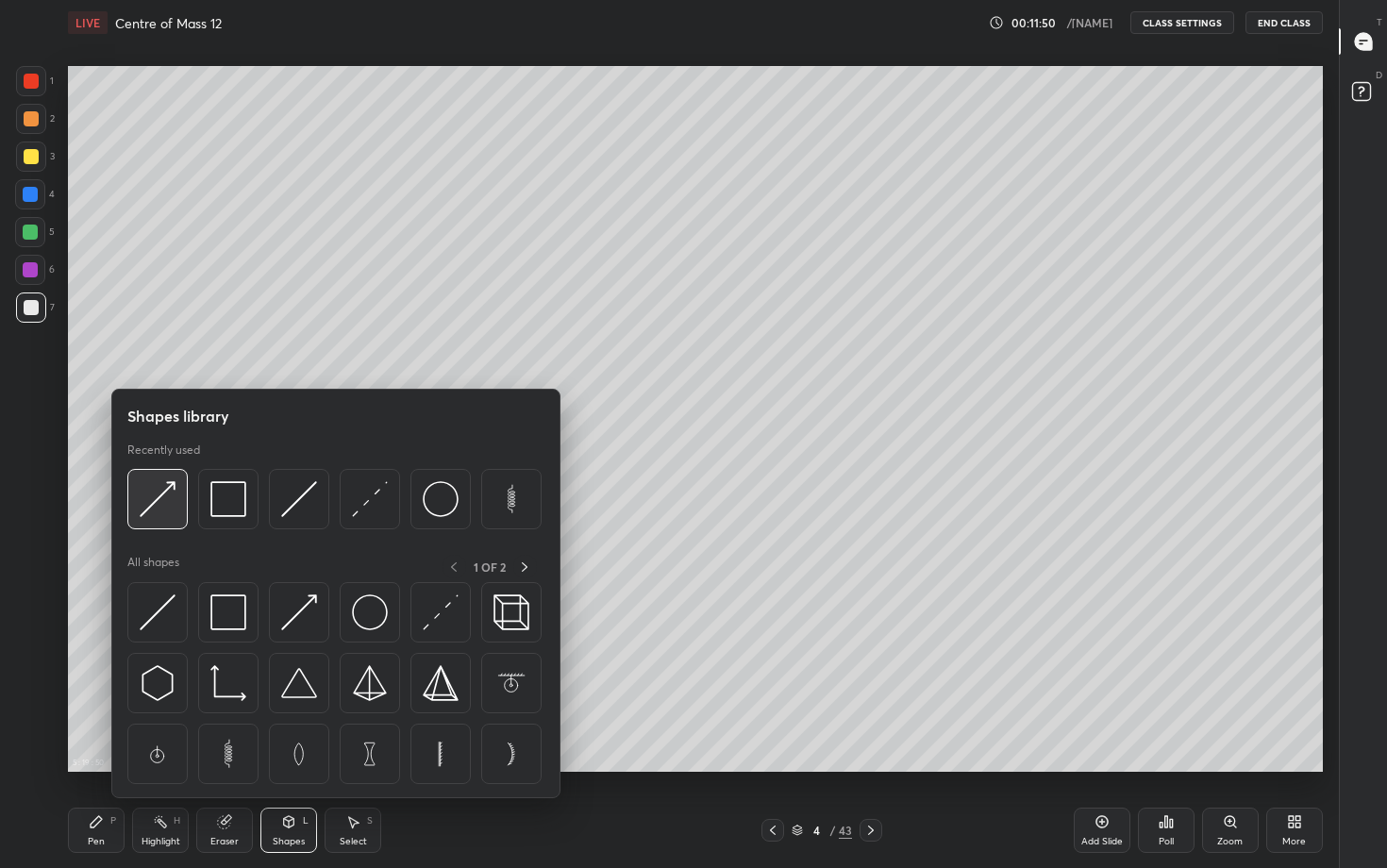click at bounding box center [158, 499] 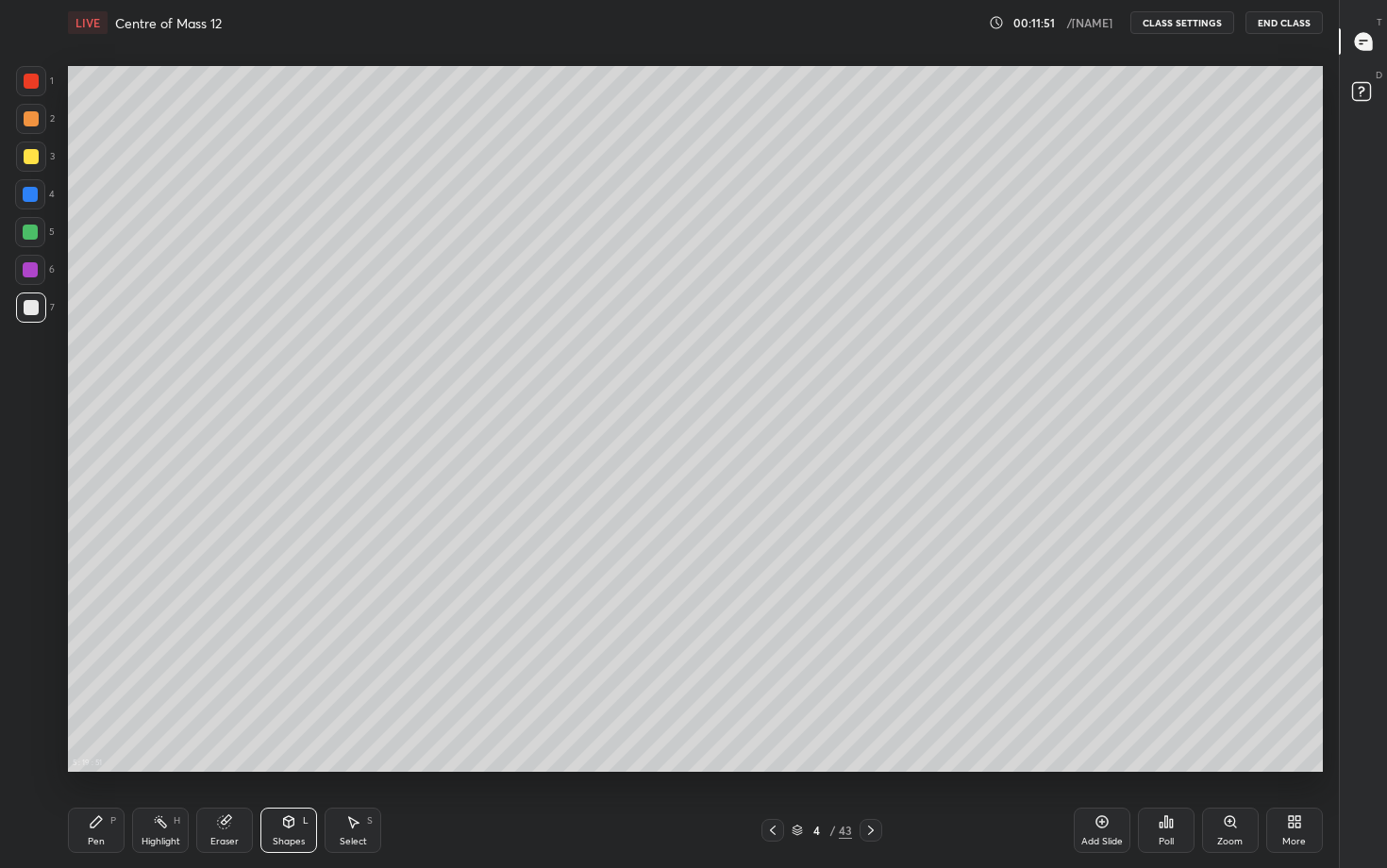 click at bounding box center [30, 232] 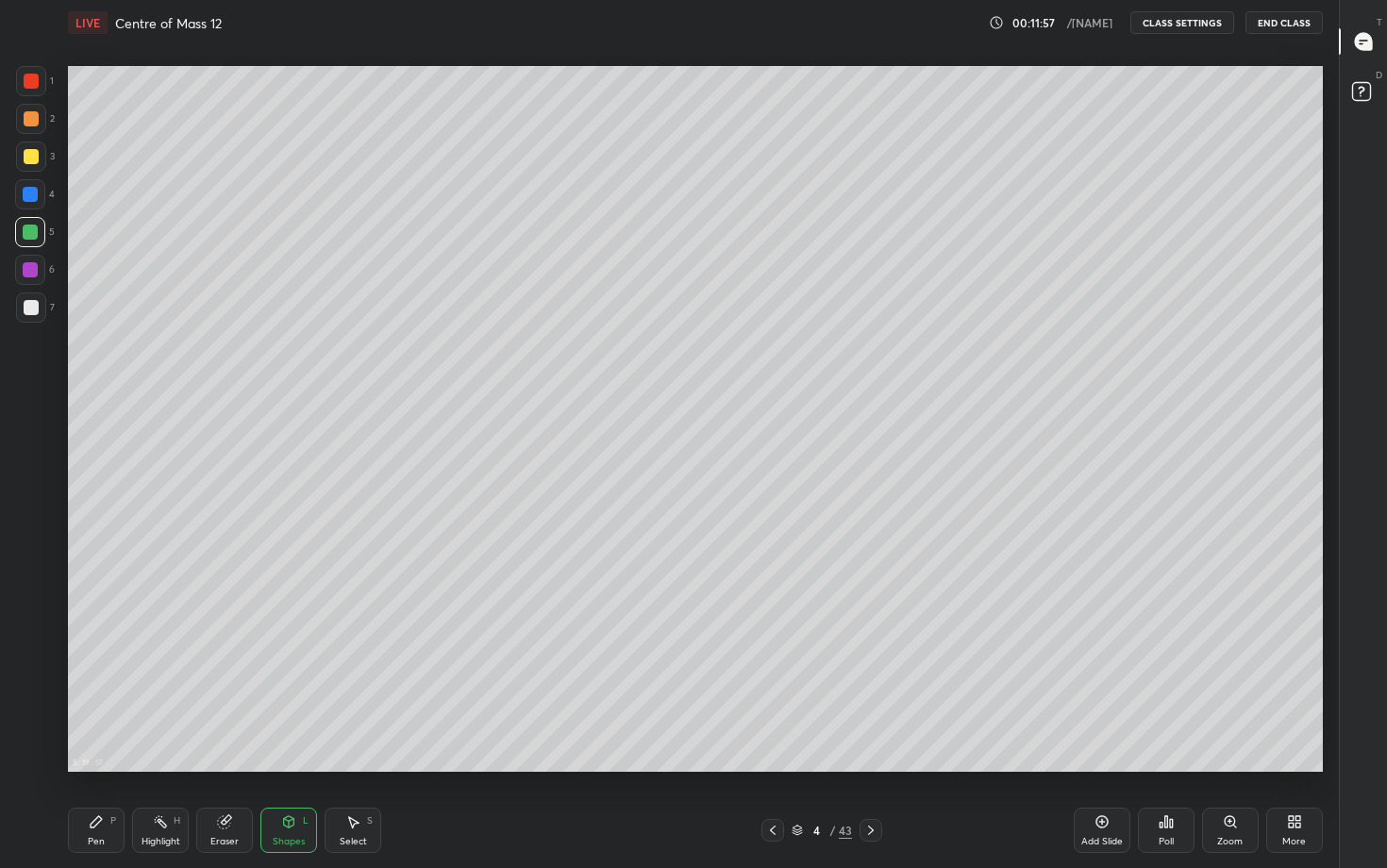click on "Pen P" at bounding box center [96, 830] 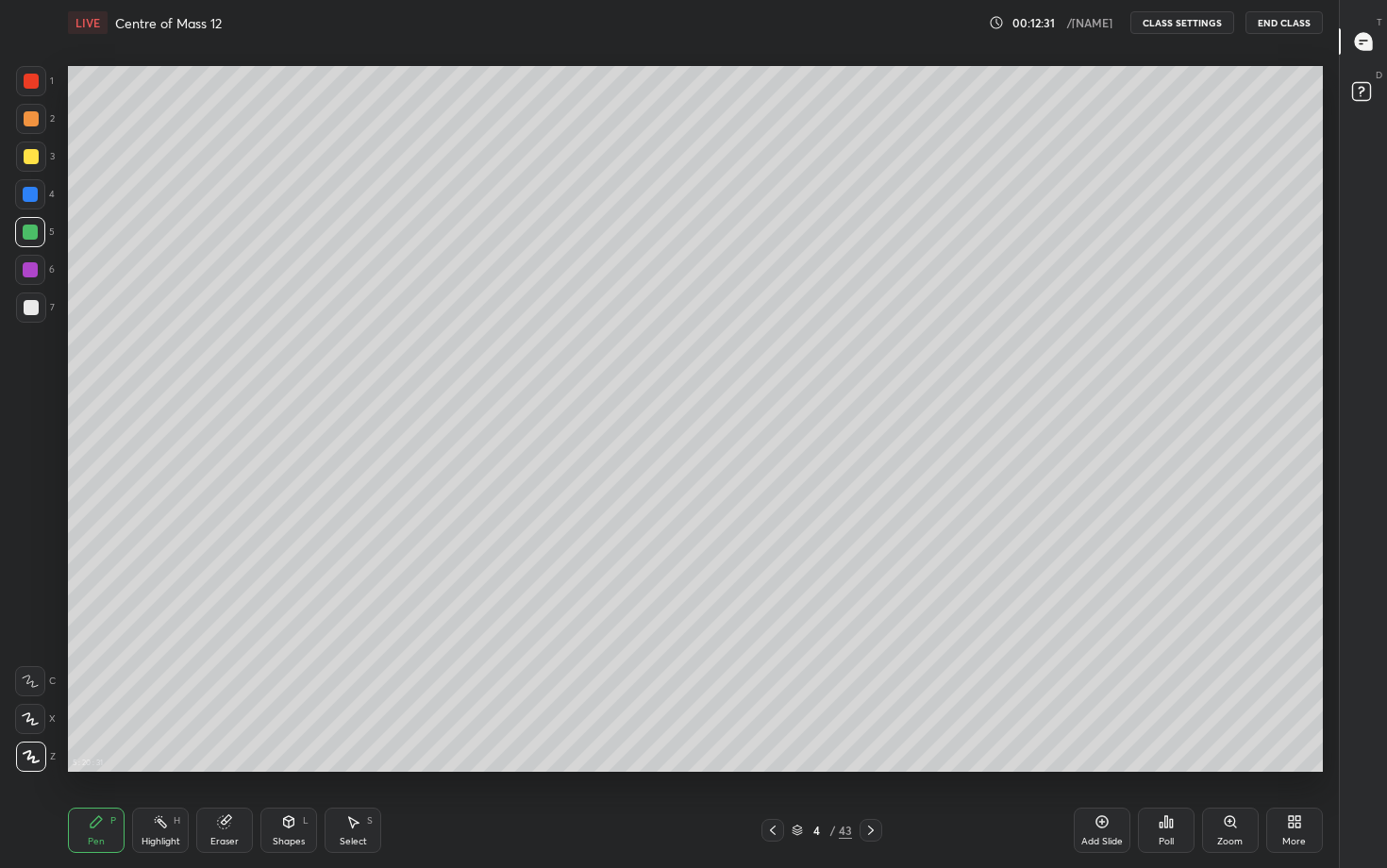 click on "Select S" at bounding box center [353, 830] 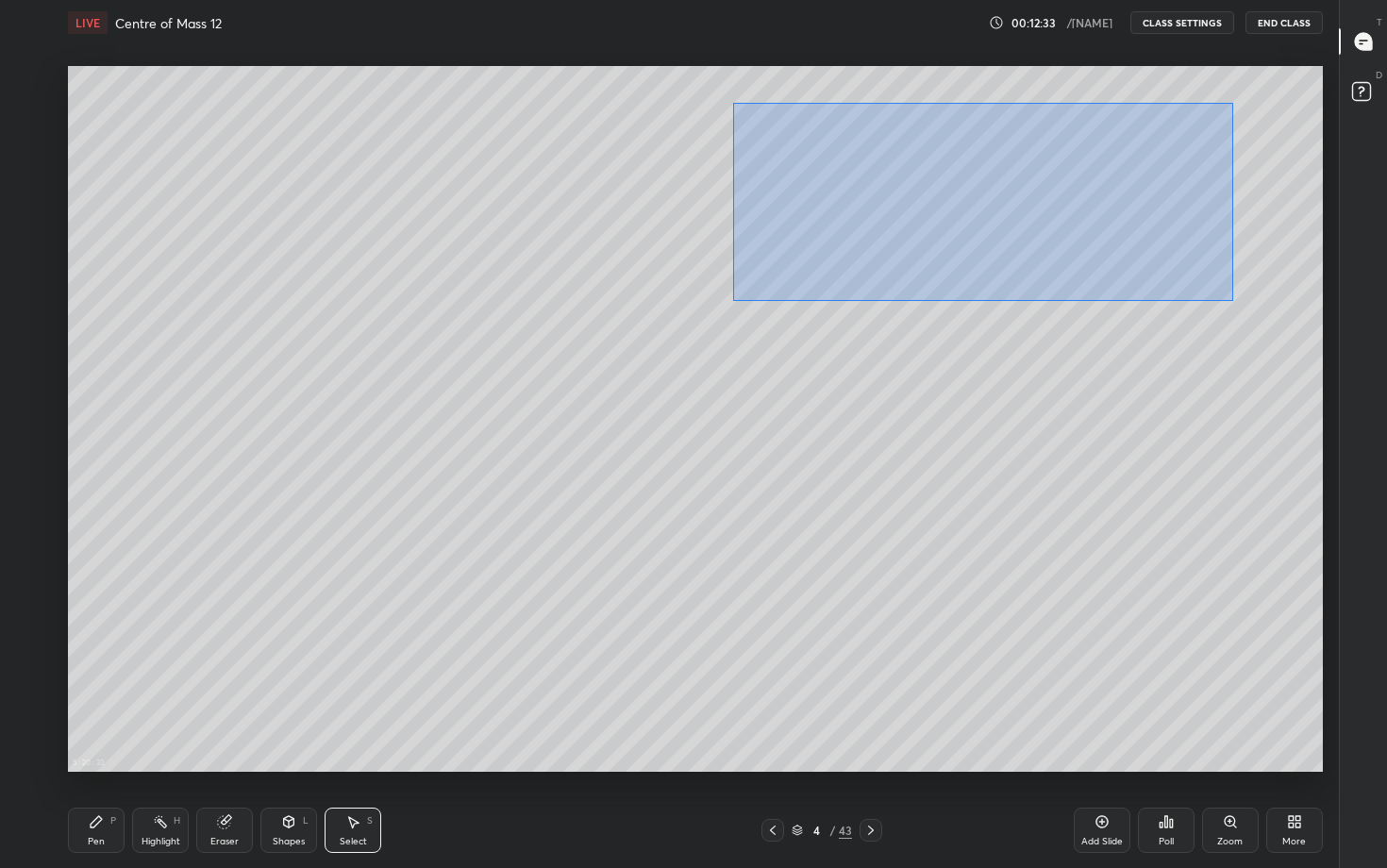 drag, startPoint x: 864, startPoint y: 189, endPoint x: 1233, endPoint y: 301, distance: 385.62287 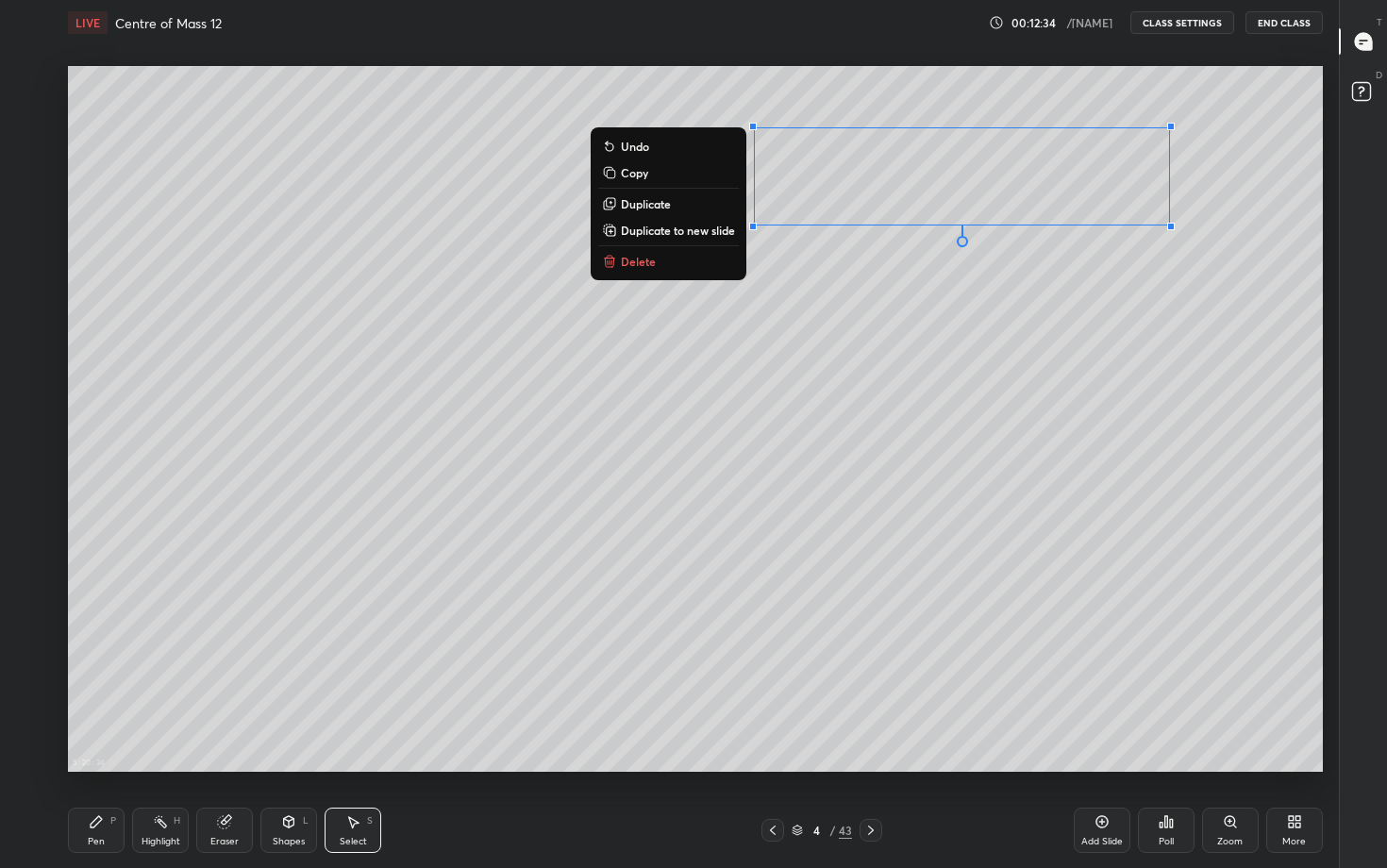 click on "Delete" at bounding box center [638, 261] 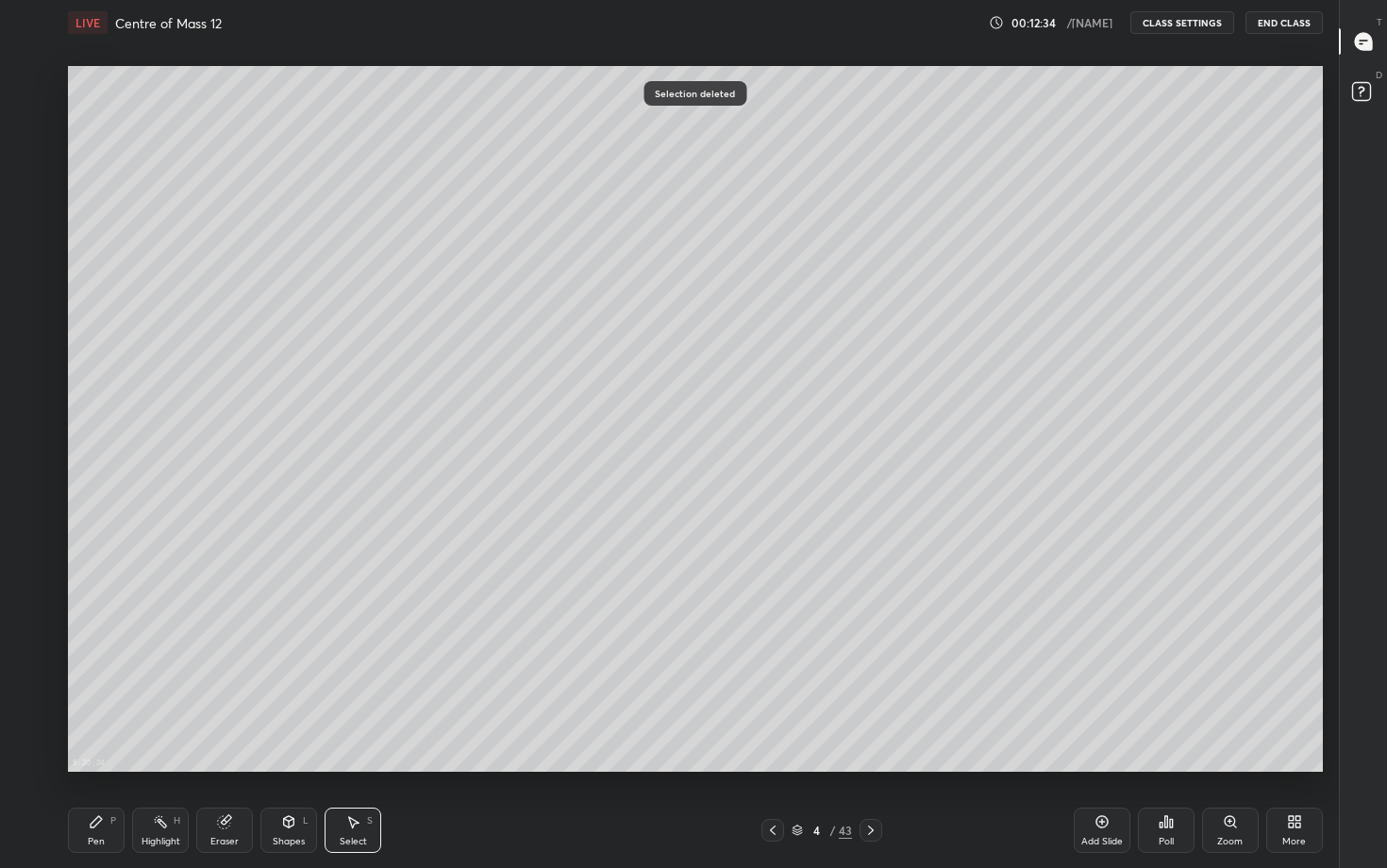 click on "Pen P" at bounding box center (96, 830) 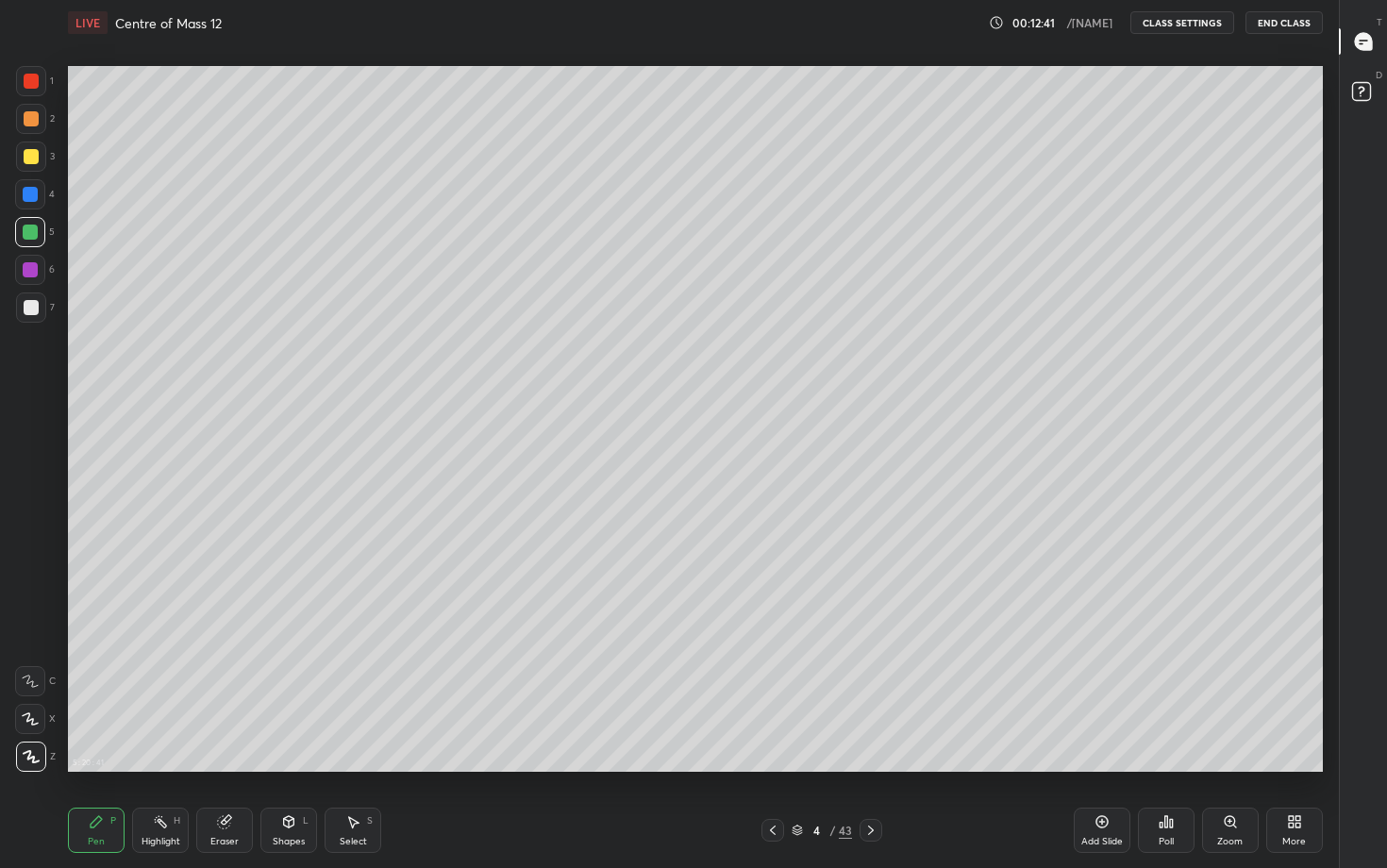 click on "Pen P" at bounding box center (96, 830) 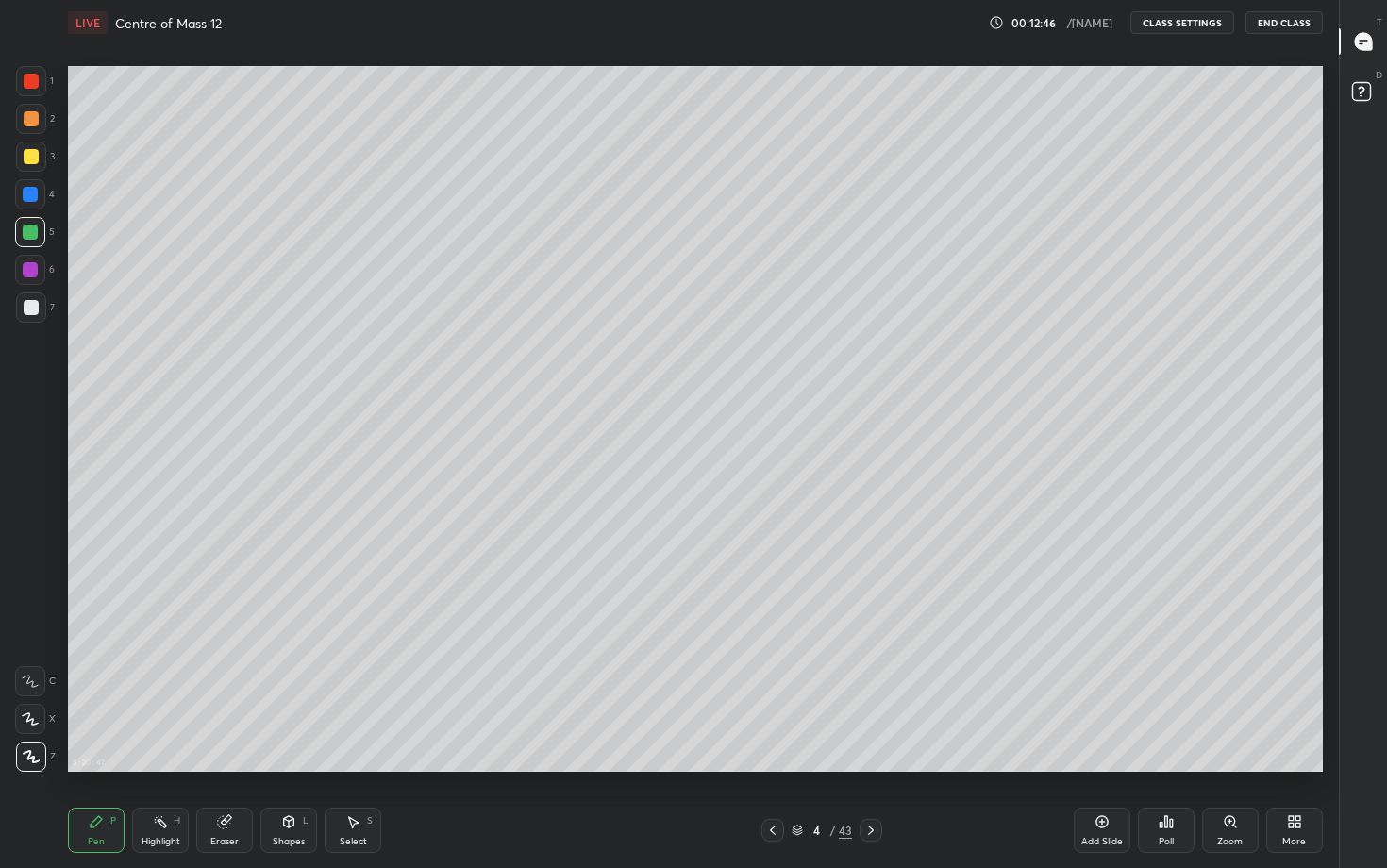 click on "Select S" at bounding box center [353, 830] 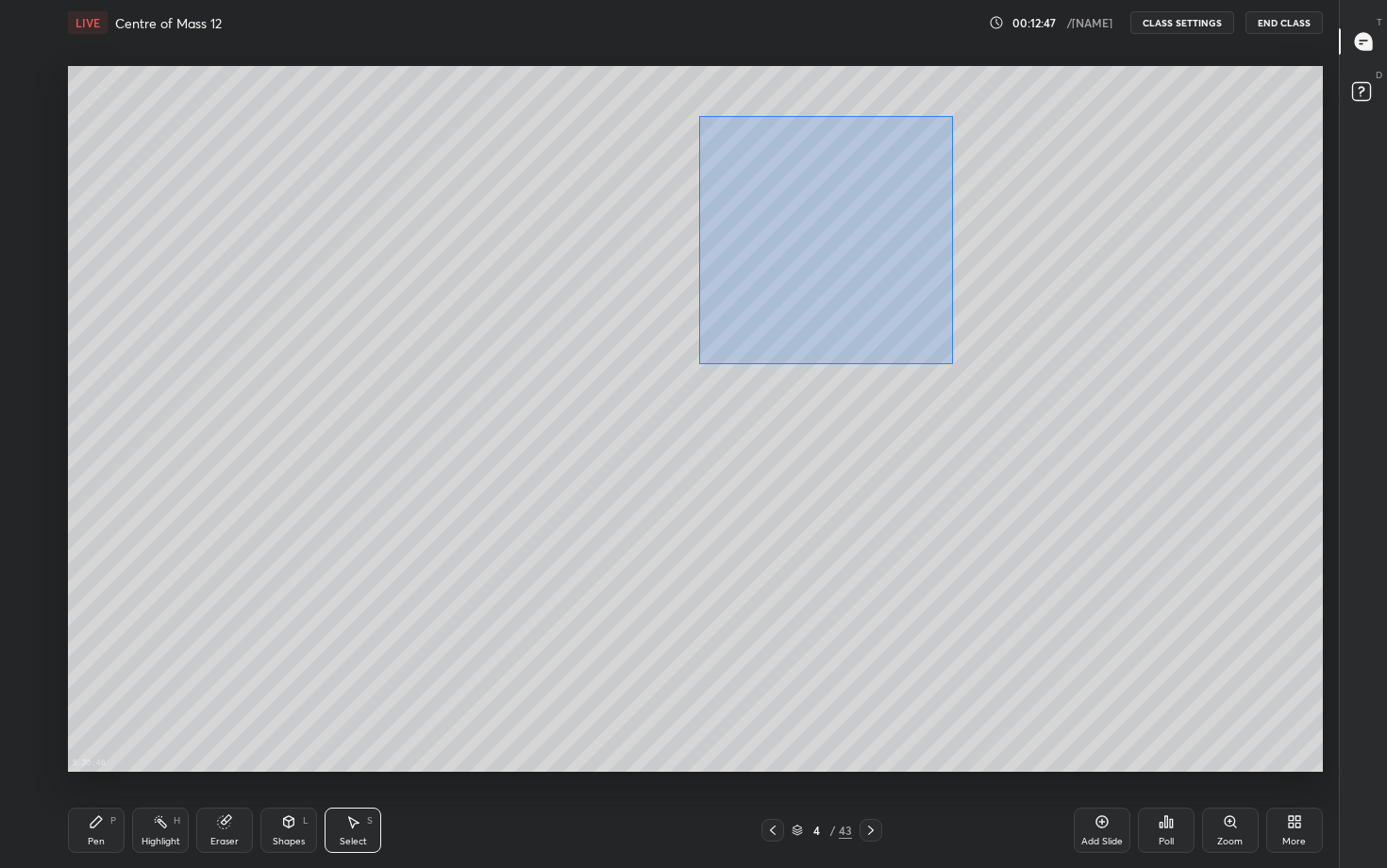 drag, startPoint x: 735, startPoint y: 189, endPoint x: 1212, endPoint y: 468, distance: 552.60293 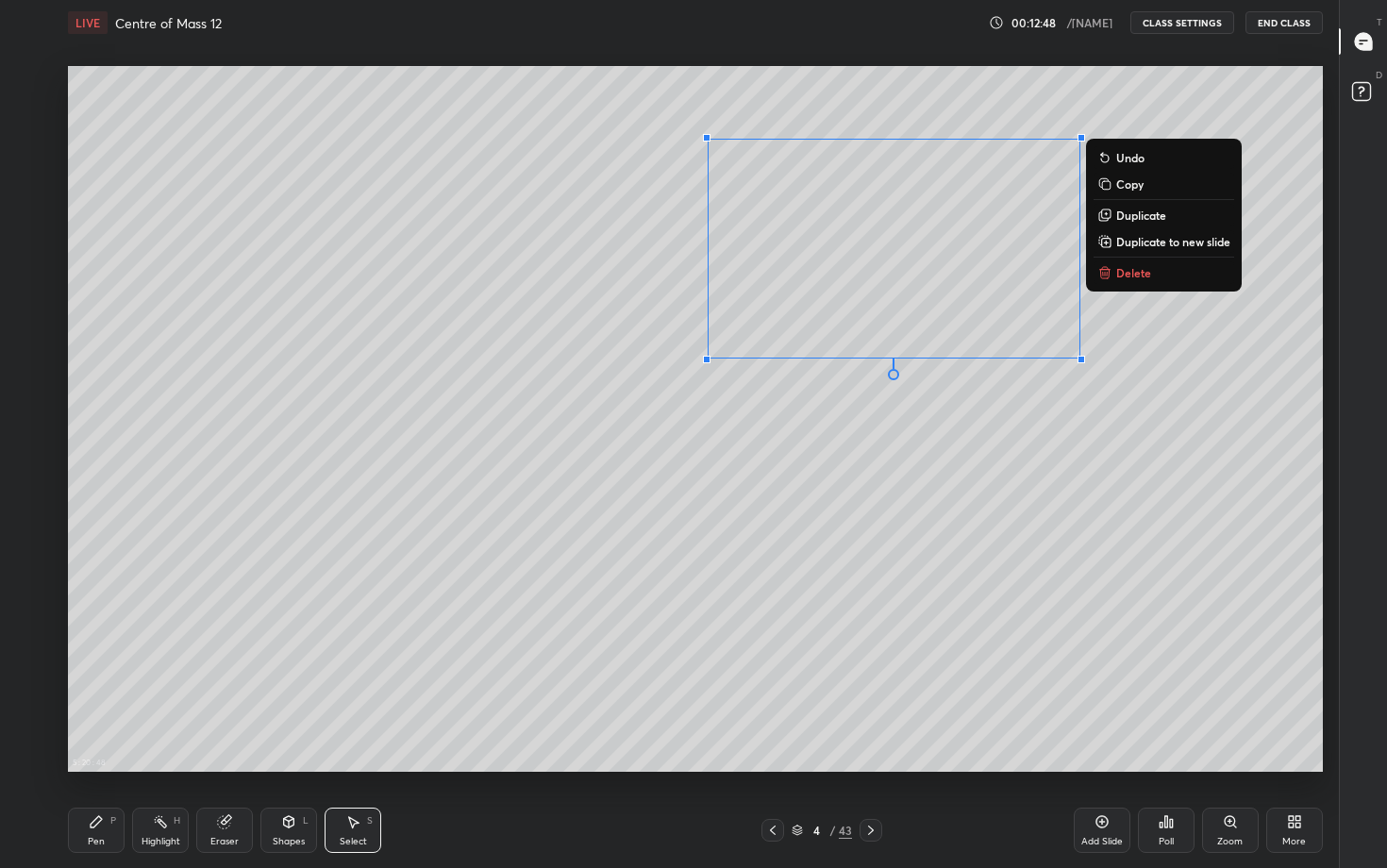 click on "Delete" at bounding box center (1133, 273) 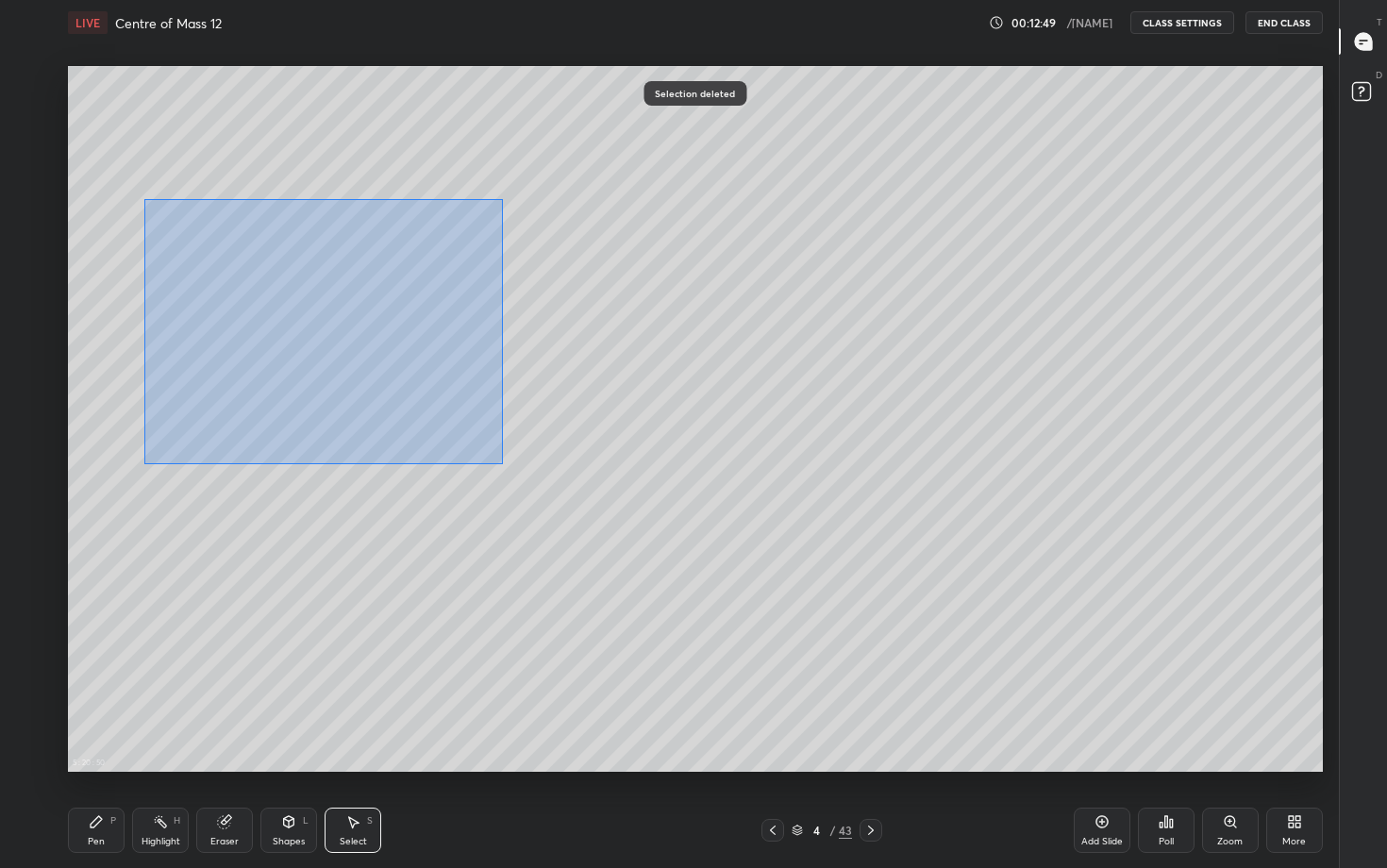 drag, startPoint x: 154, startPoint y: 211, endPoint x: 578, endPoint y: 507, distance: 517.0996 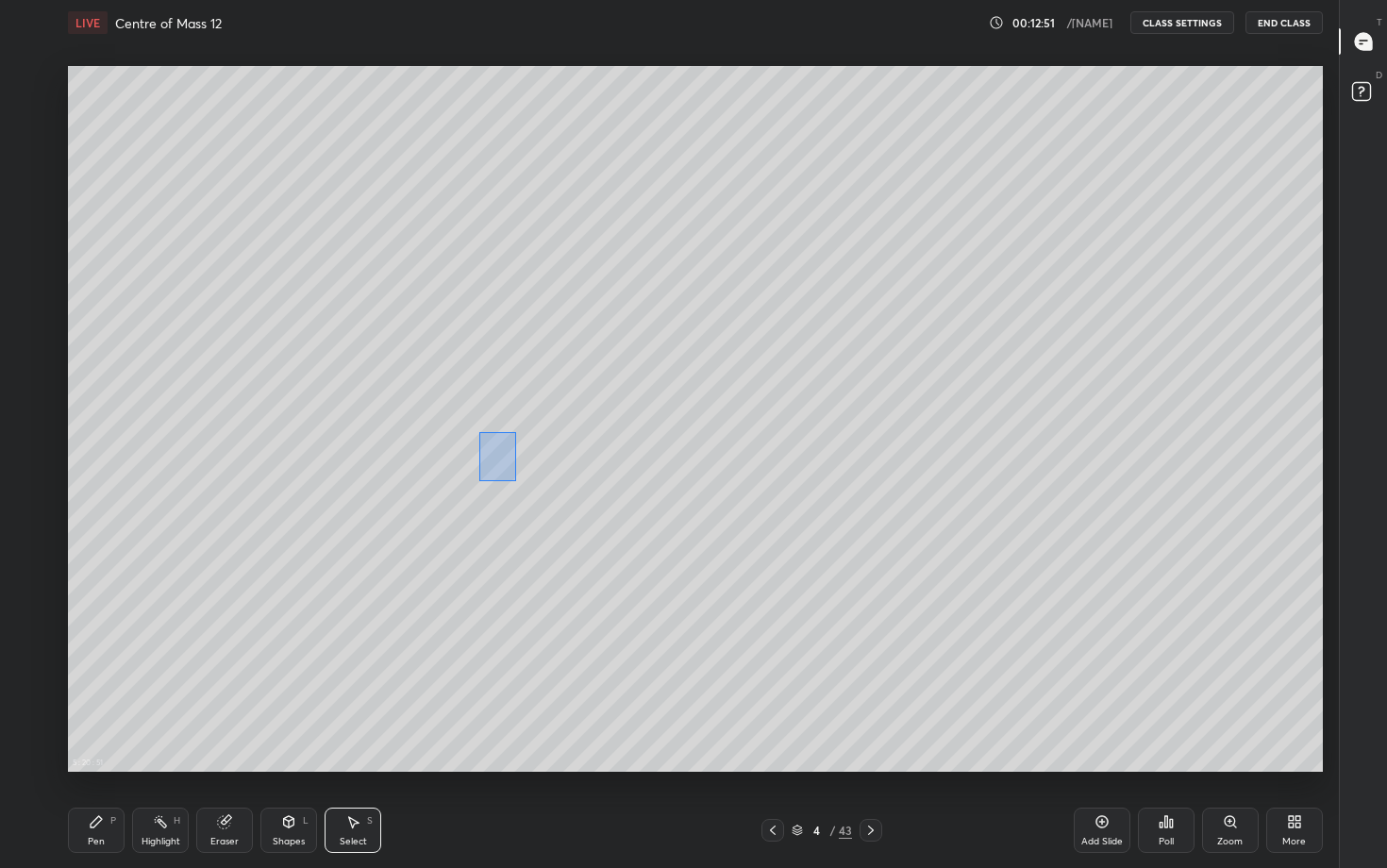 drag, startPoint x: 513, startPoint y: 478, endPoint x: 471, endPoint y: 422, distance: 70 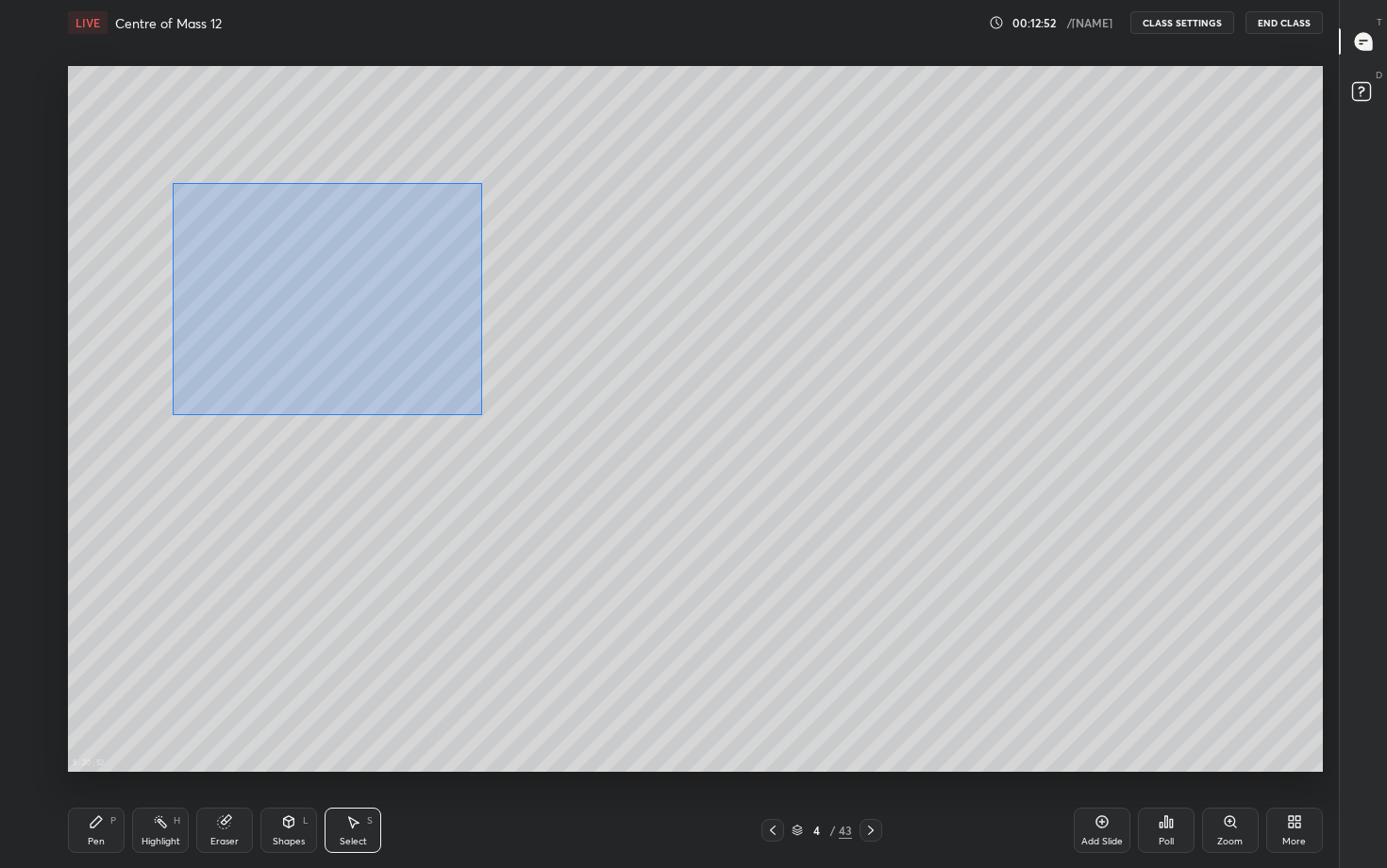 drag, startPoint x: 244, startPoint y: 276, endPoint x: 645, endPoint y: 492, distance: 455.47448 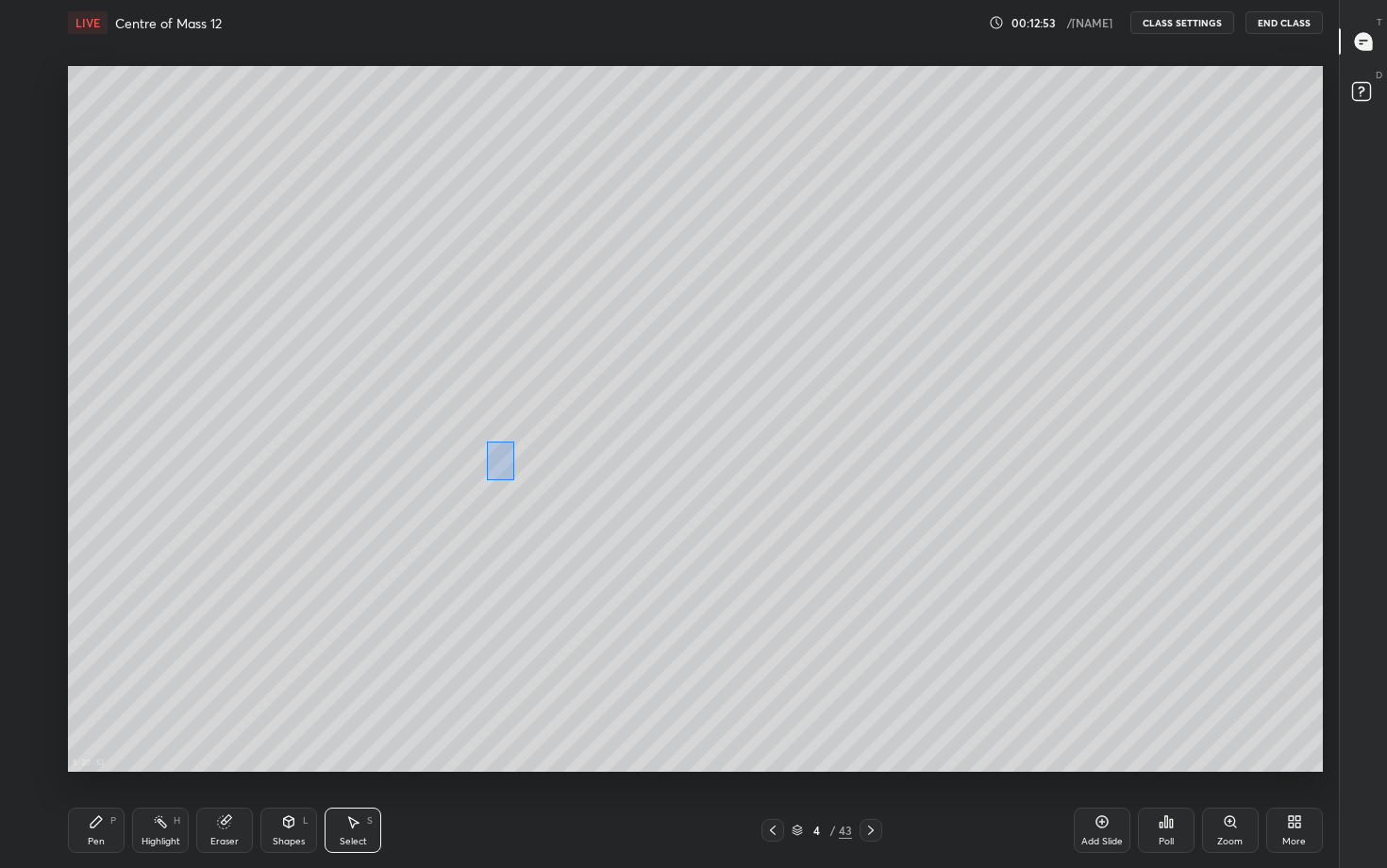 drag, startPoint x: 510, startPoint y: 474, endPoint x: 487, endPoint y: 442, distance: 39.408121 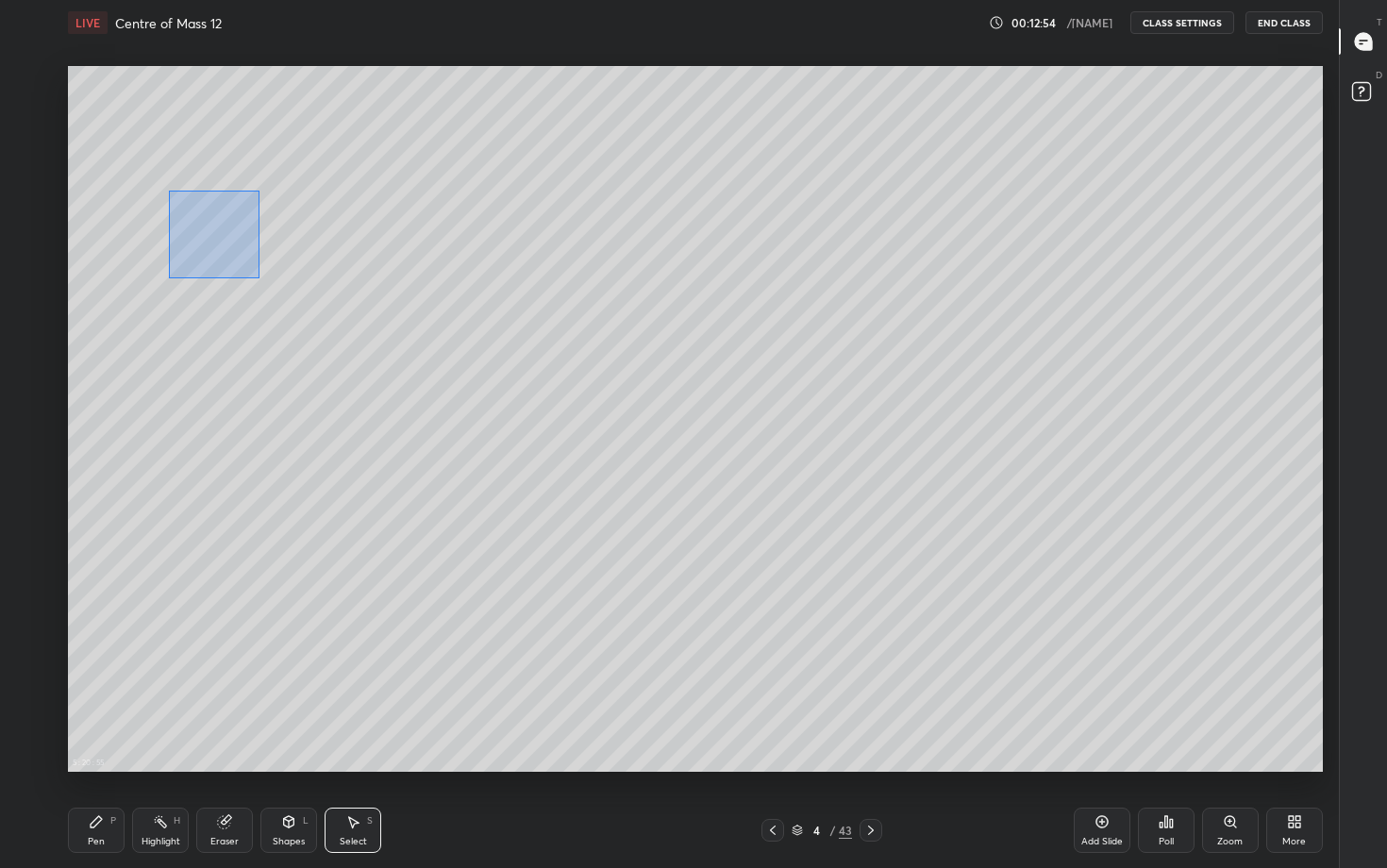 drag, startPoint x: 259, startPoint y: 277, endPoint x: 609, endPoint y: 487, distance: 408.16663 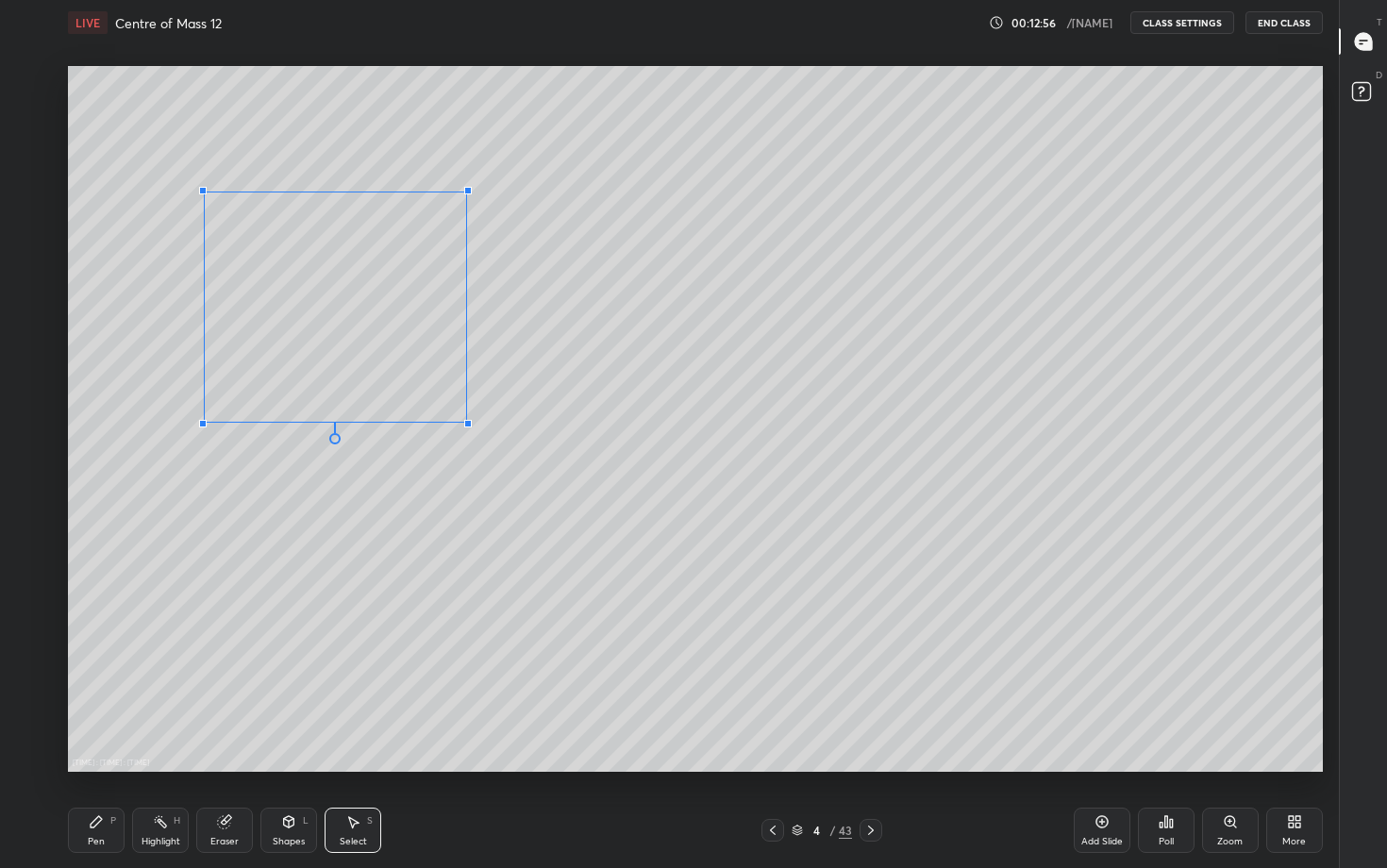 drag, startPoint x: 509, startPoint y: 471, endPoint x: 460, endPoint y: 412, distance: 76.694198 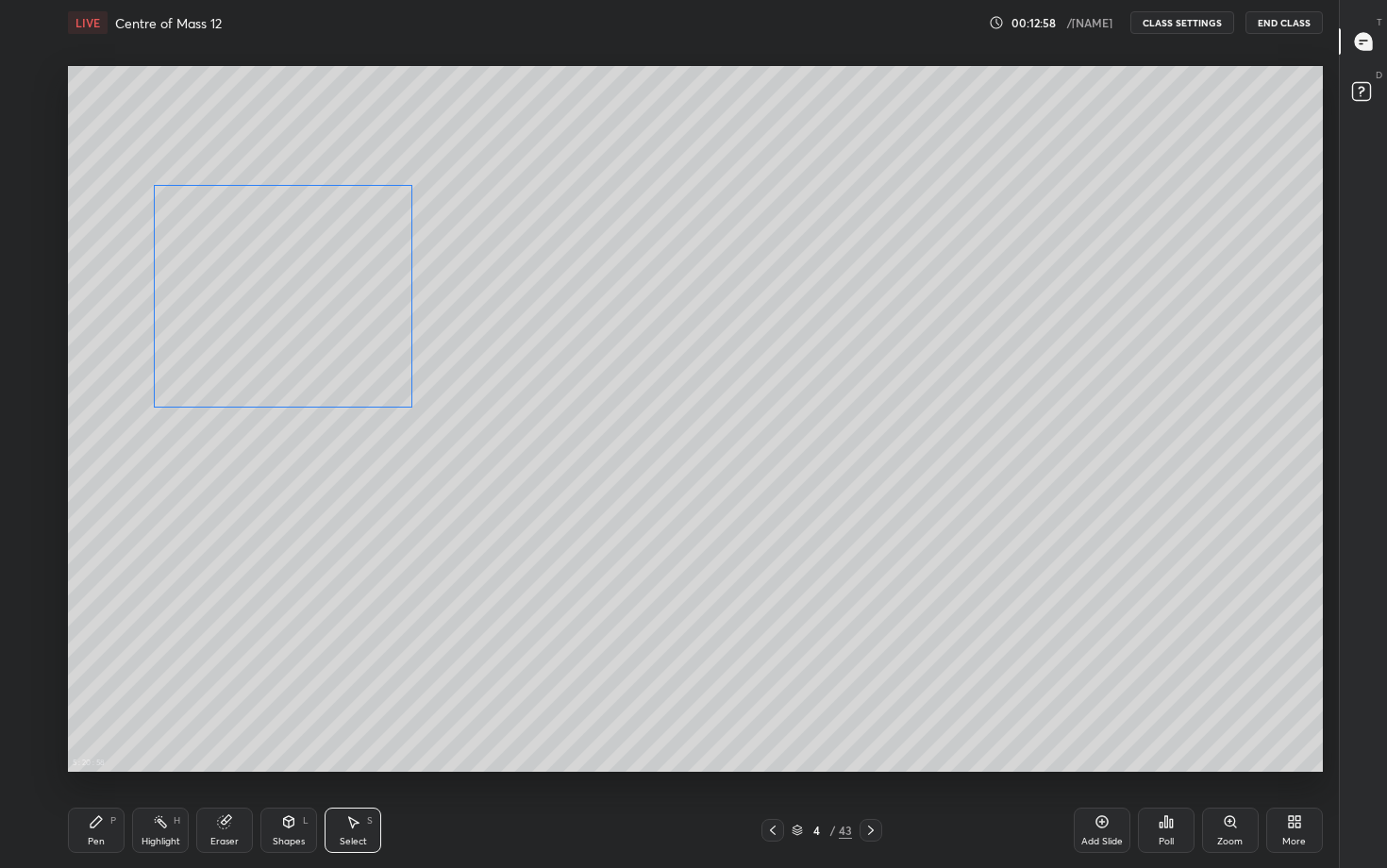 drag, startPoint x: 340, startPoint y: 306, endPoint x: 303, endPoint y: 324, distance: 41.146081 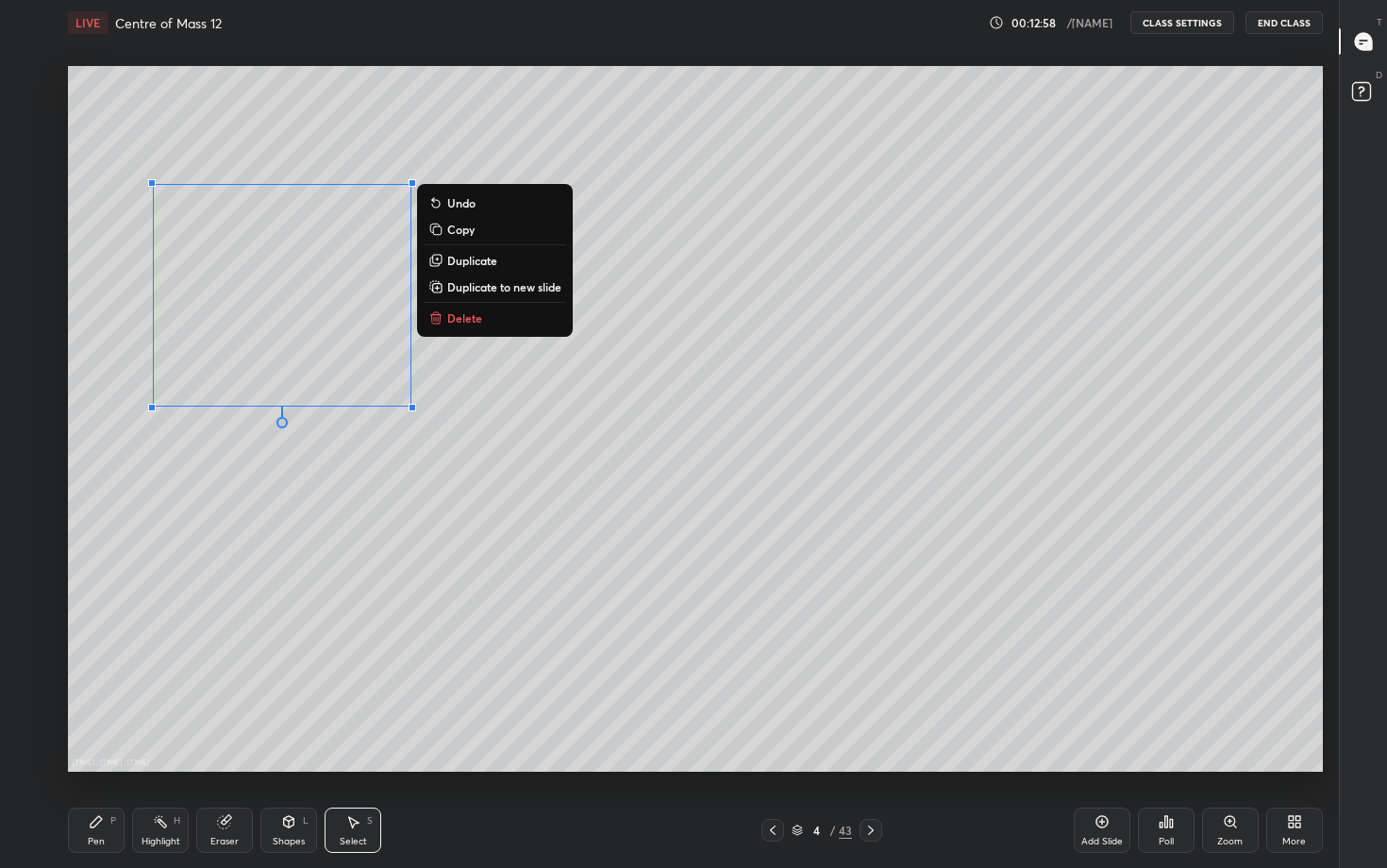 click 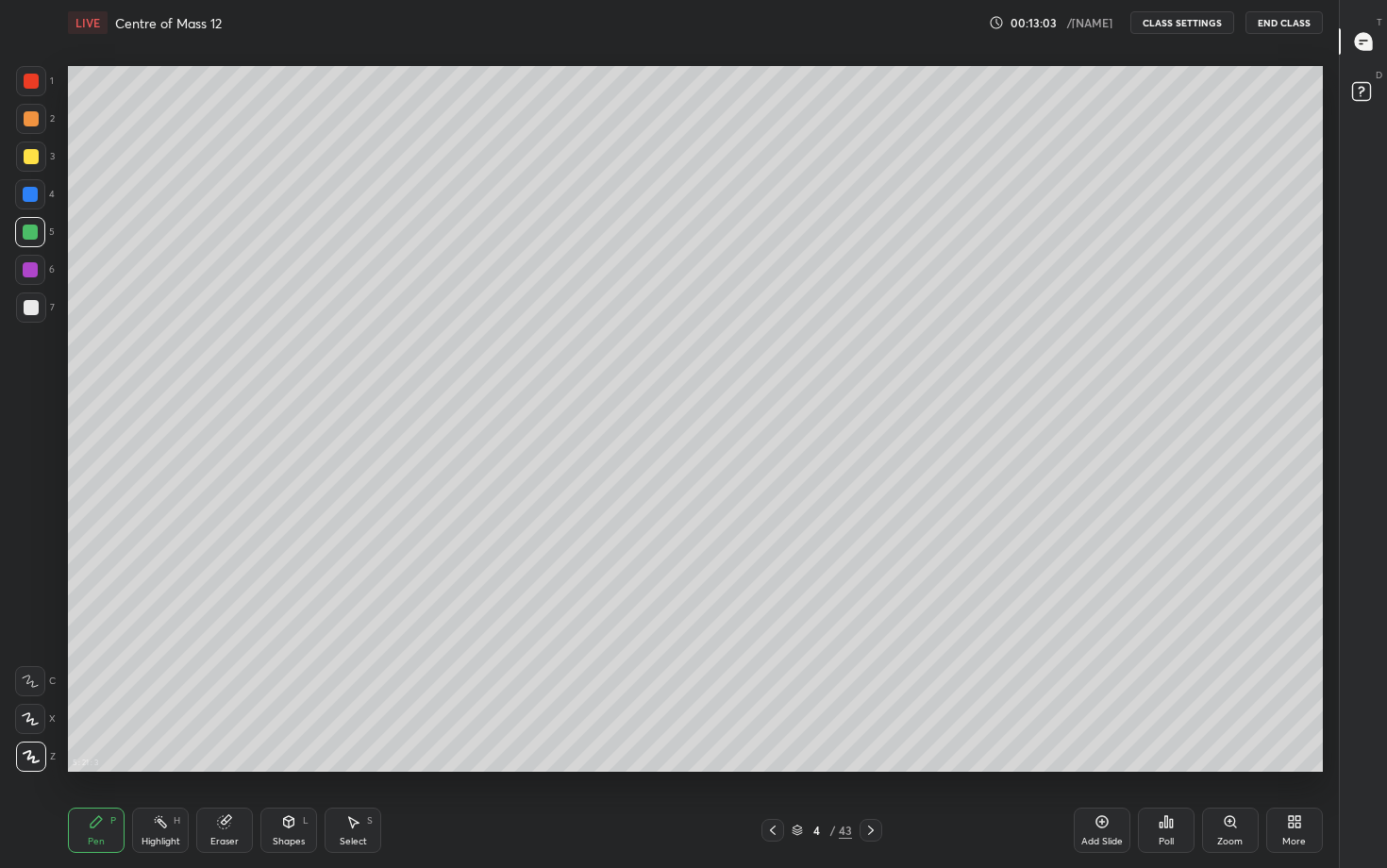 click on "More" at bounding box center (1295, 830) 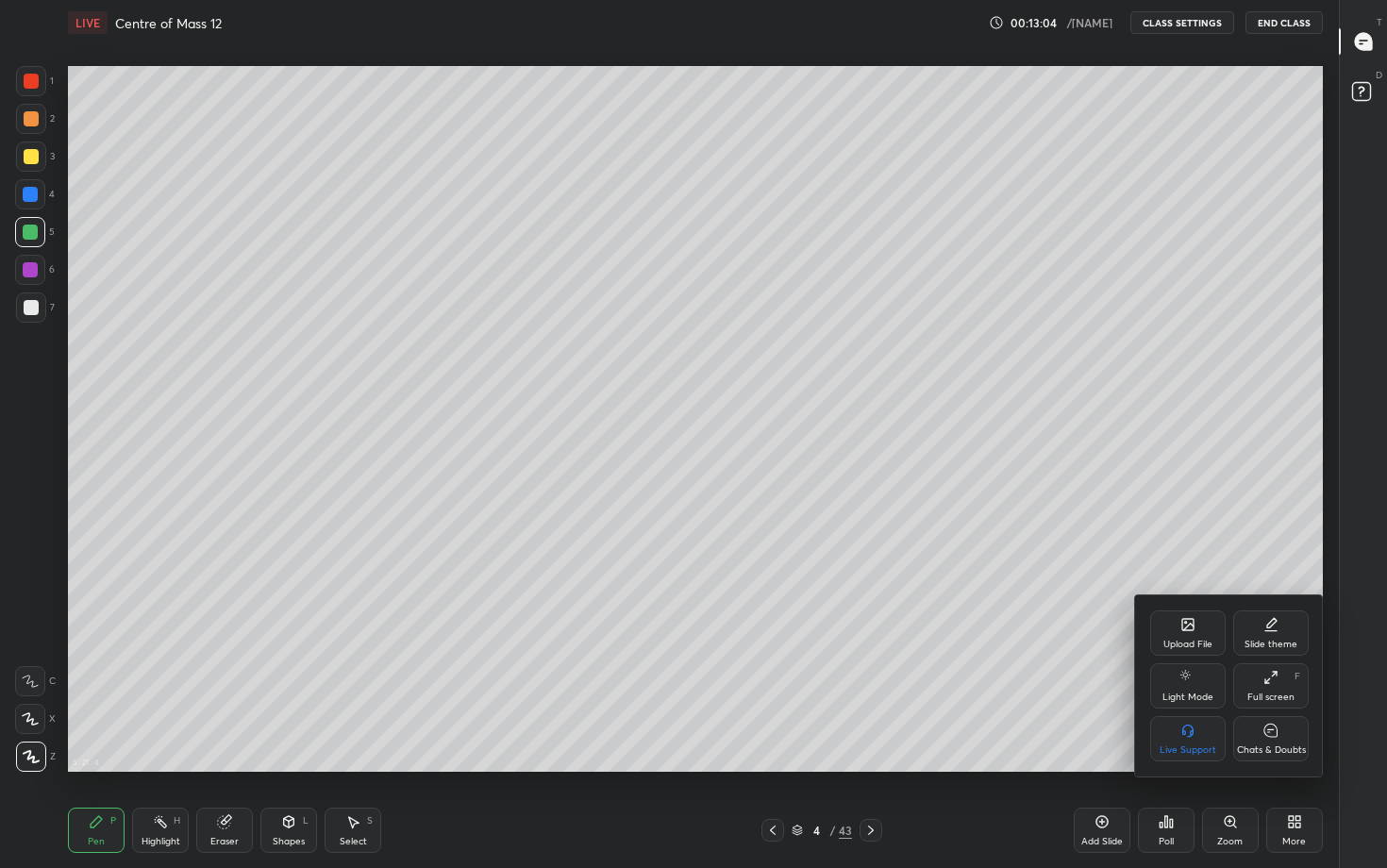 click on "Chats & Doubts" at bounding box center [1271, 739] 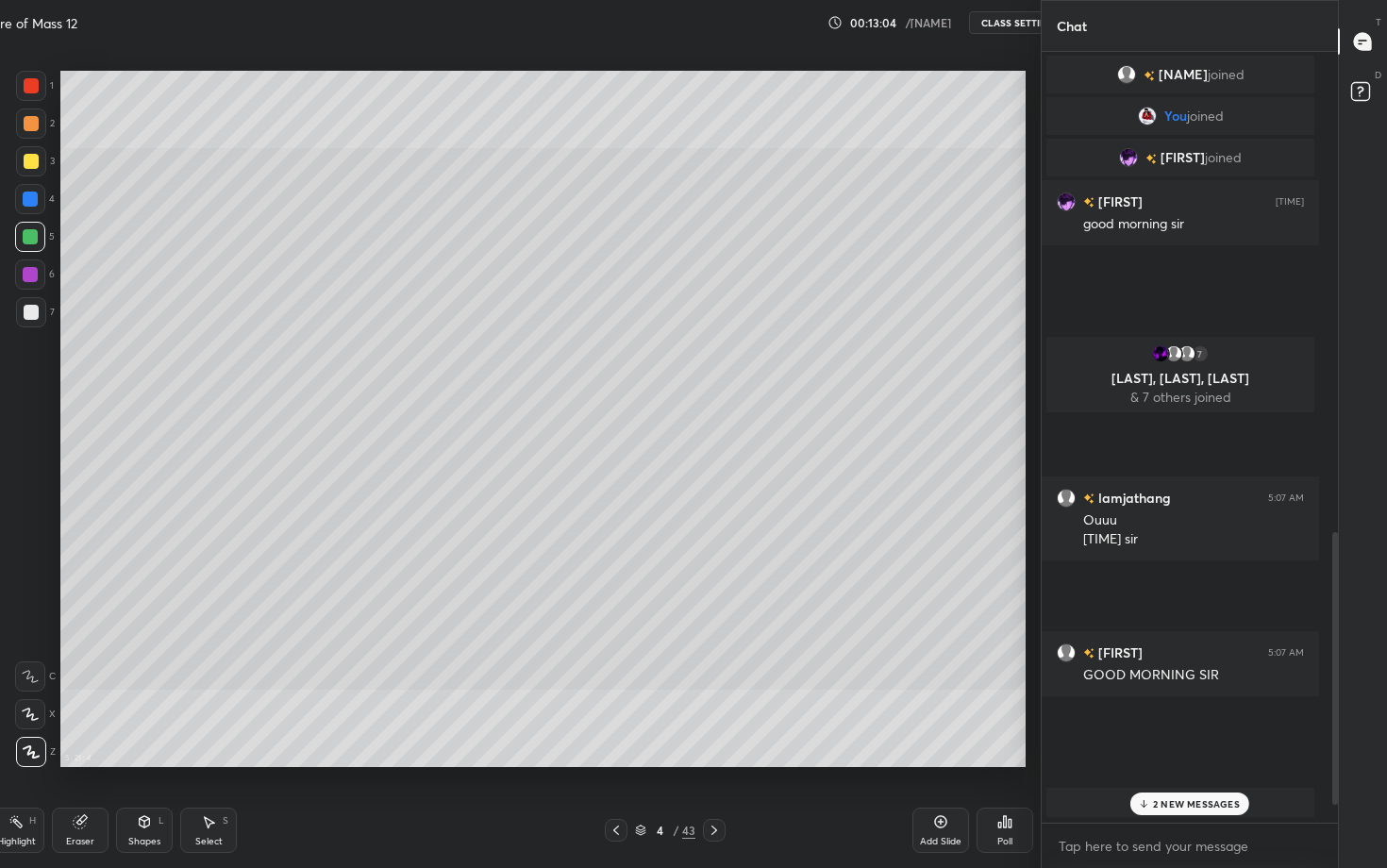 scroll, scrollTop: 747, scrollLeft: 1168, axis: both 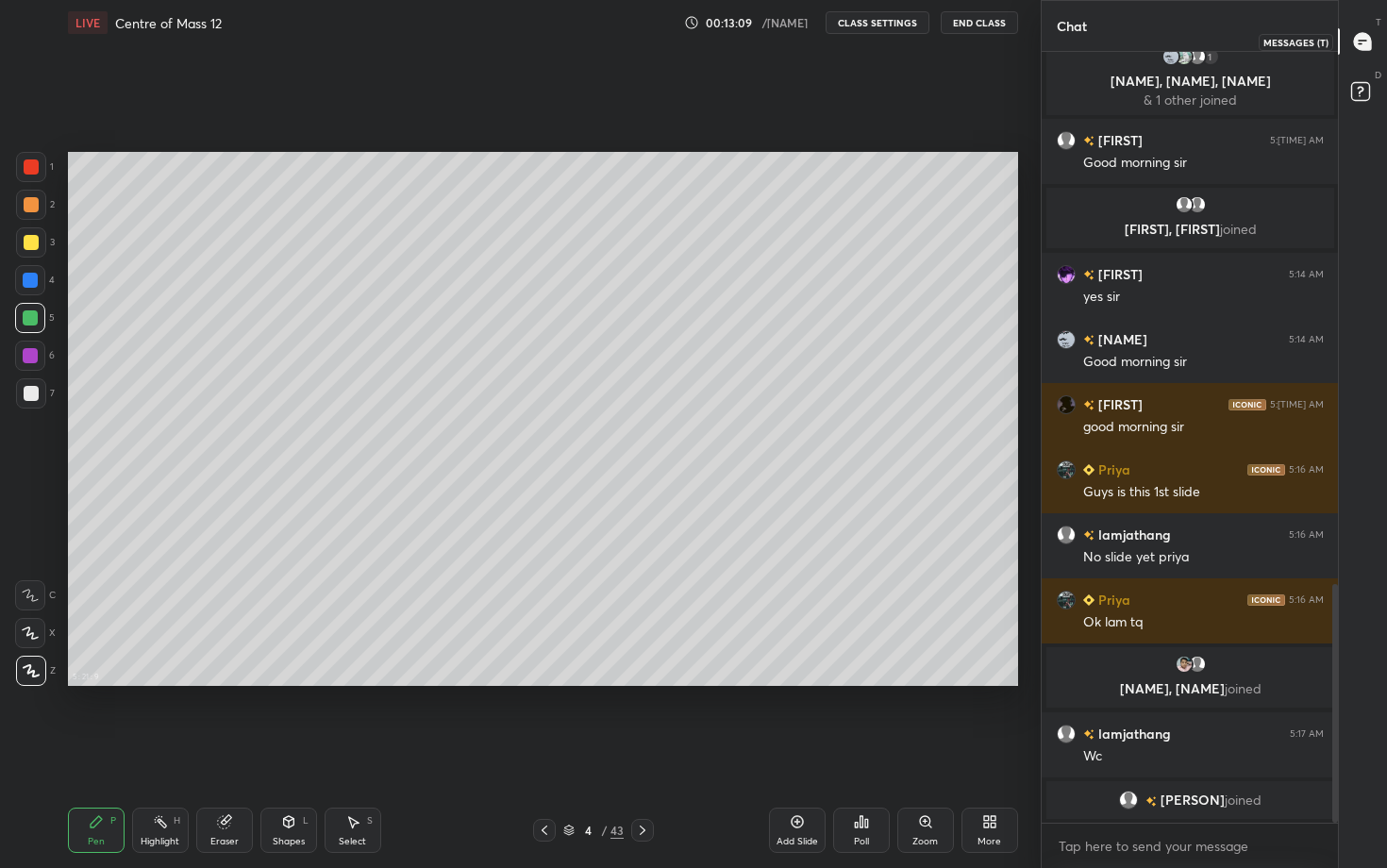 click 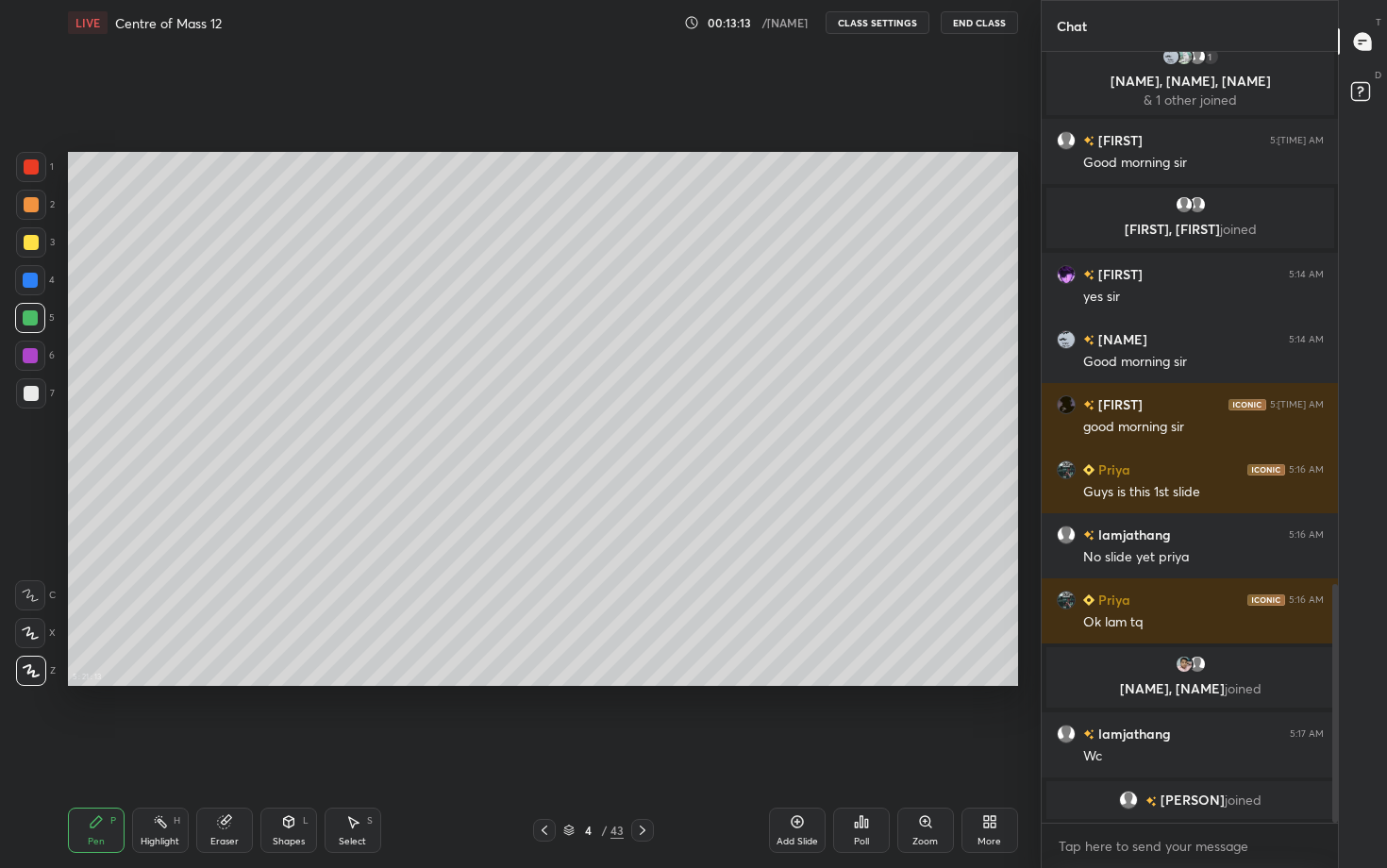 click on "More" at bounding box center [990, 830] 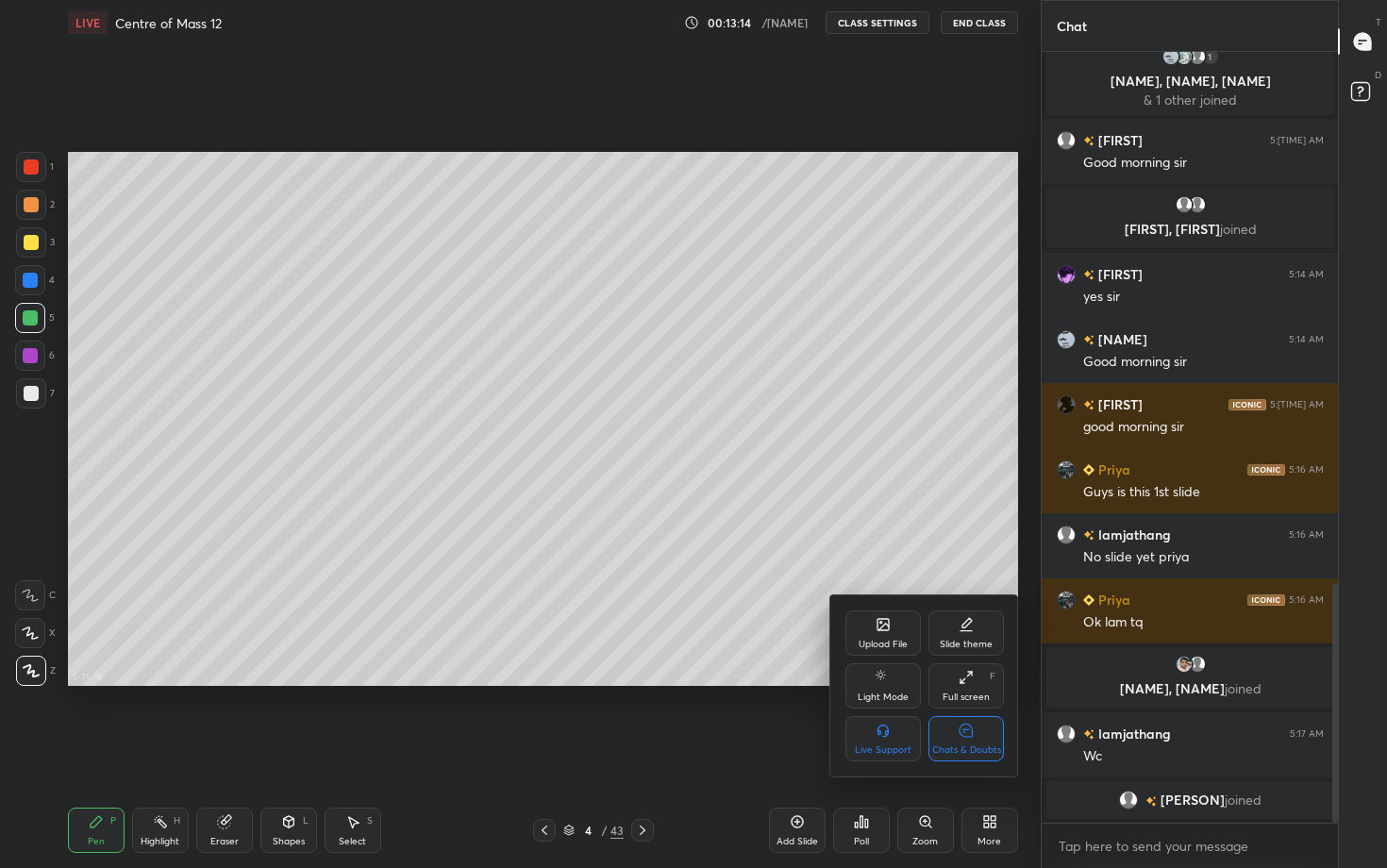 click 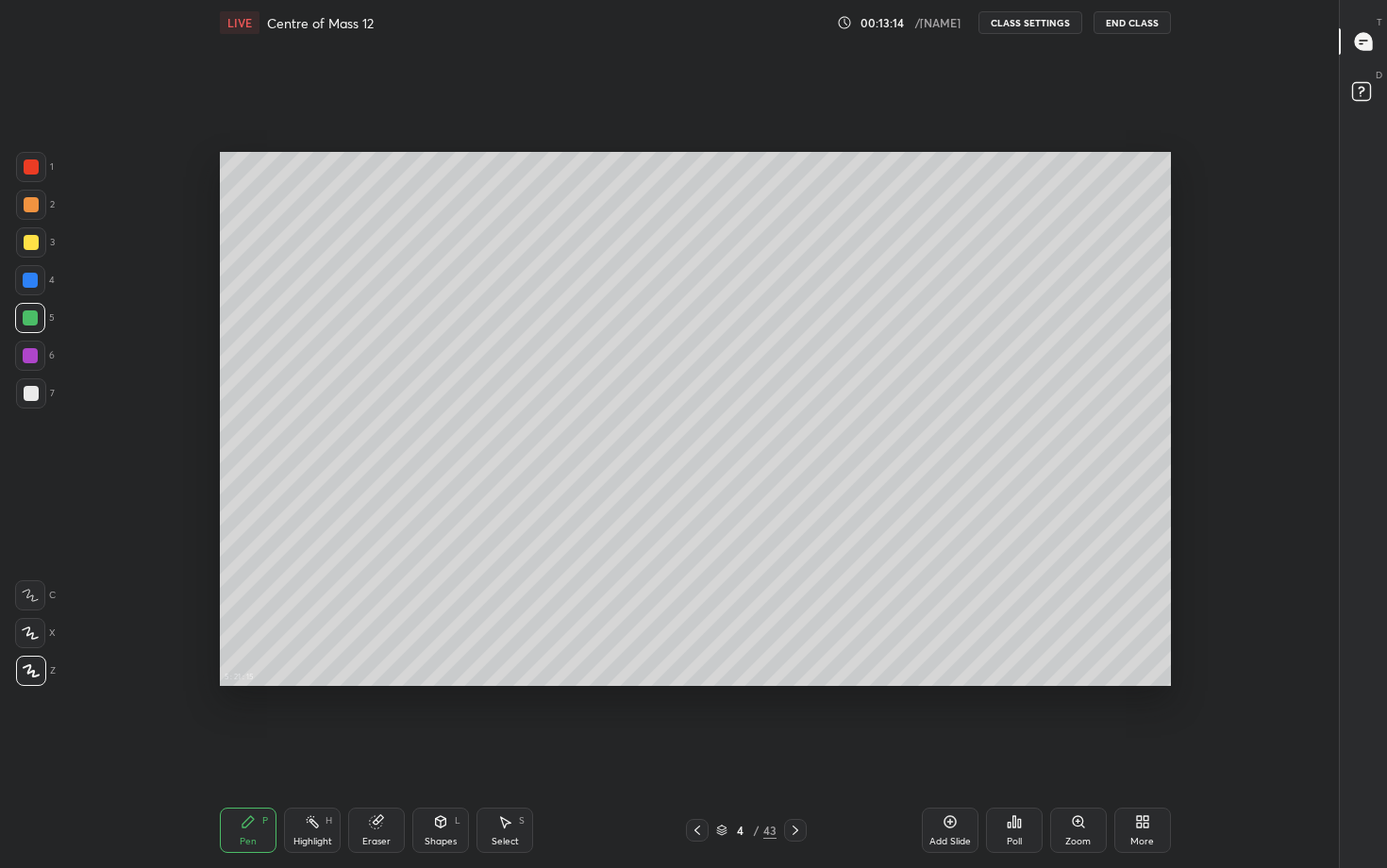scroll, scrollTop: 7, scrollLeft: 1, axis: both 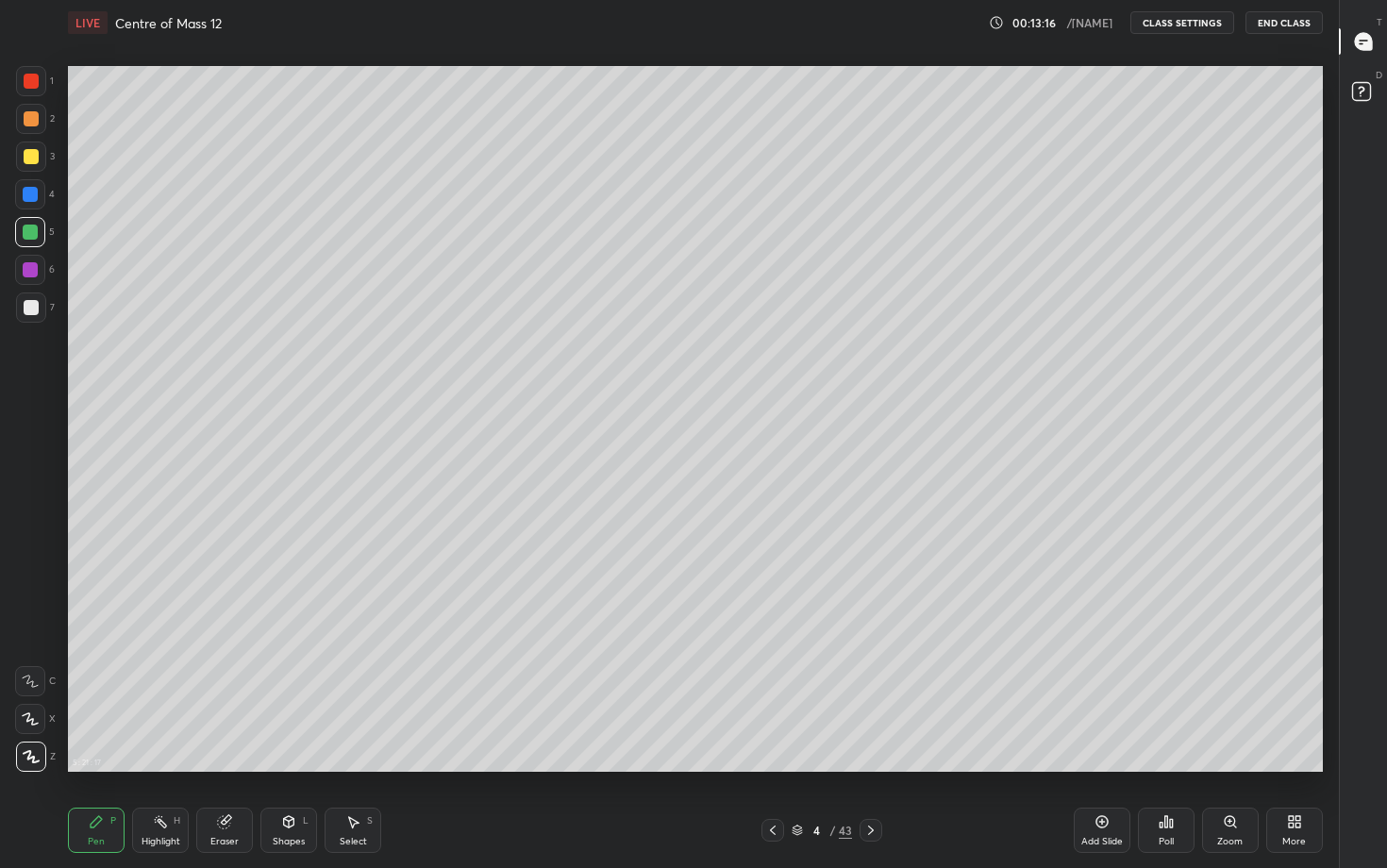 click on "Pen P" at bounding box center [96, 830] 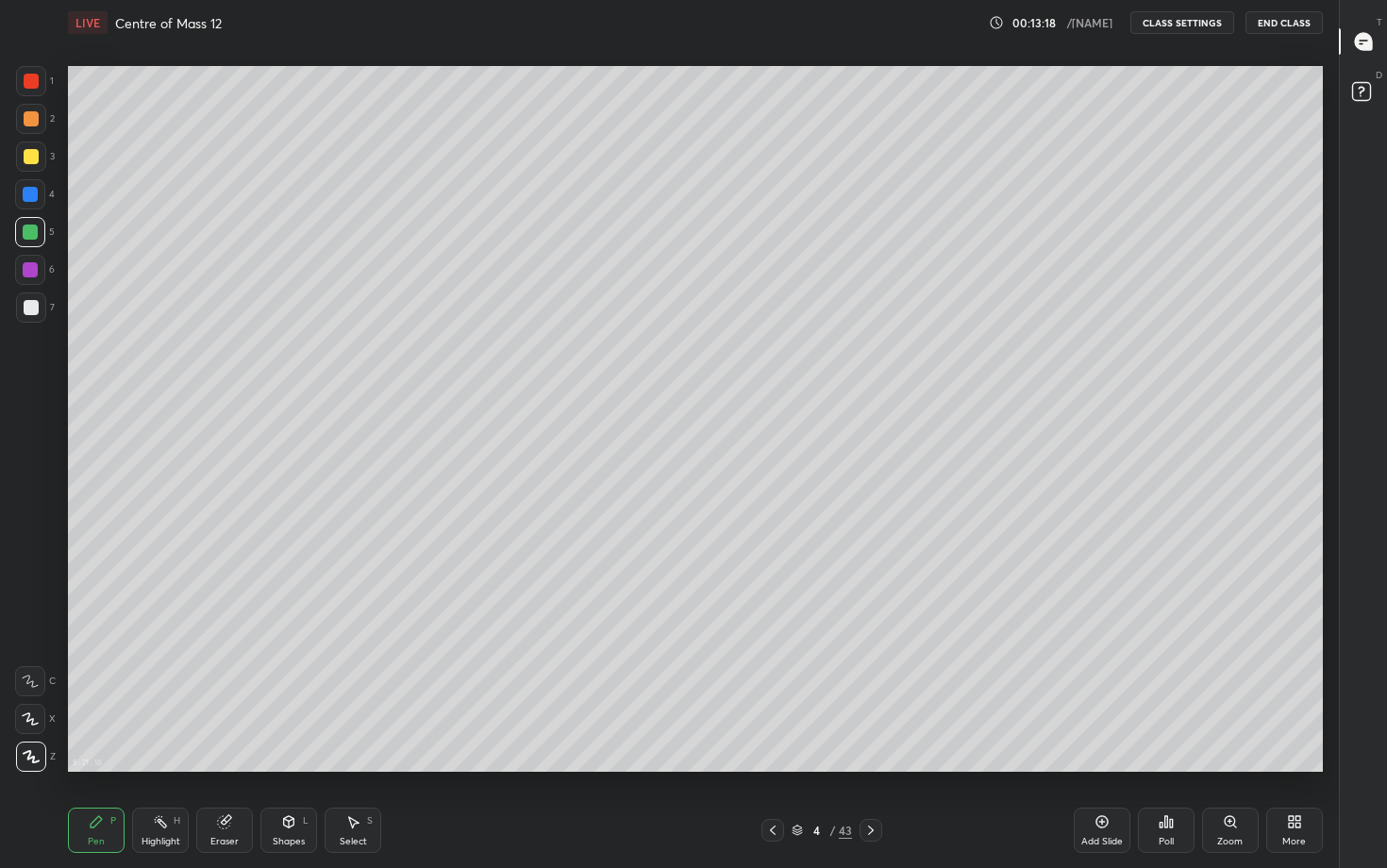 click at bounding box center [31, 308] 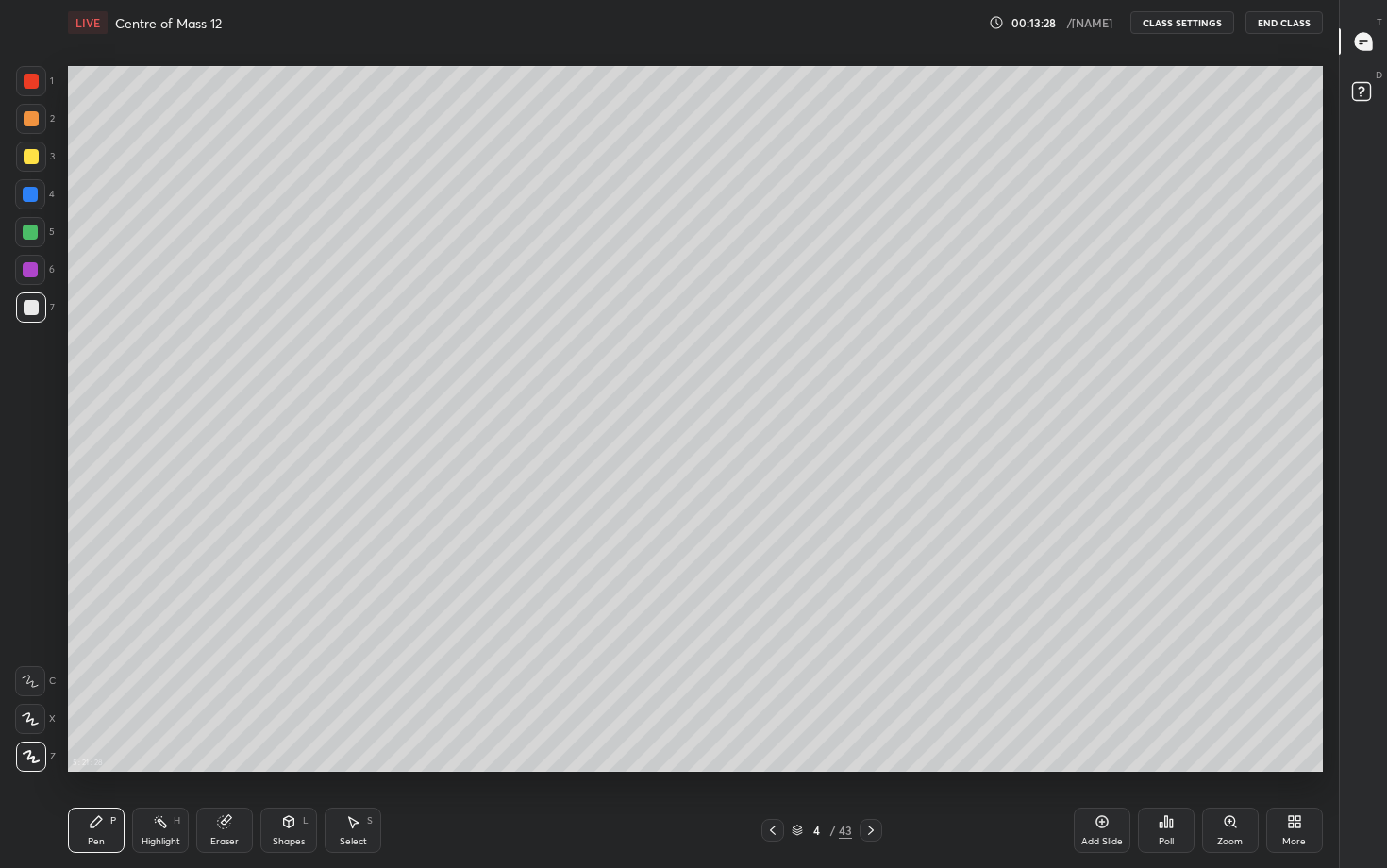 click on "Shapes L" at bounding box center (289, 830) 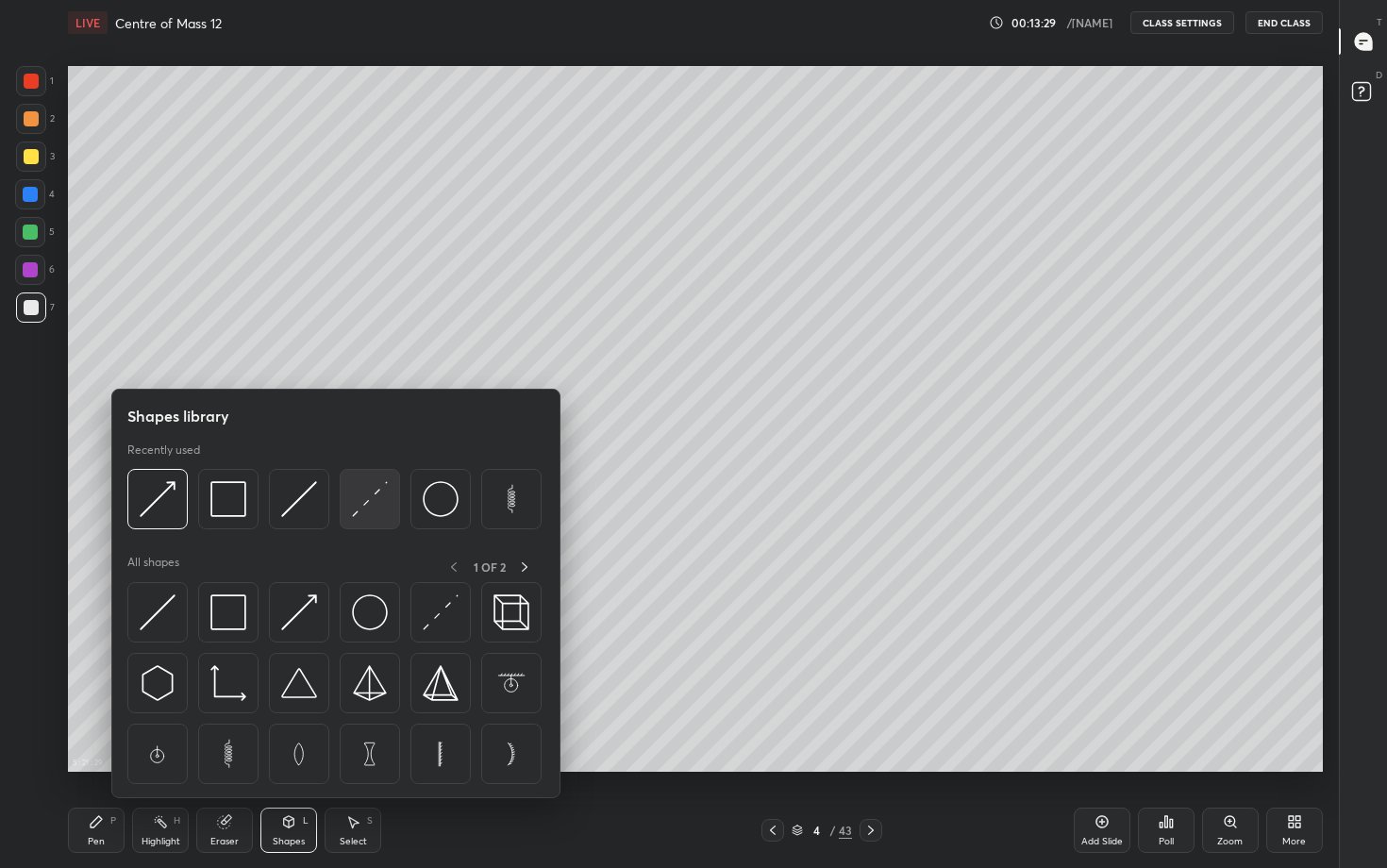 click at bounding box center (370, 499) 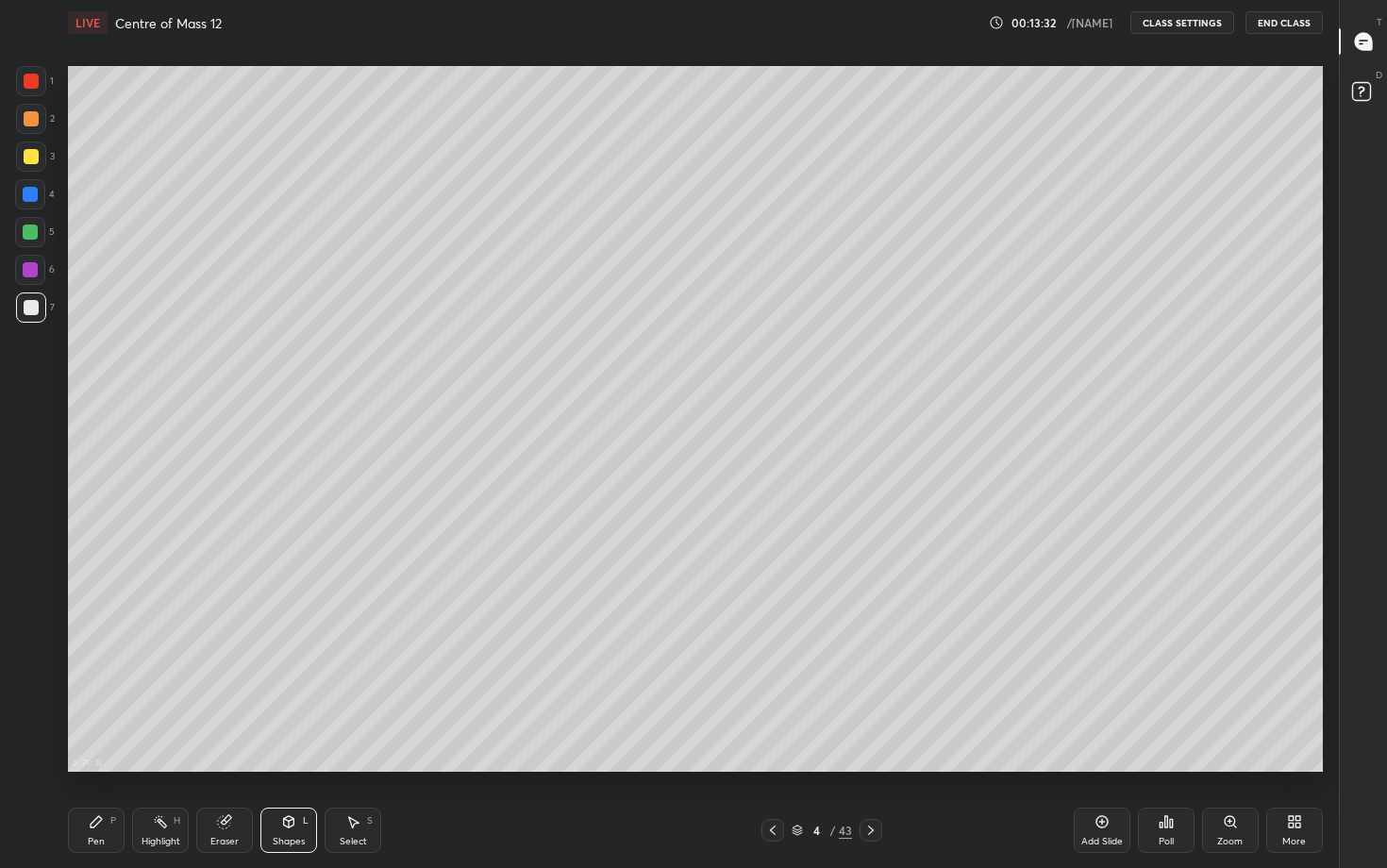 click on "Pen P" at bounding box center (96, 830) 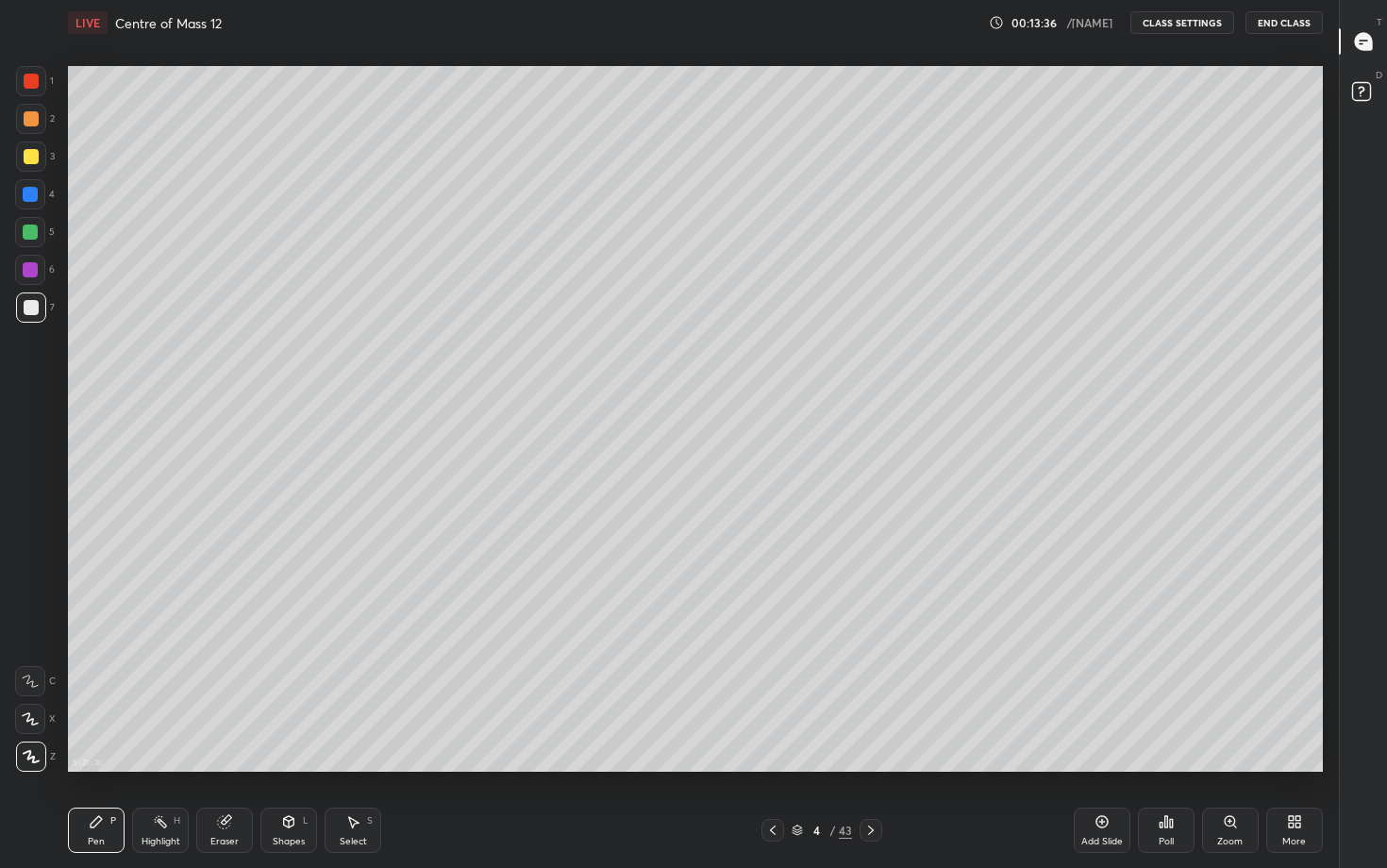 click on "Pen" at bounding box center (96, 842) 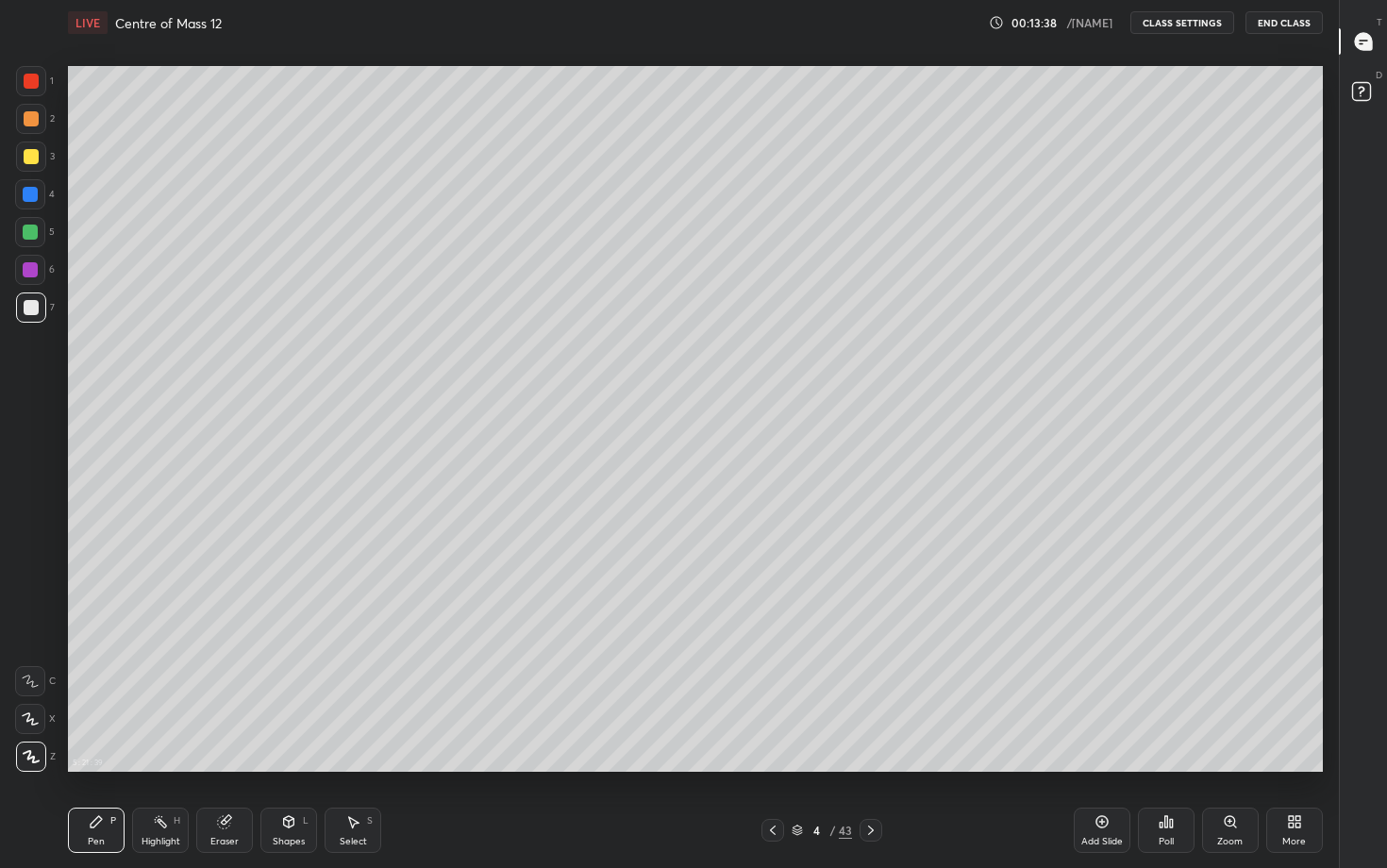 click on "Pen P Highlight H Eraser Shapes L Select S 4 / 43 Add Slide Poll Zoom More" at bounding box center [695, 830] 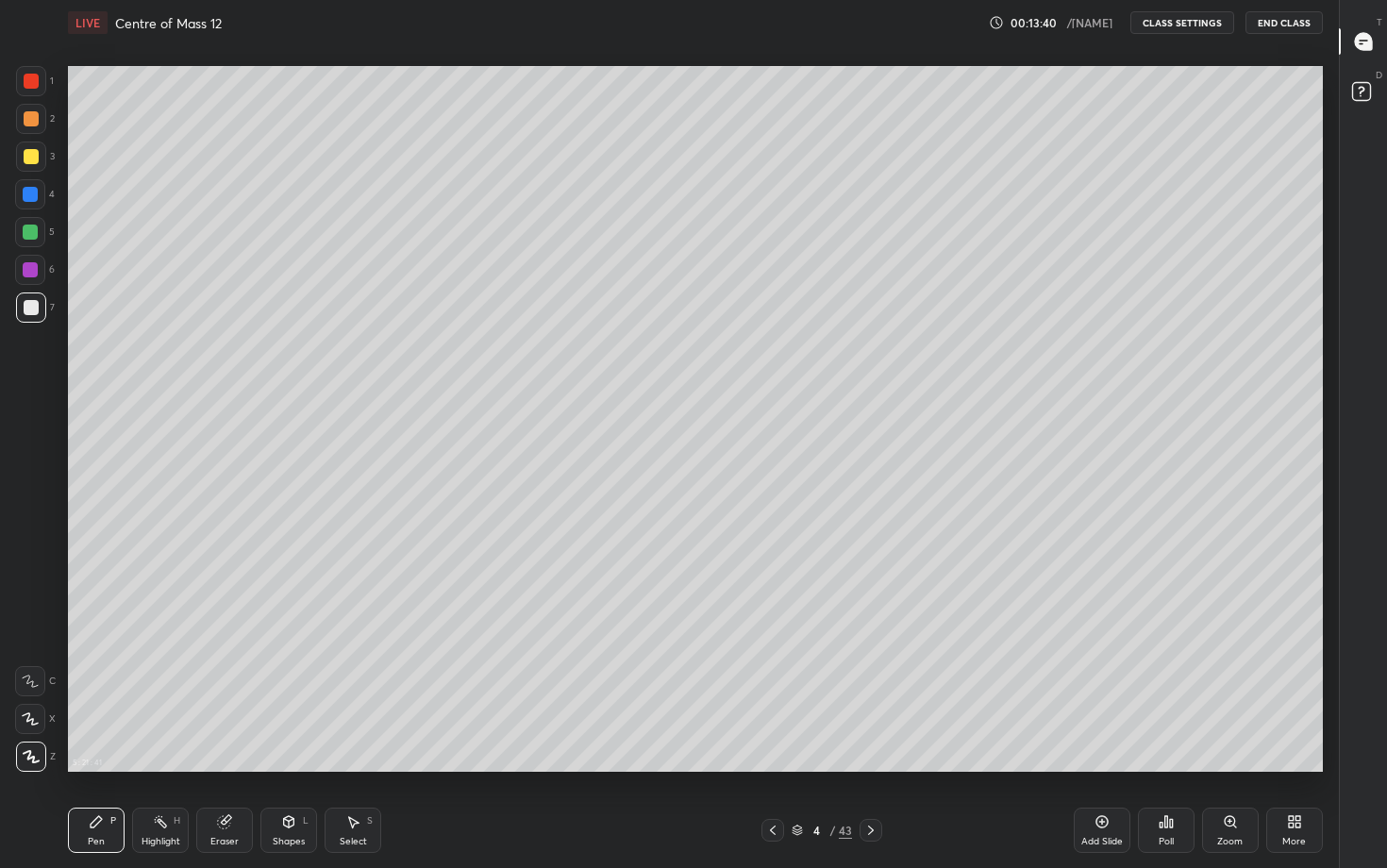 click on "Pen P" at bounding box center (96, 830) 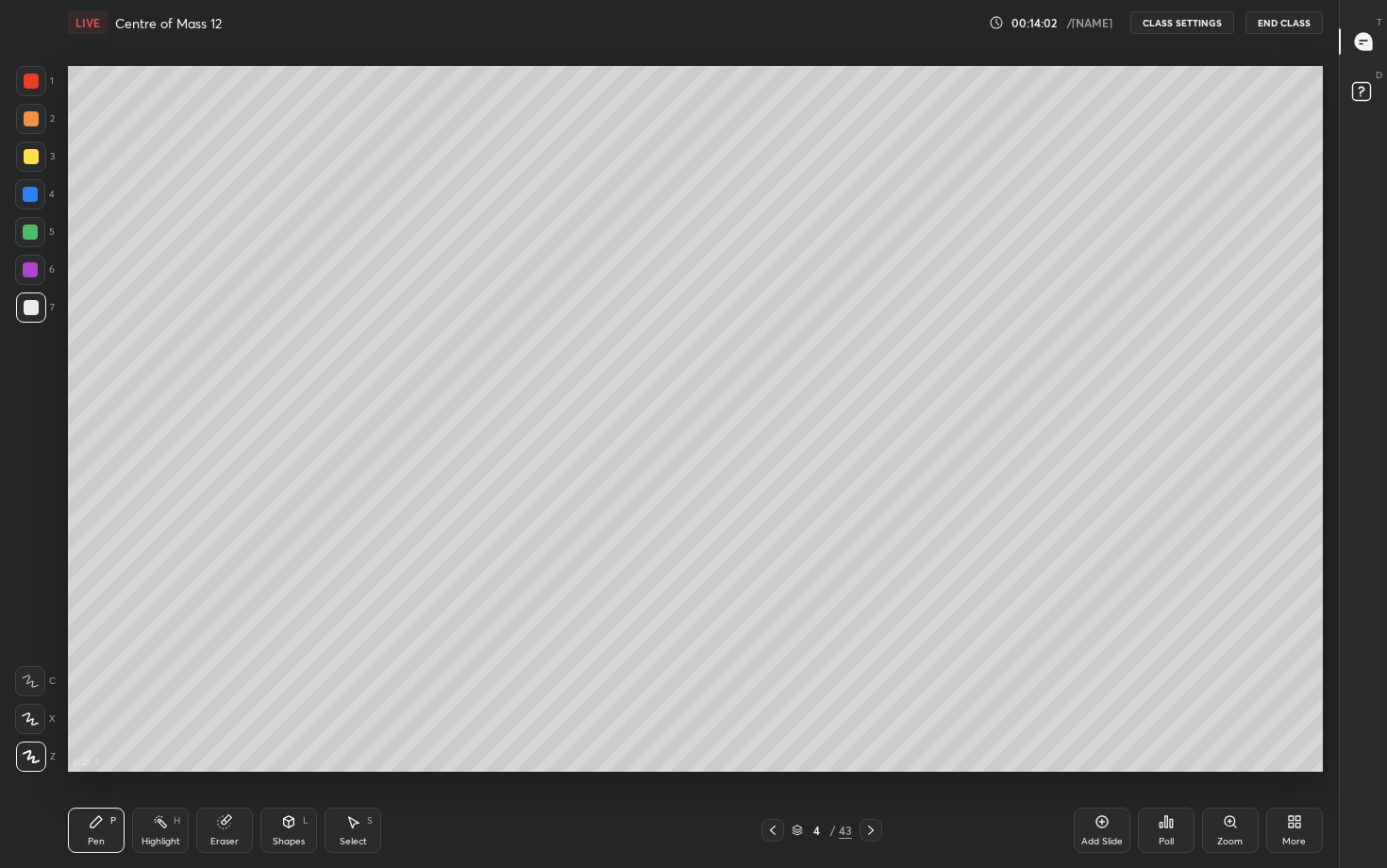 click at bounding box center [31, 119] 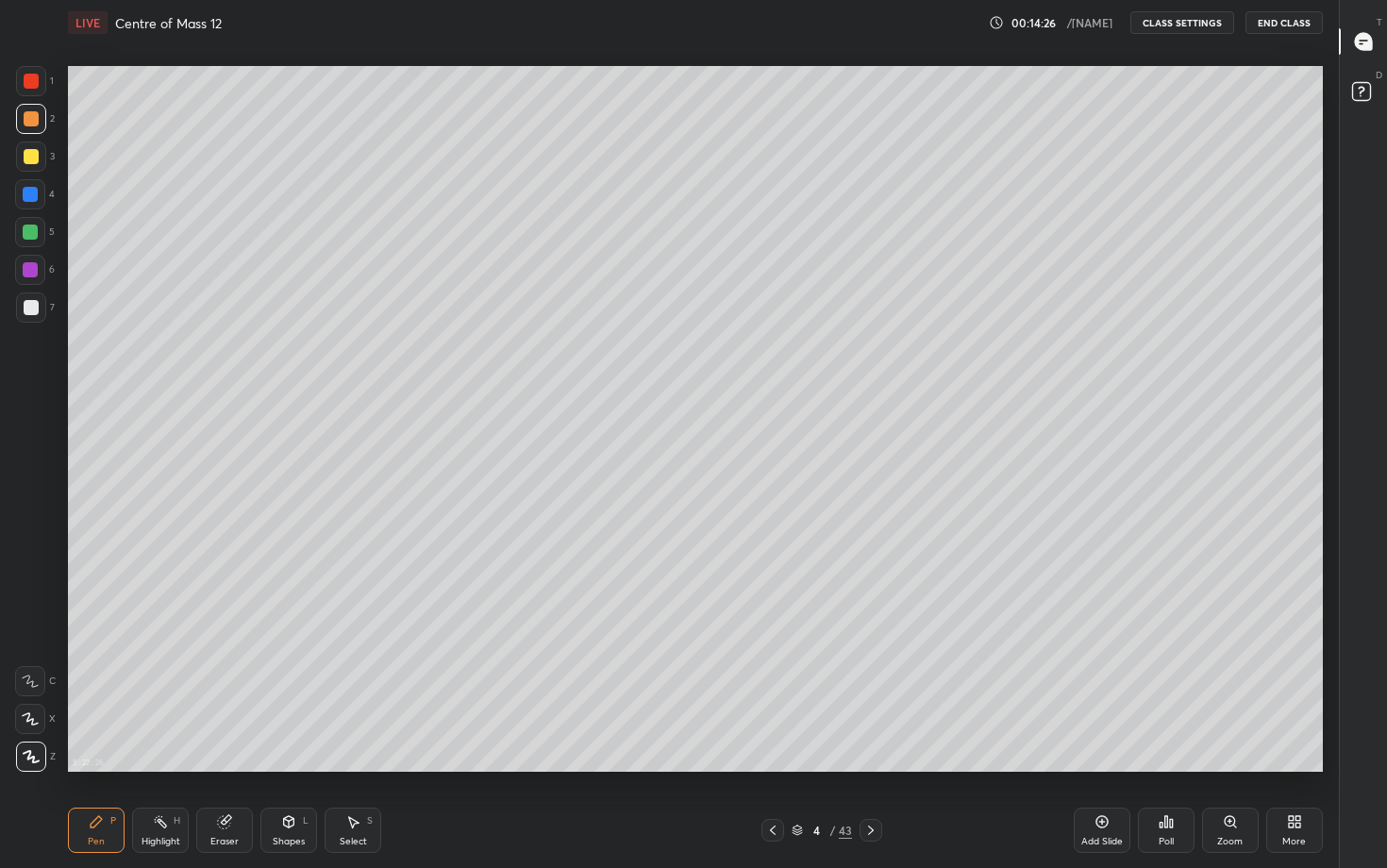click on "Shapes L" at bounding box center (289, 830) 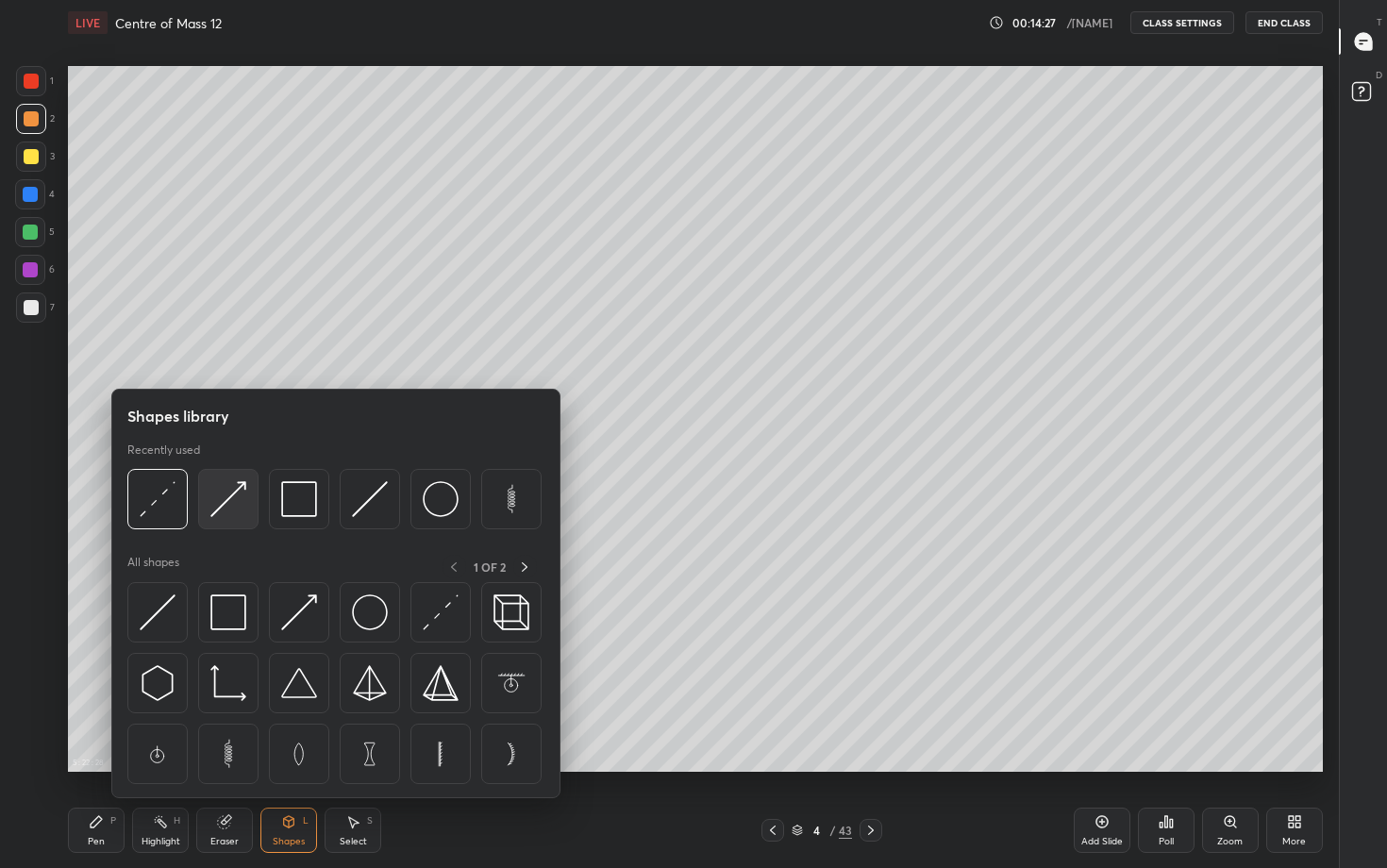click at bounding box center [228, 499] 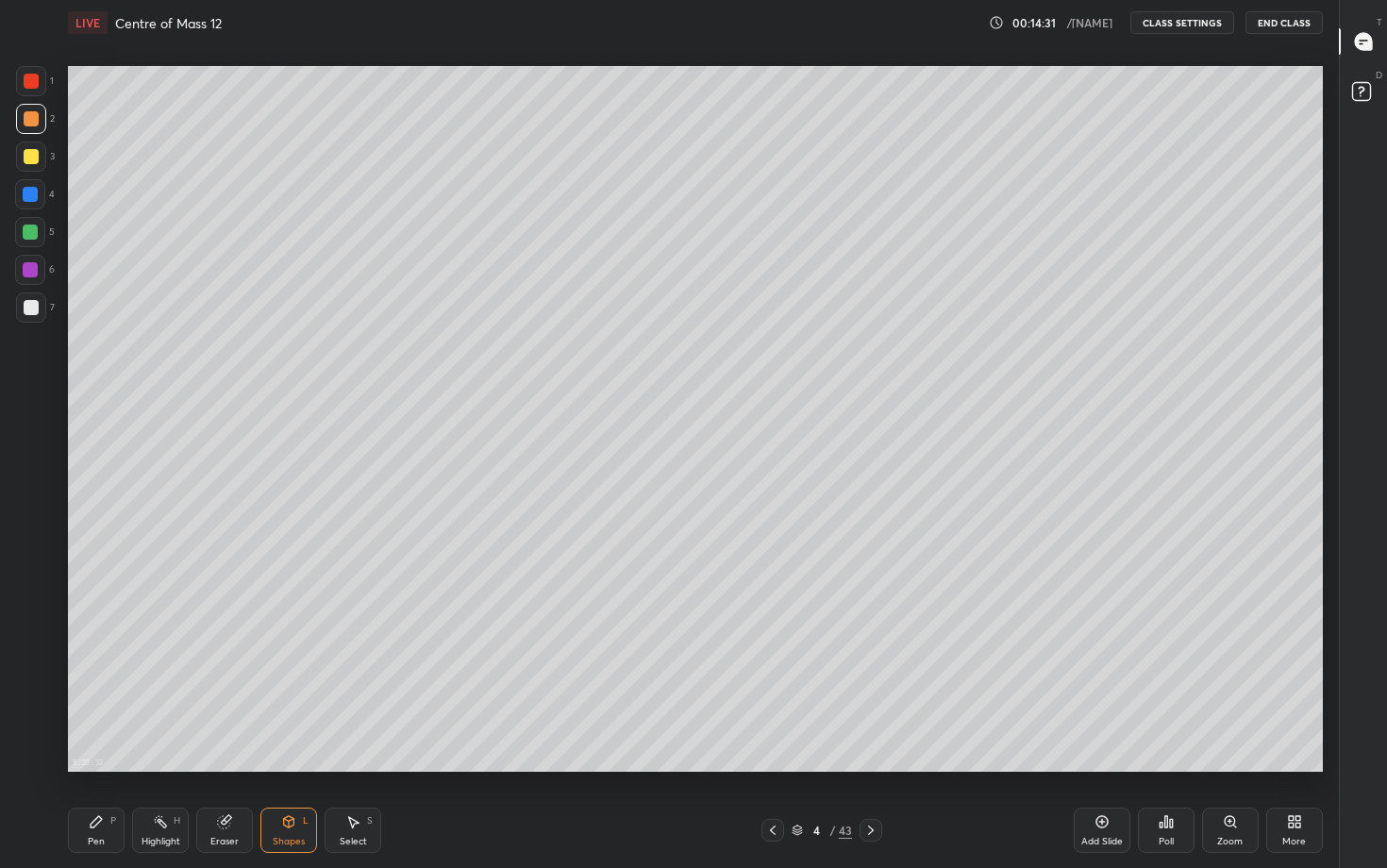 click 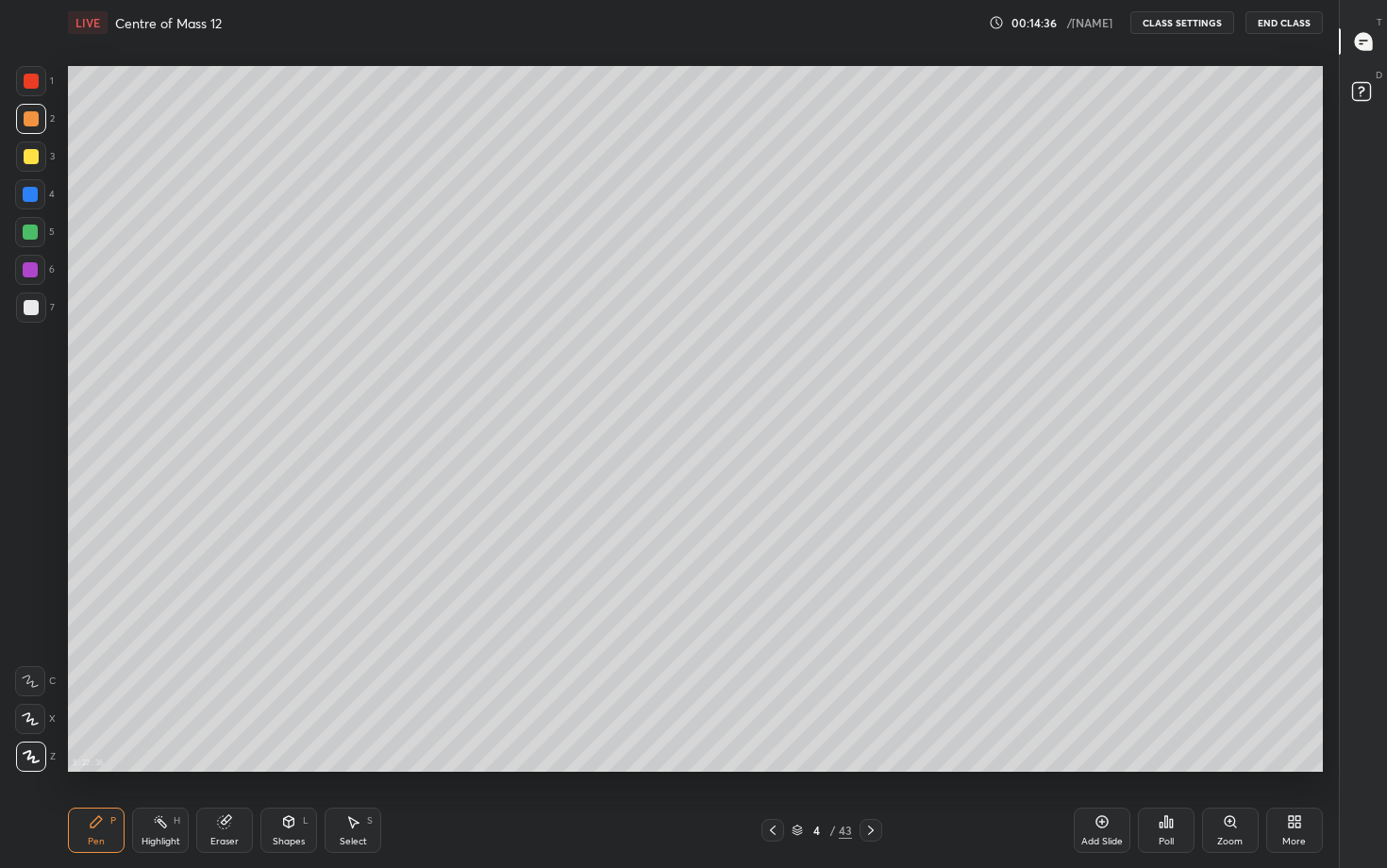 click on "Shapes" at bounding box center [289, 842] 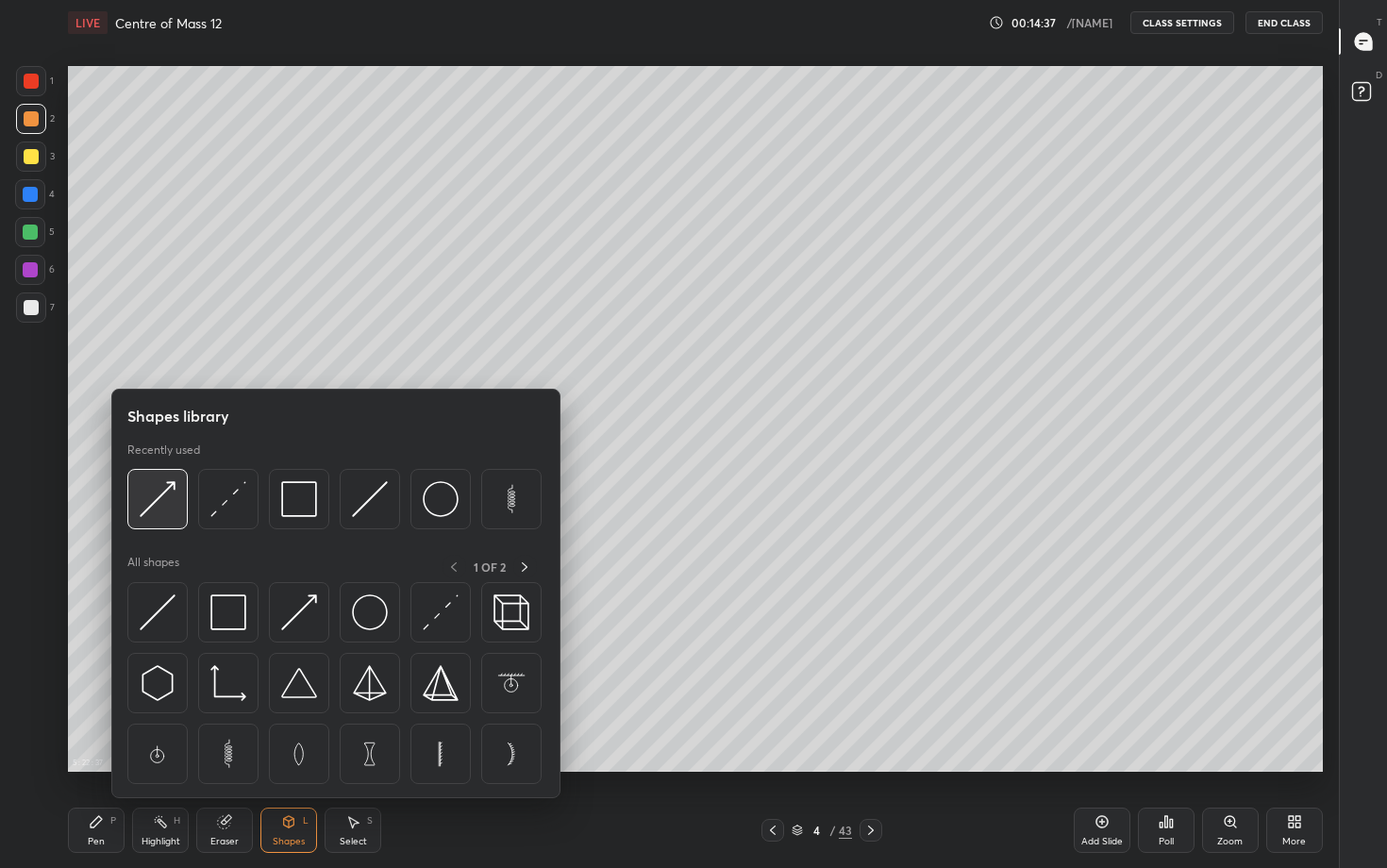 click at bounding box center [158, 499] 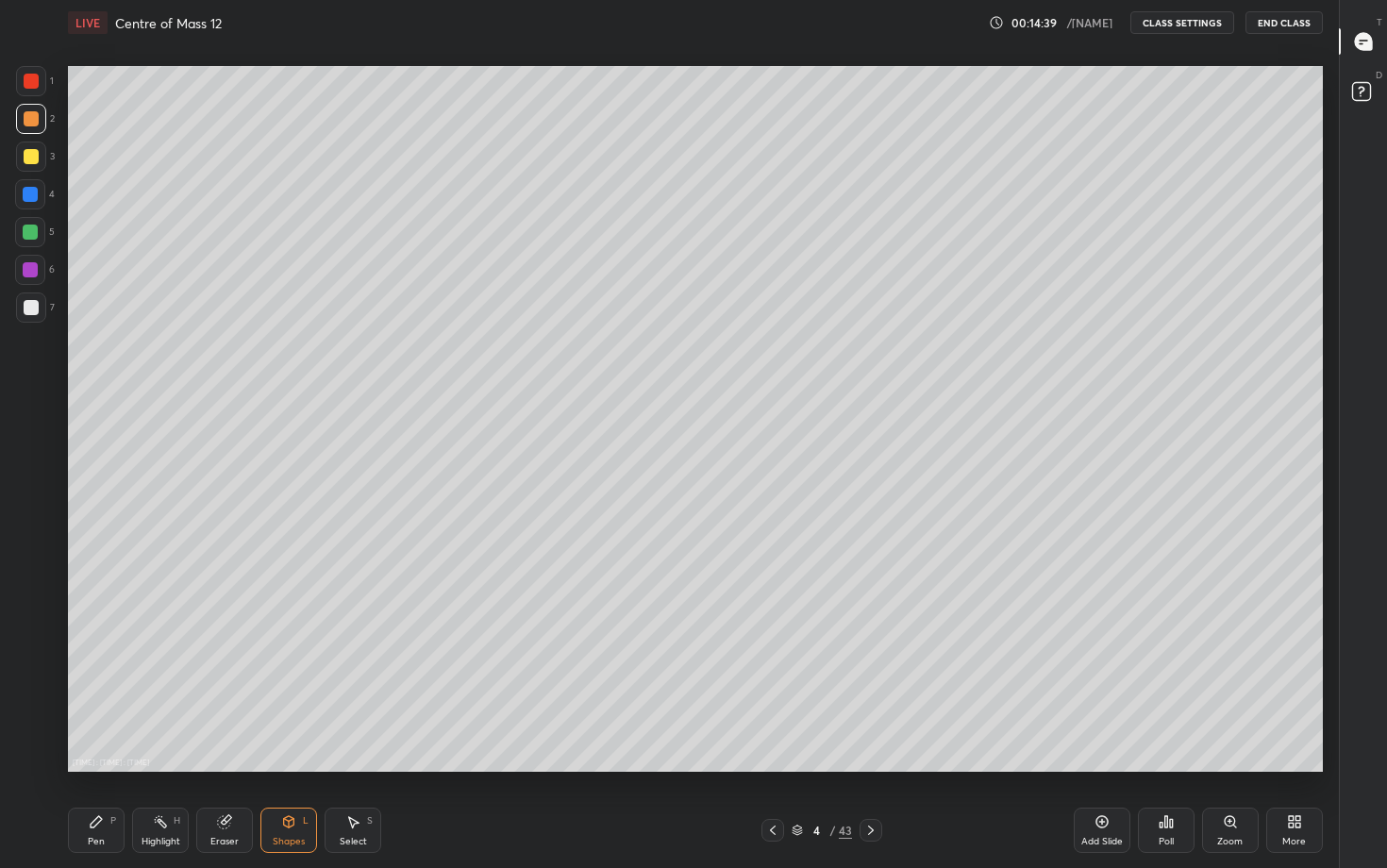 click on "Pen" at bounding box center (96, 842) 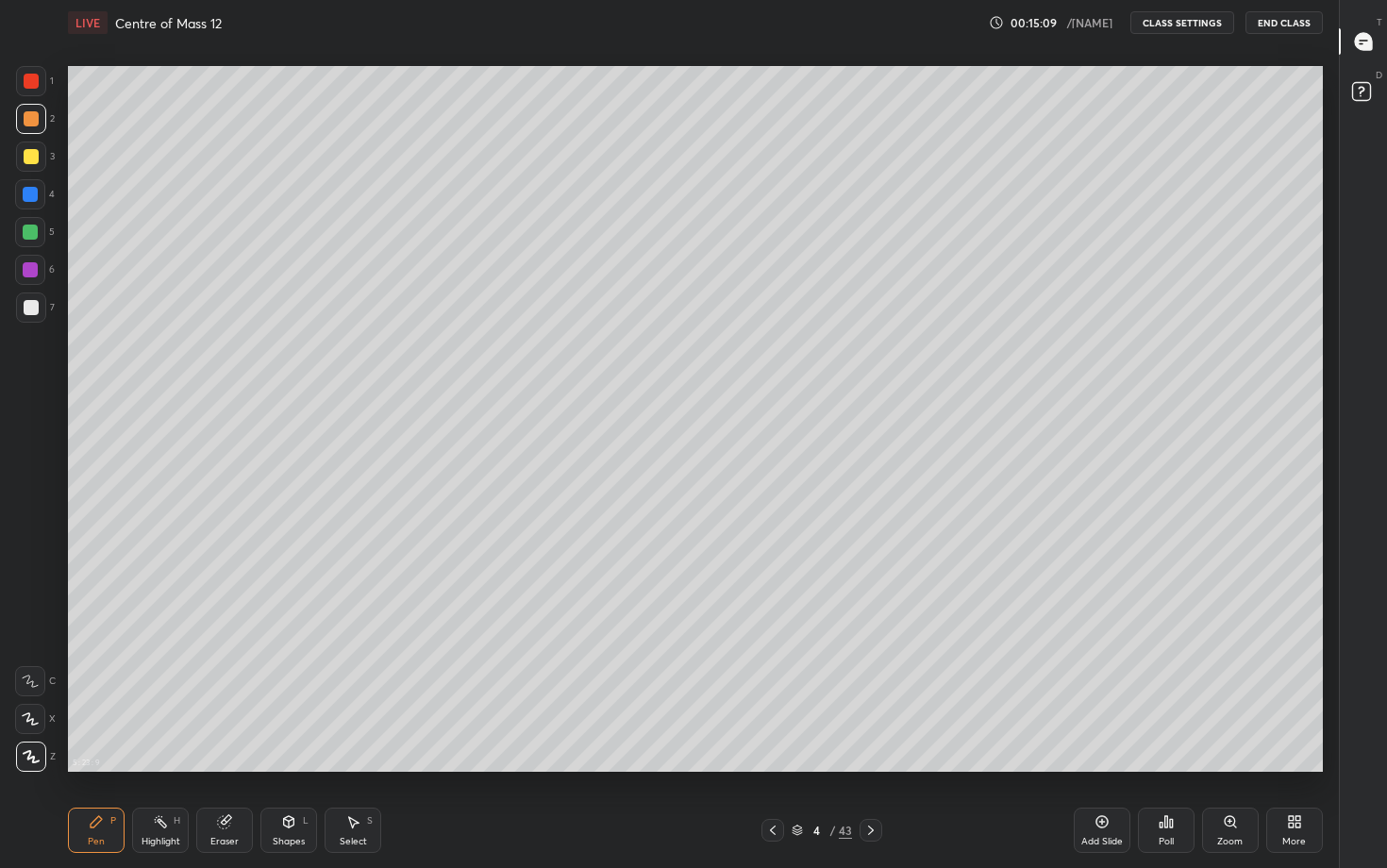 click at bounding box center [31, 308] 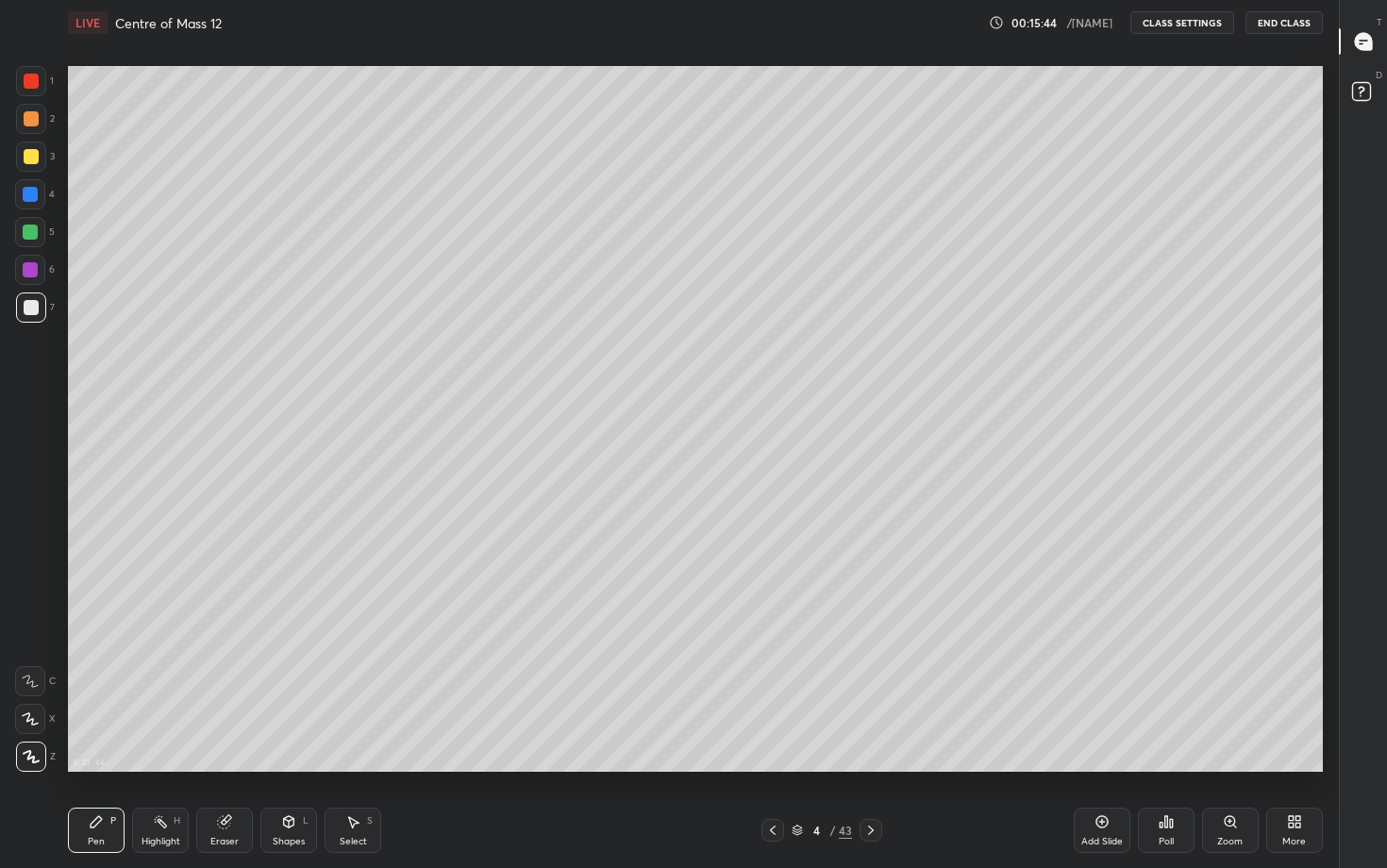click at bounding box center [31, 119] 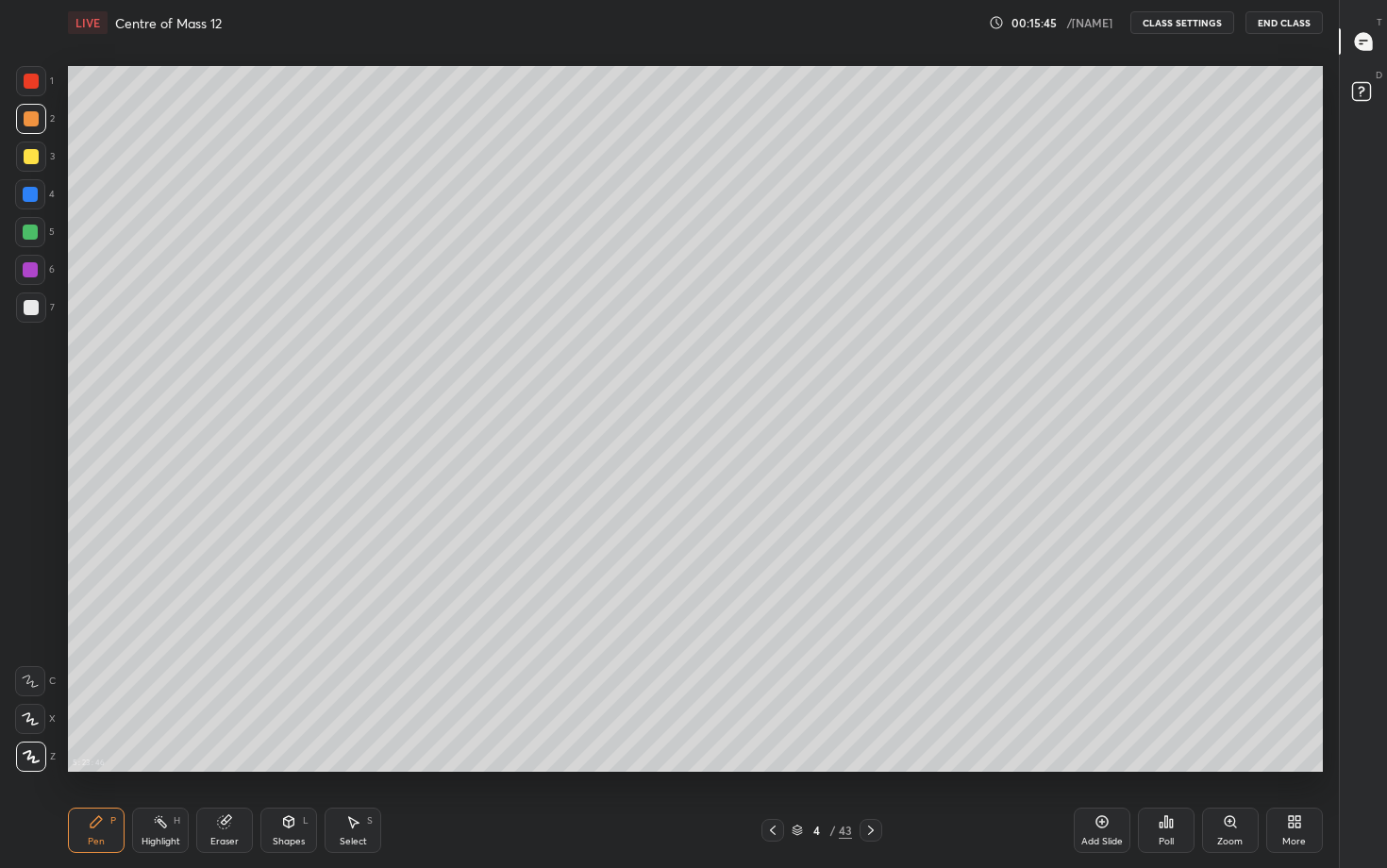 click at bounding box center [31, 81] 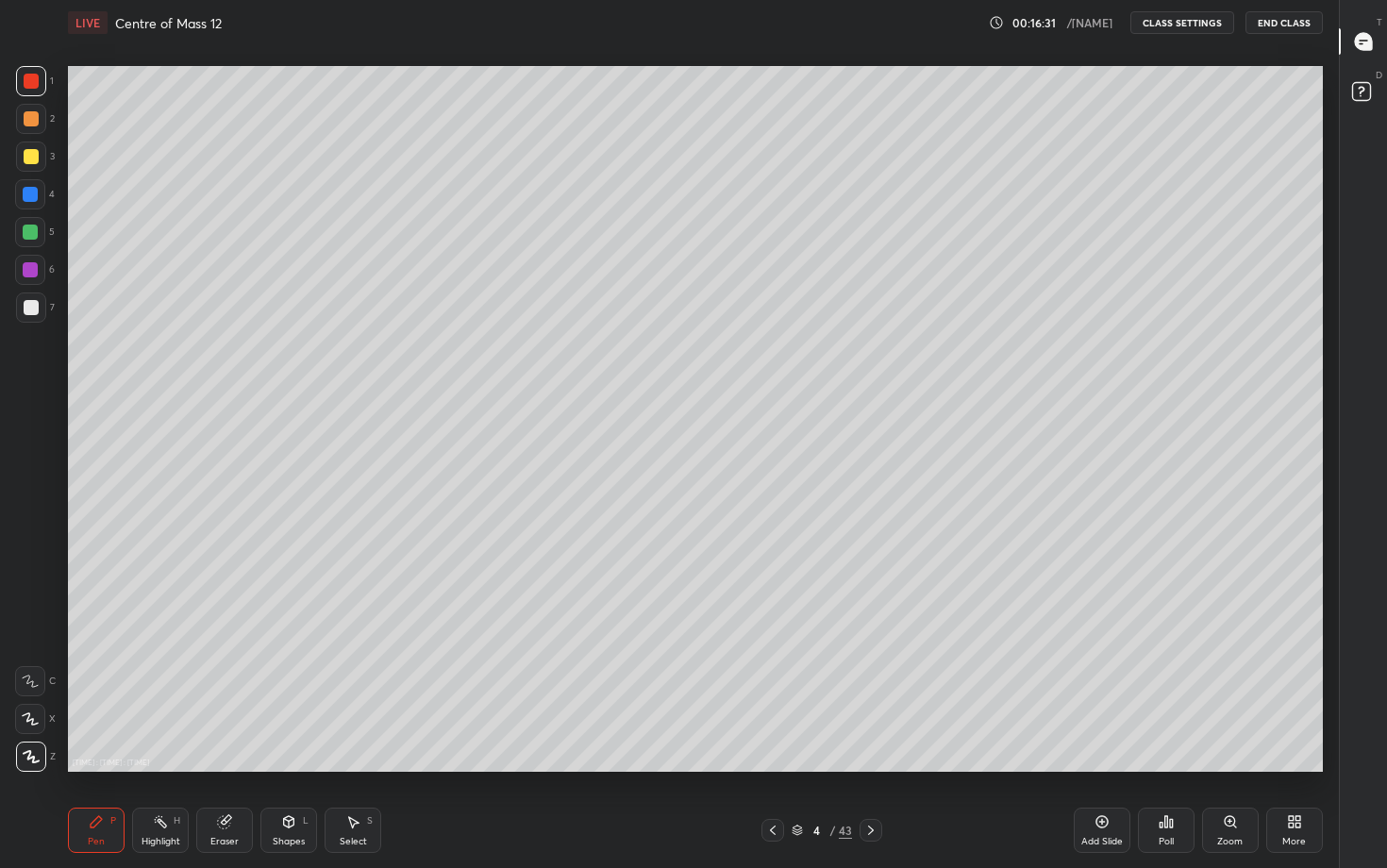 click on "Highlight H" at bounding box center [160, 830] 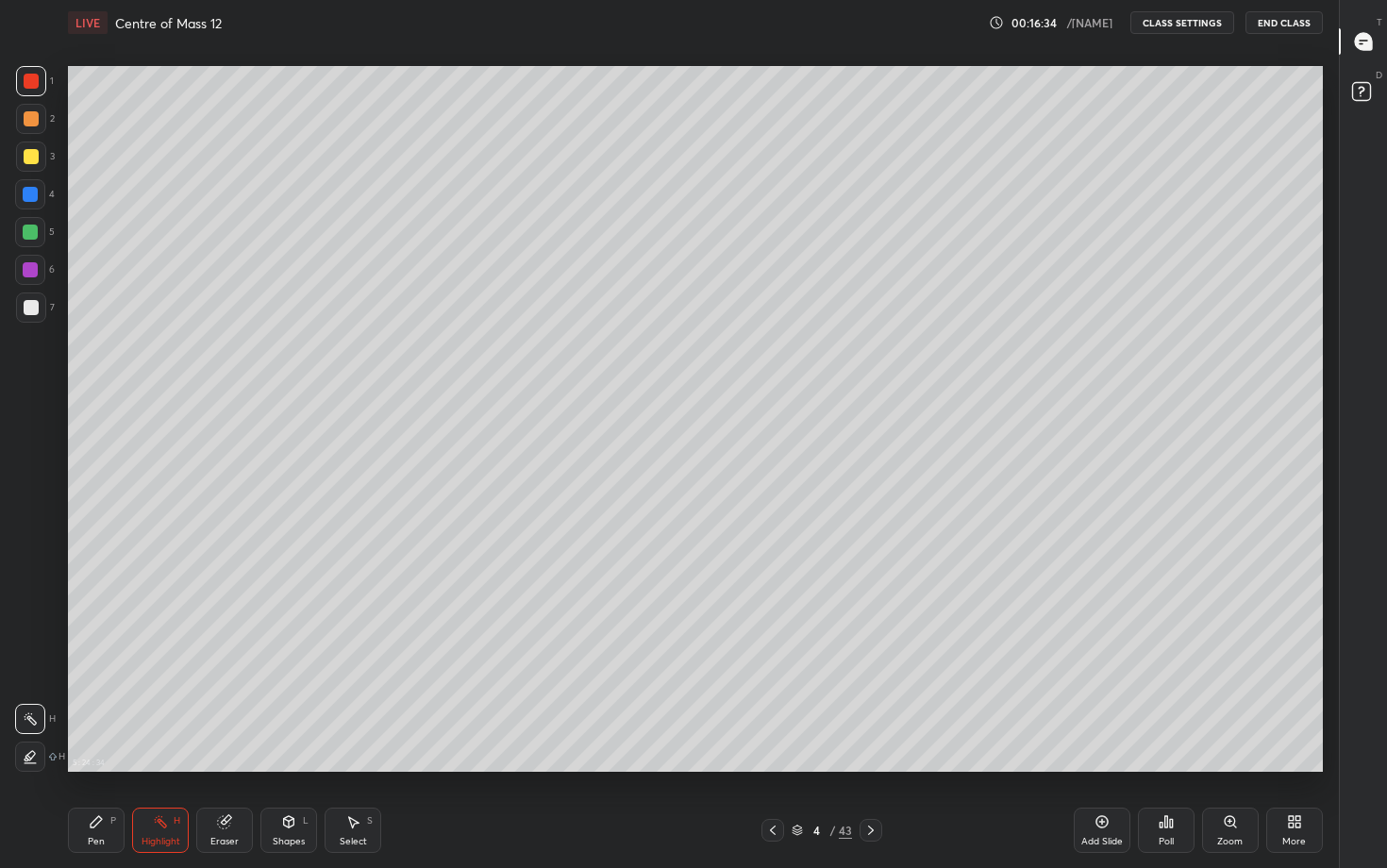 click on "Pen P" at bounding box center (96, 830) 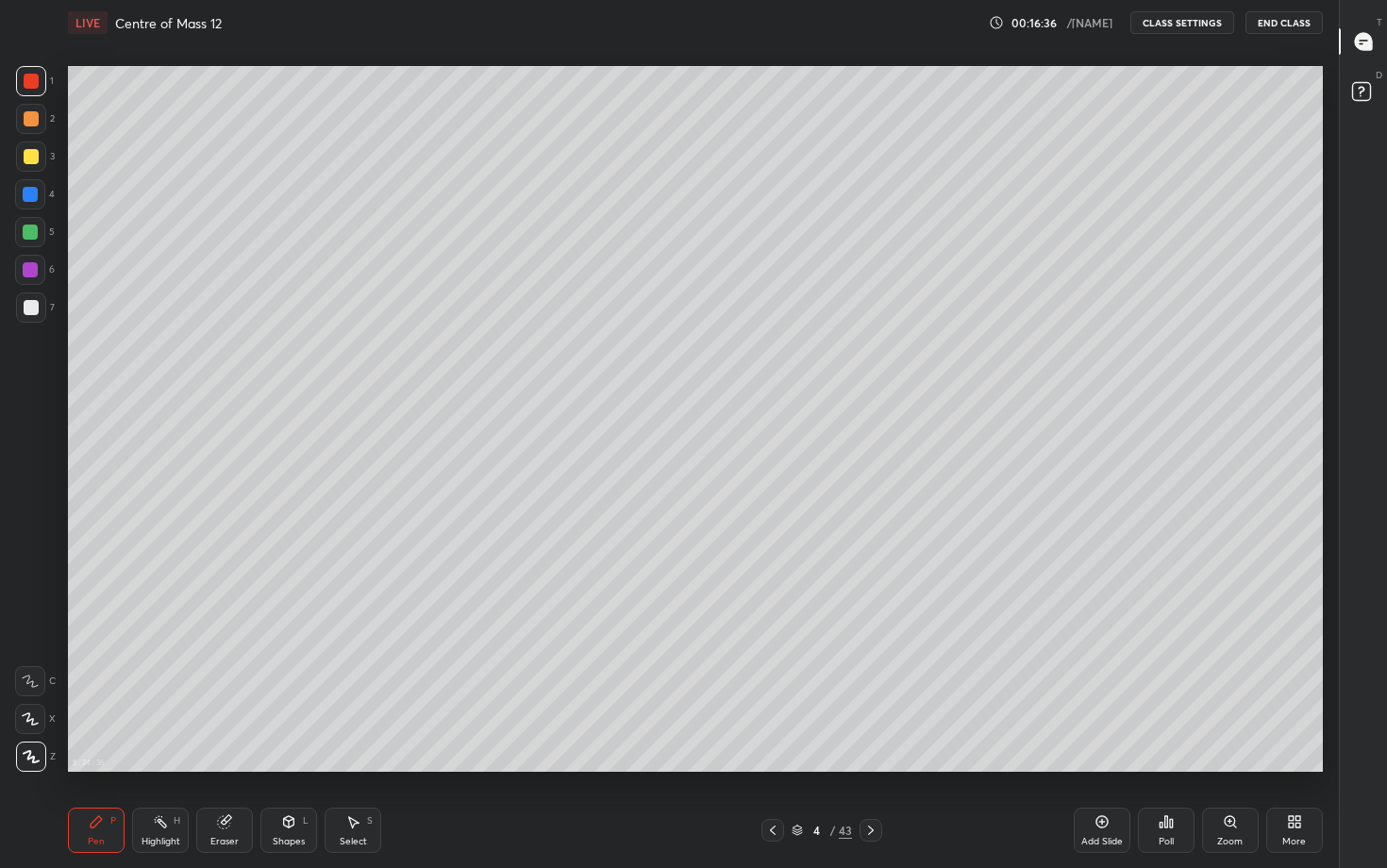 click at bounding box center [31, 308] 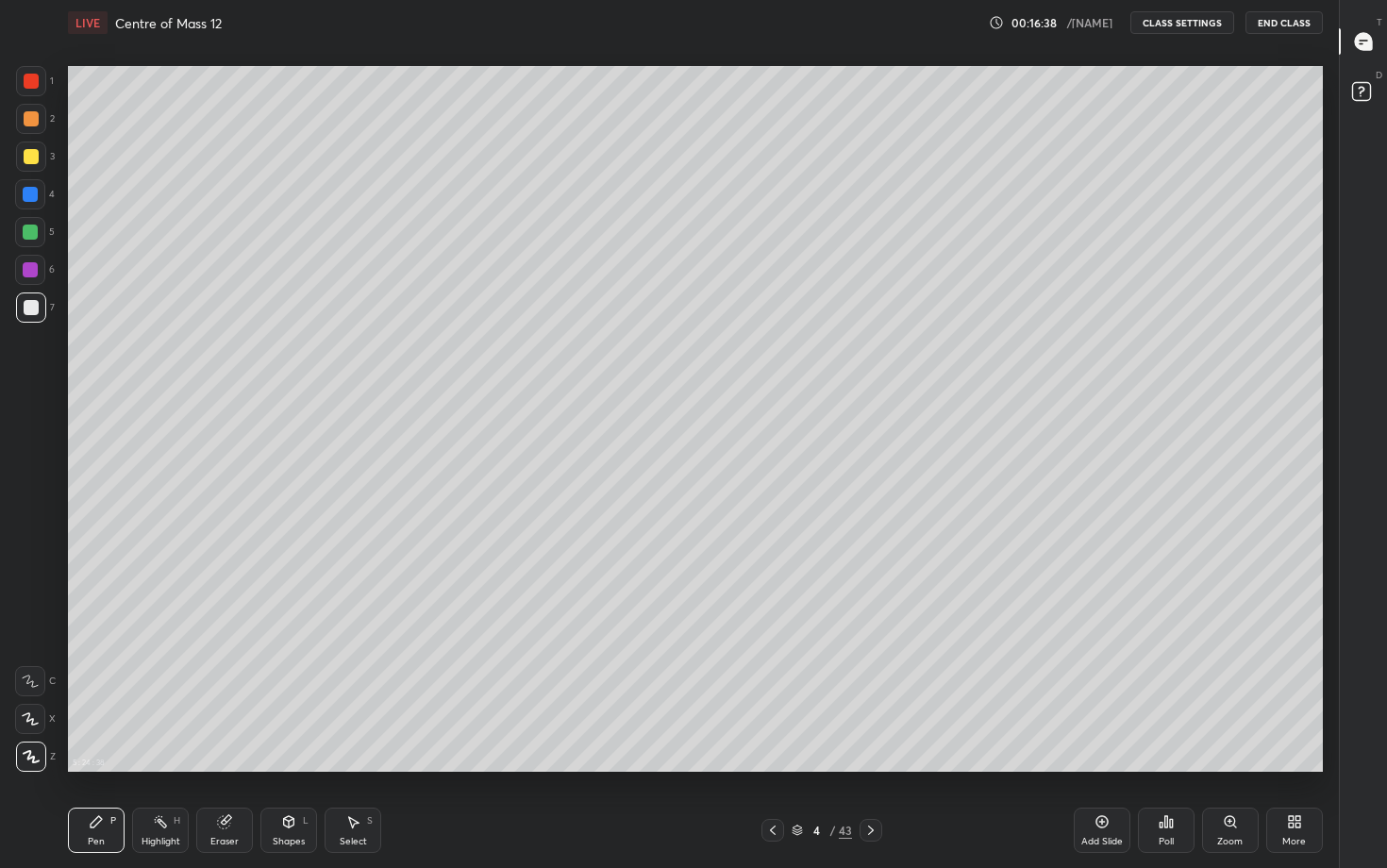 click 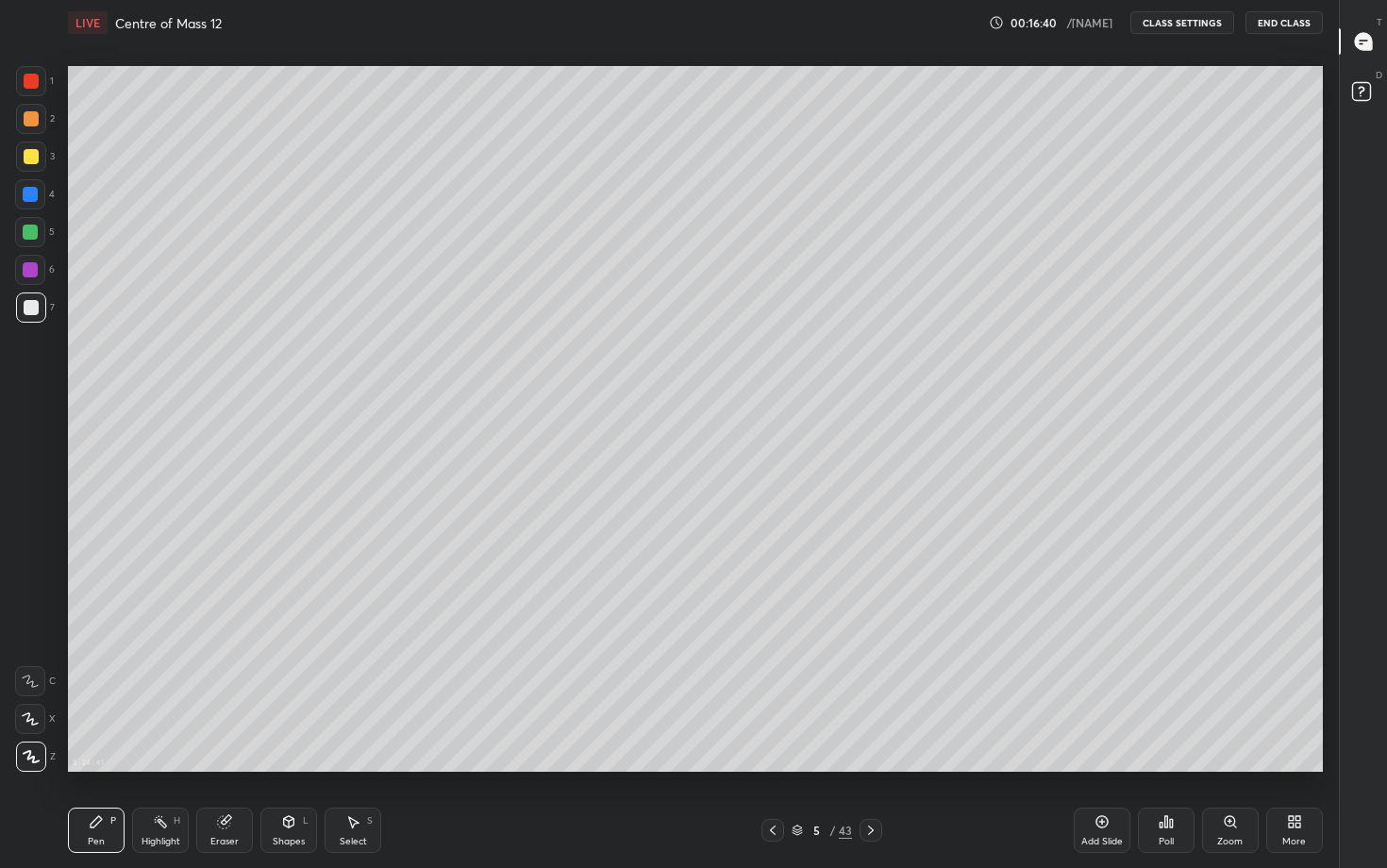 click 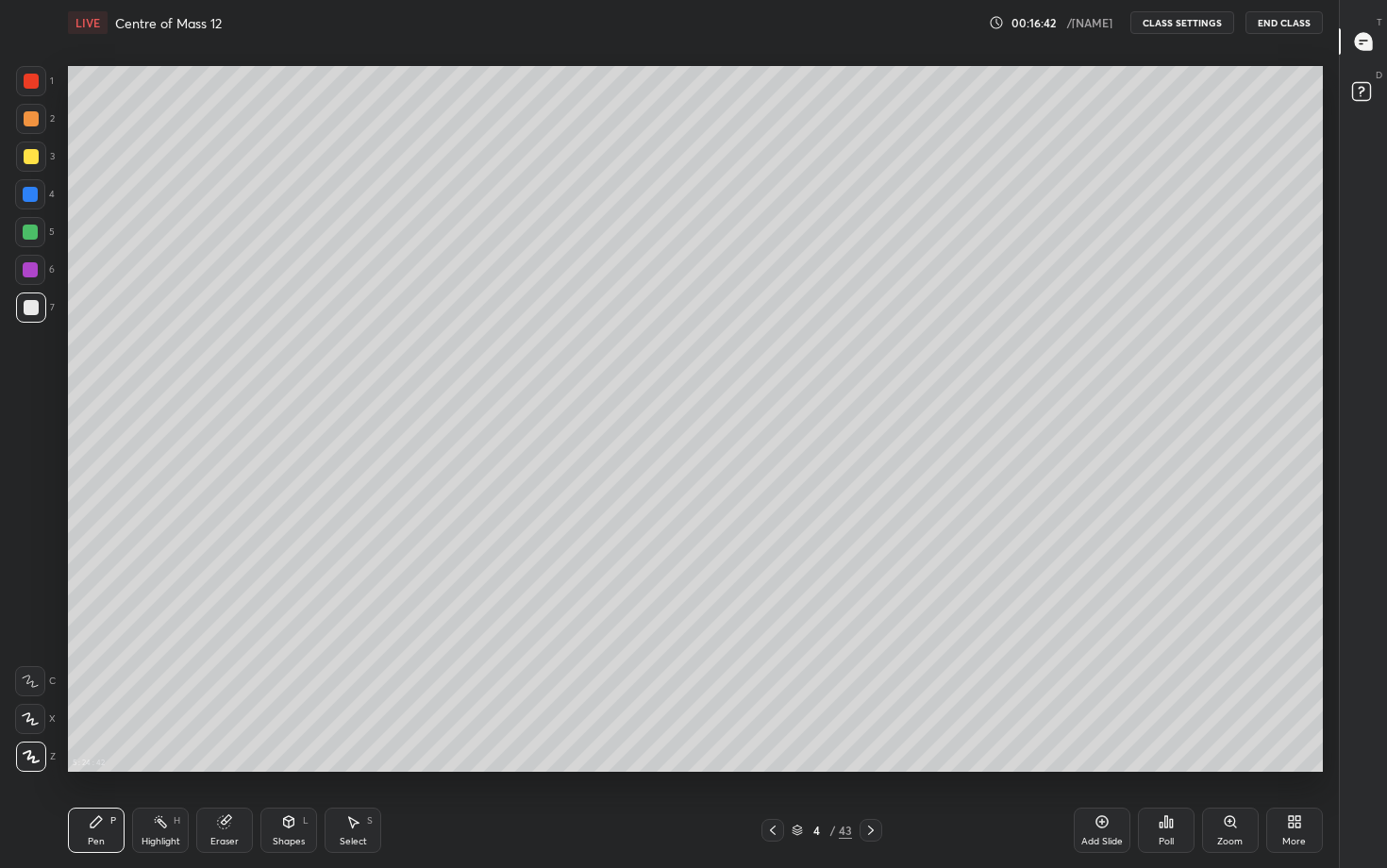 click 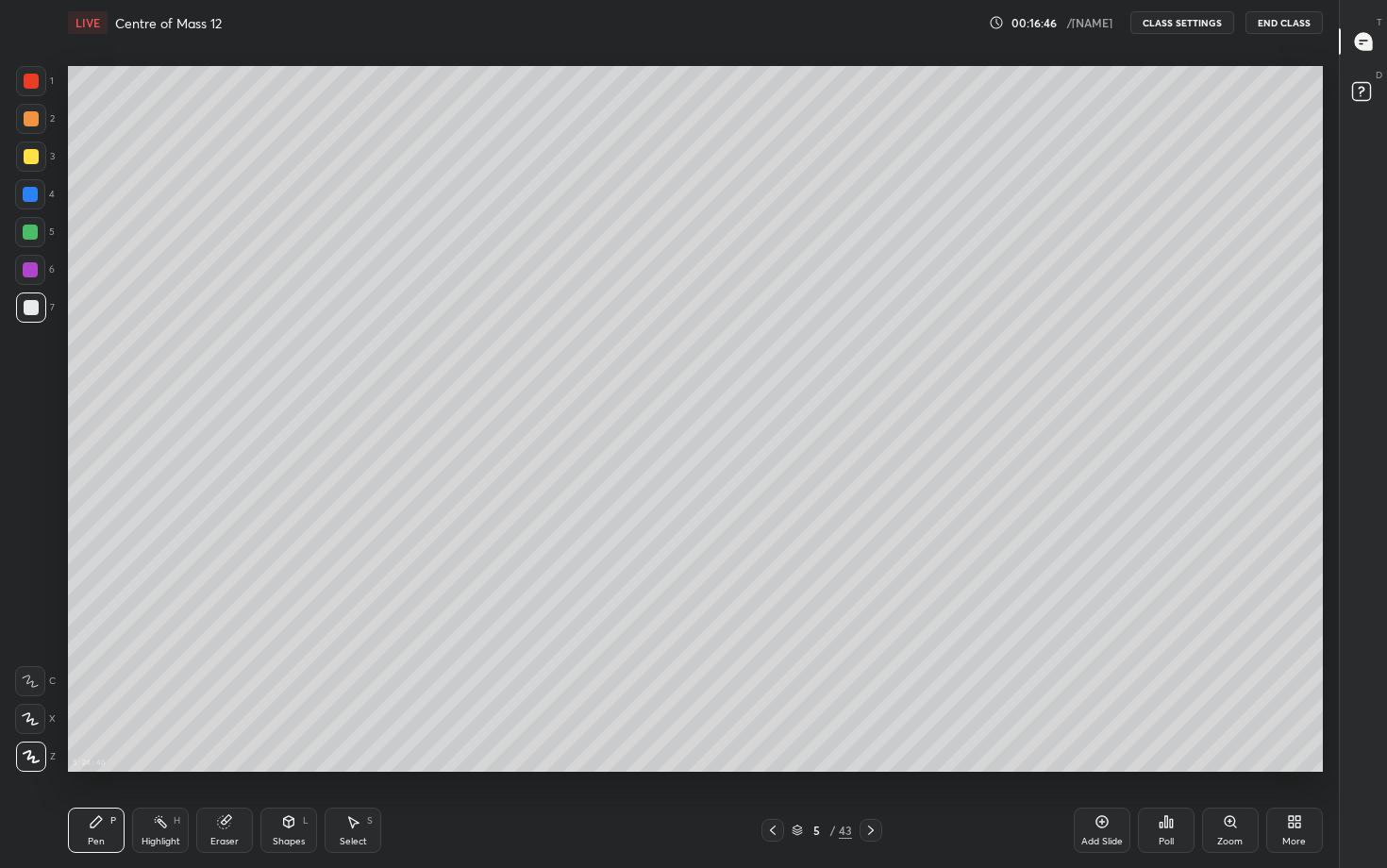 click 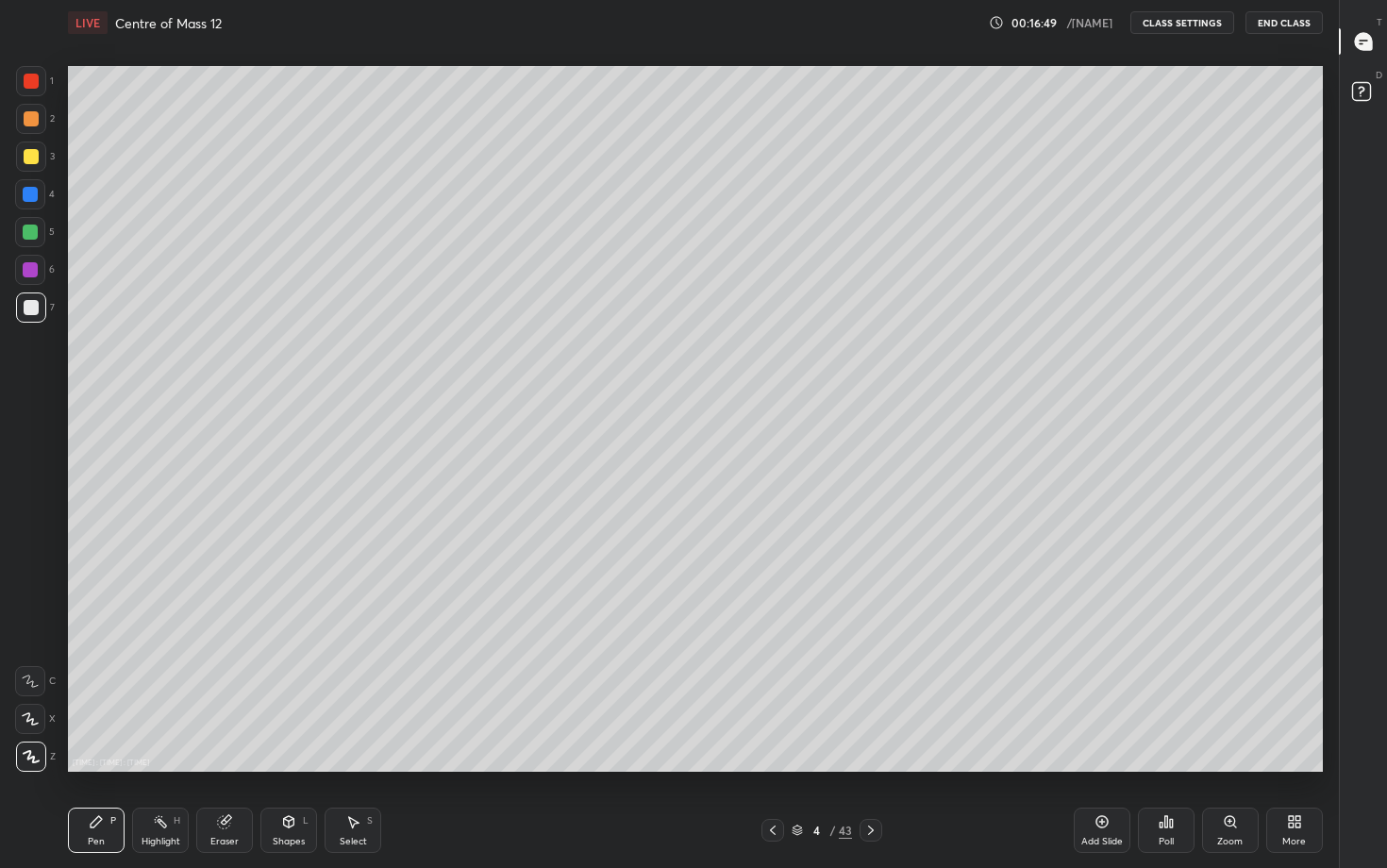 click 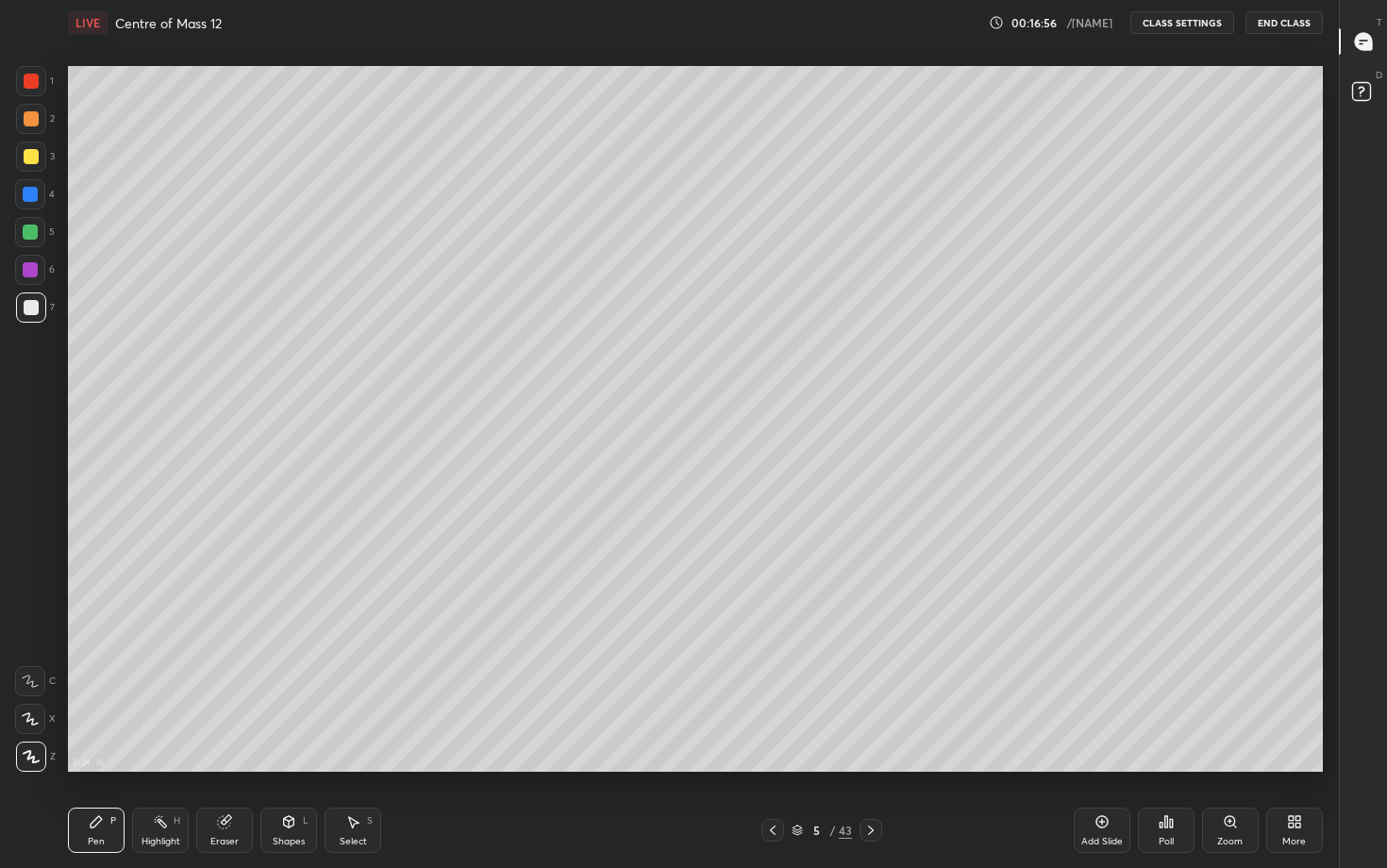 click 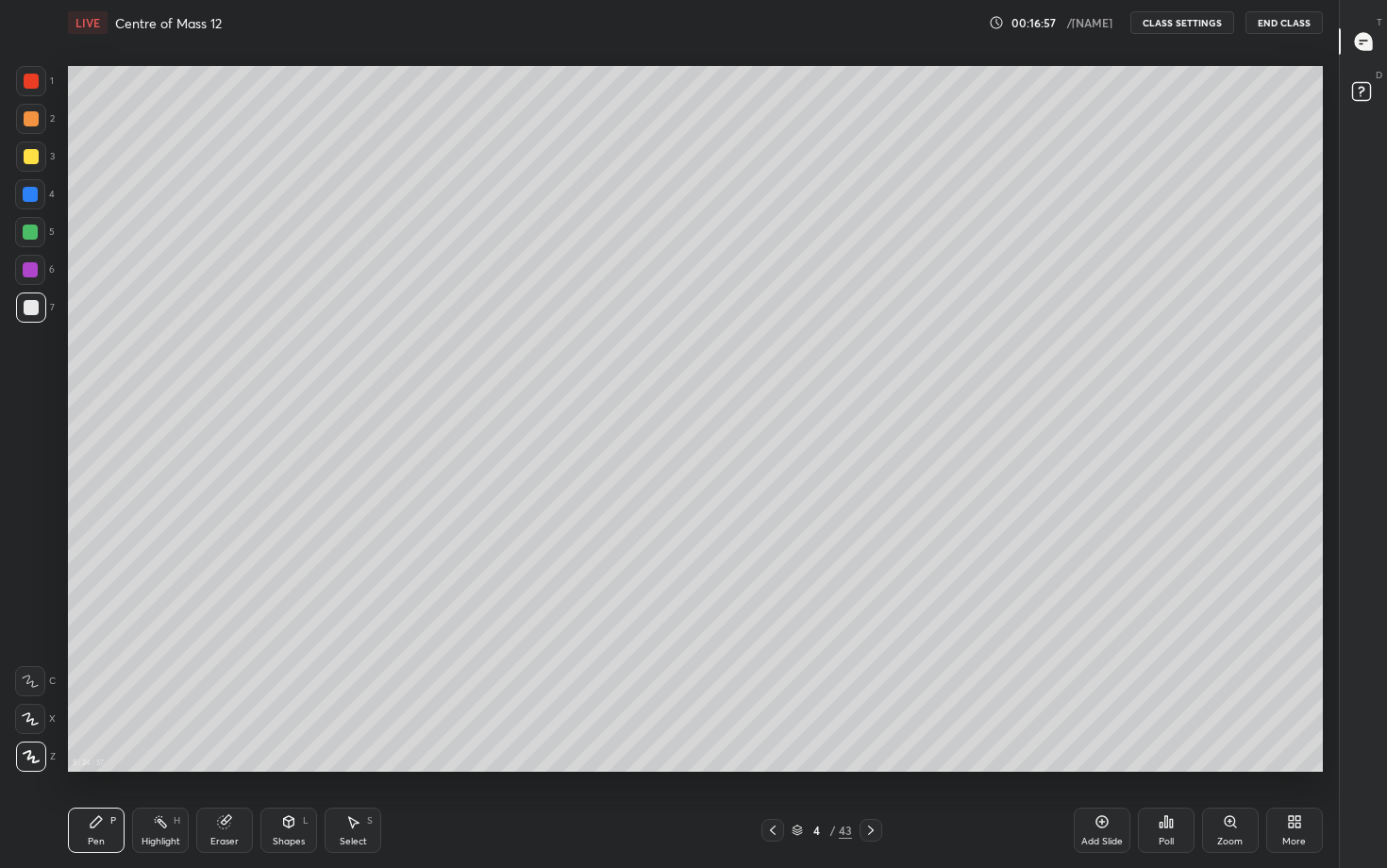 click at bounding box center [871, 830] 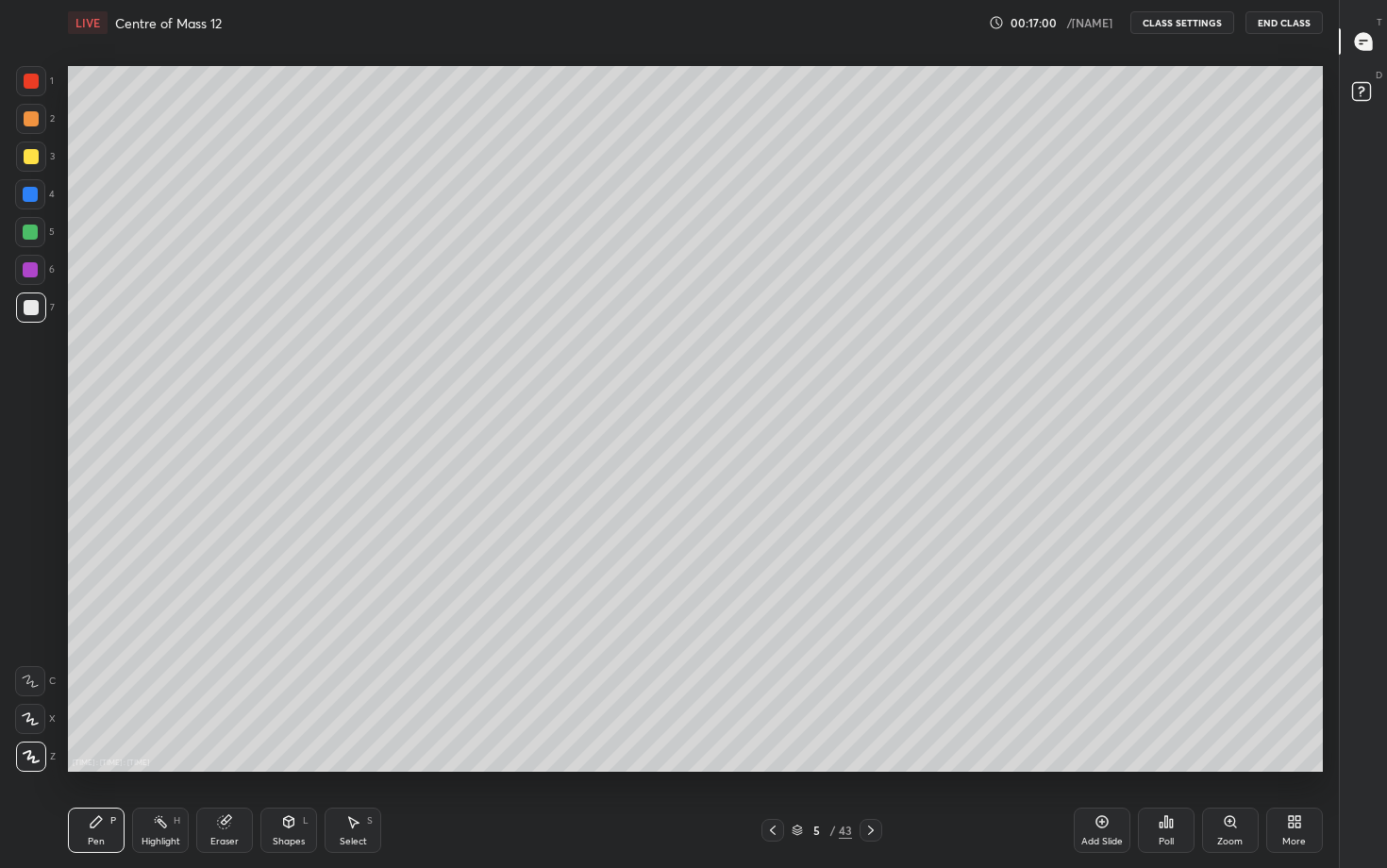 click 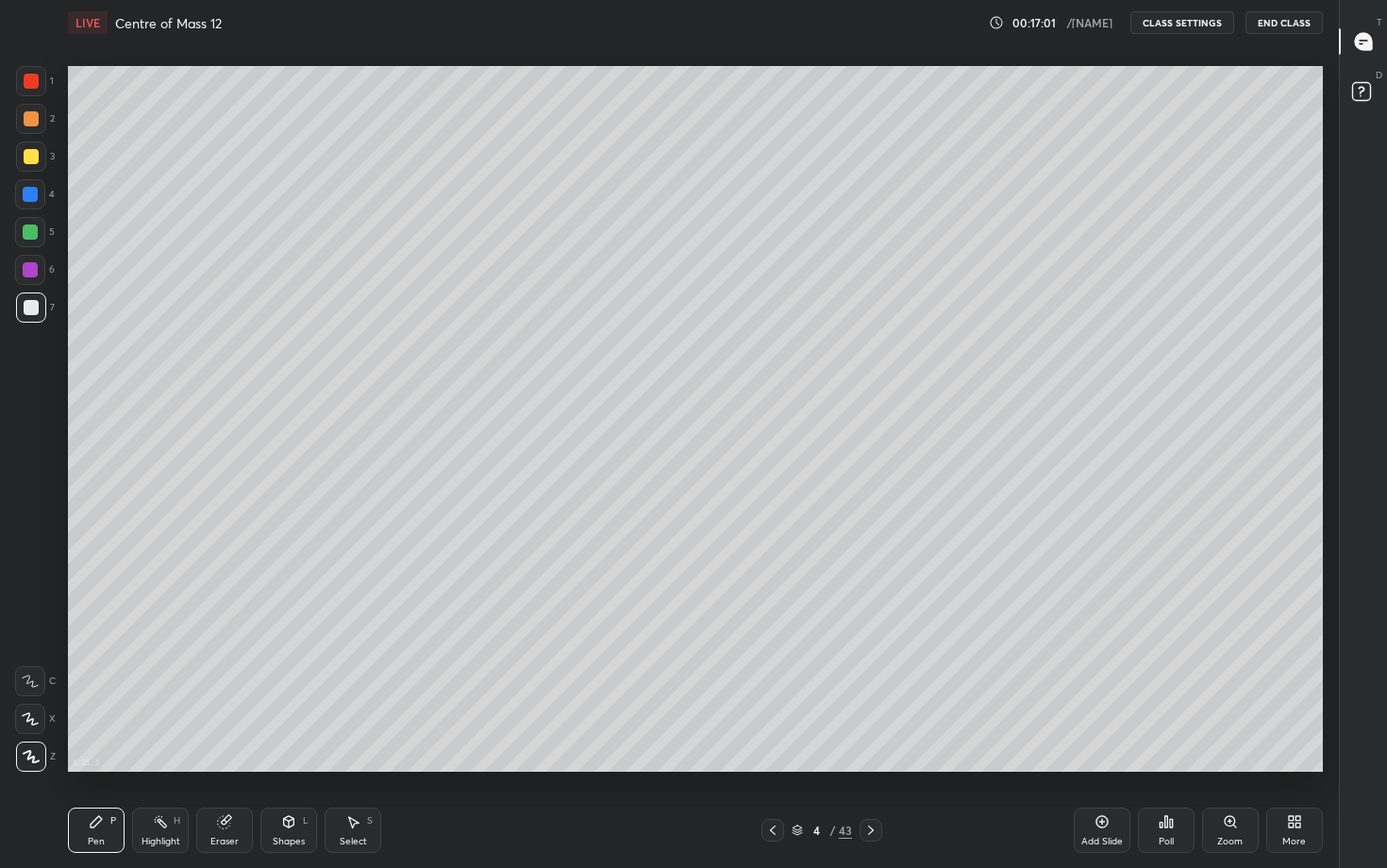 click 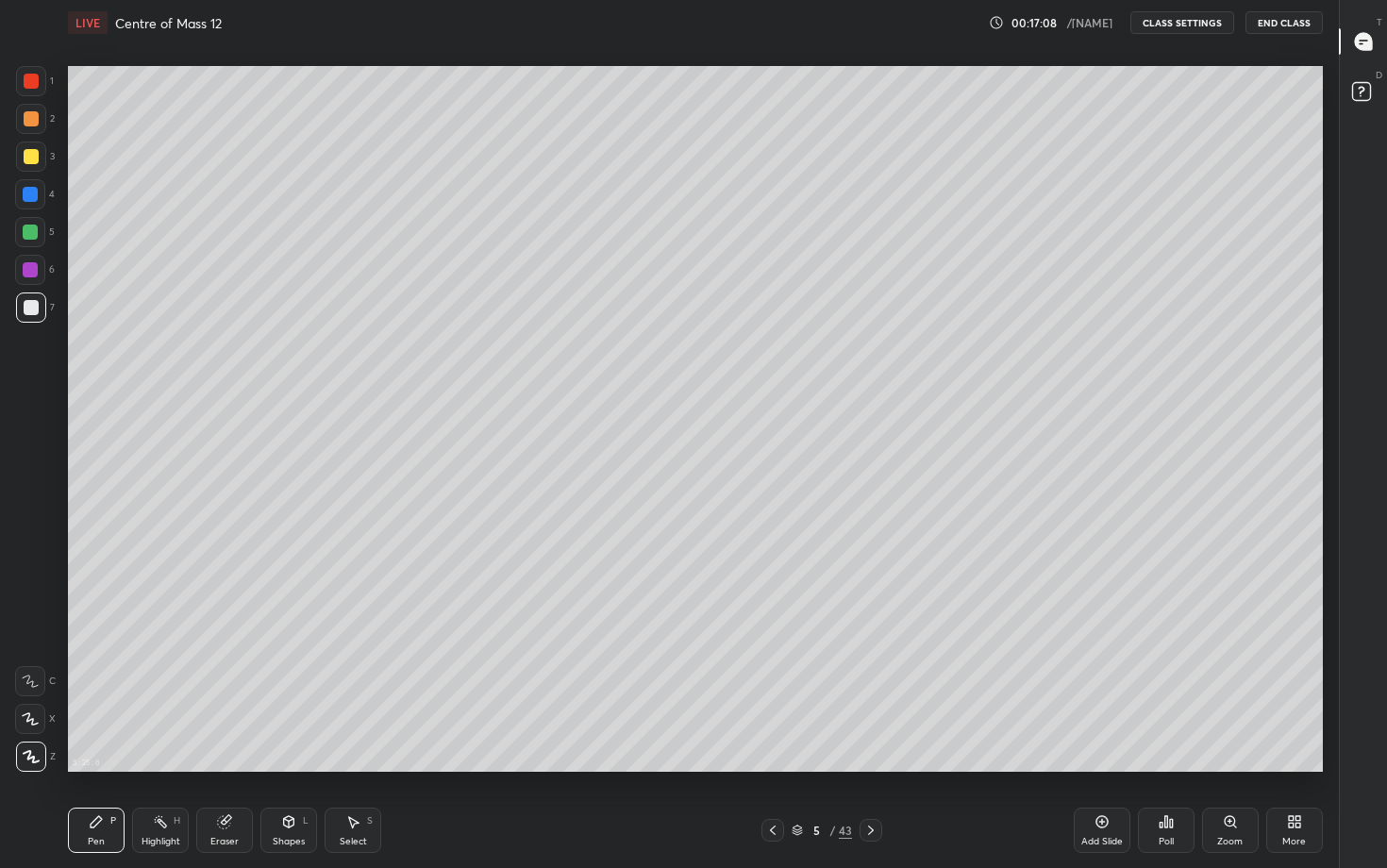 click 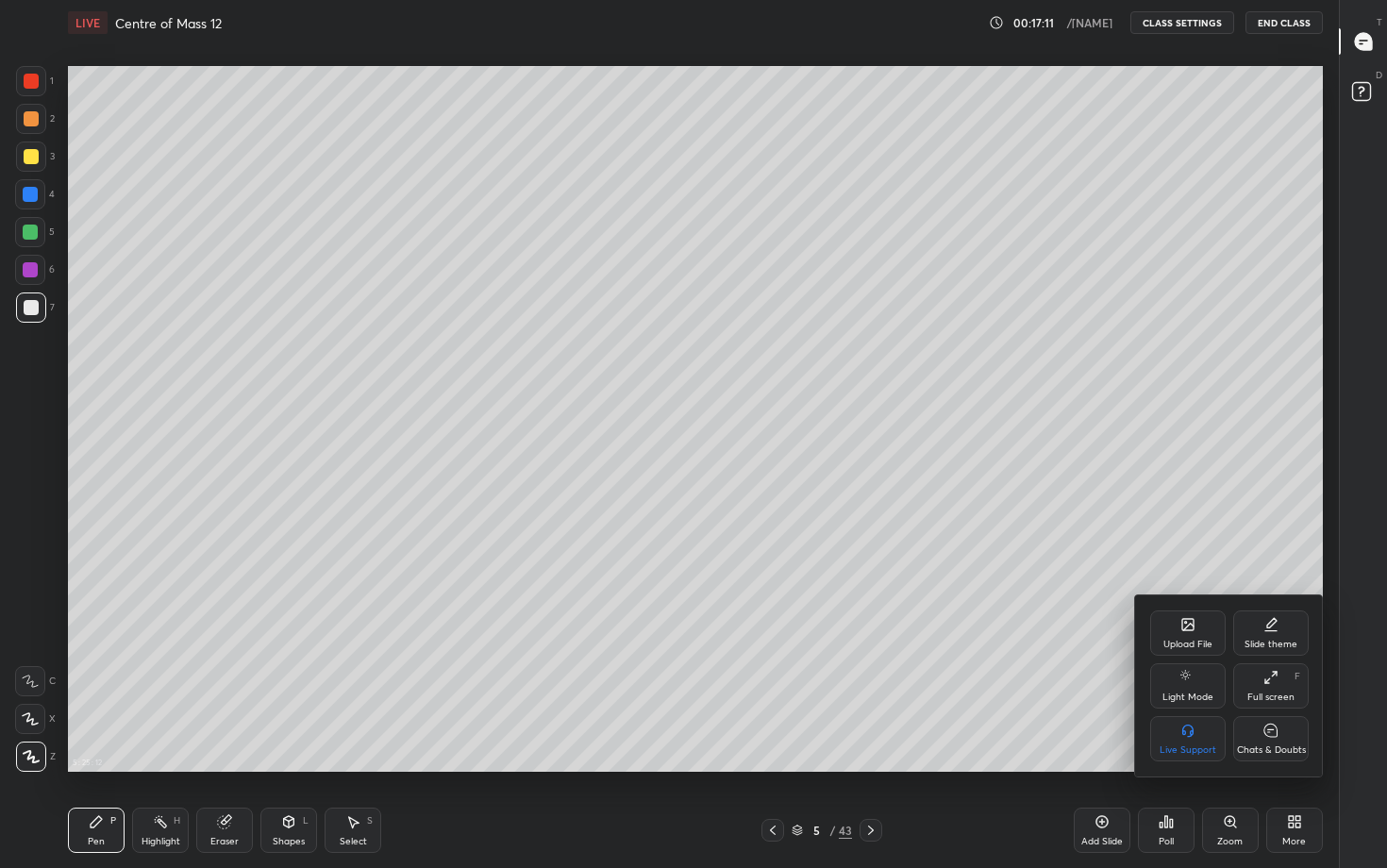 click on "Chats & Doubts" at bounding box center (1271, 750) 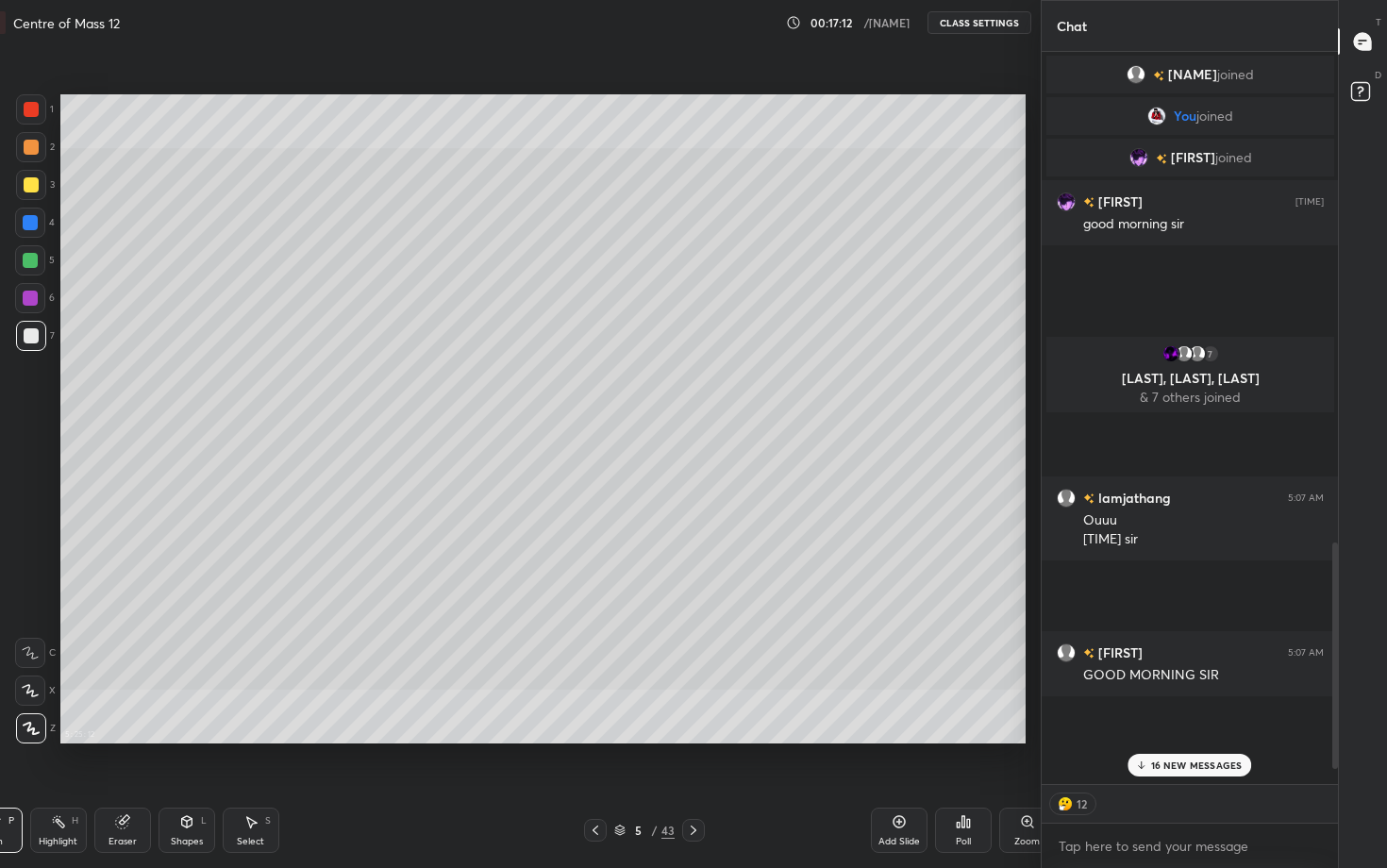 scroll, scrollTop: 747, scrollLeft: 1050, axis: both 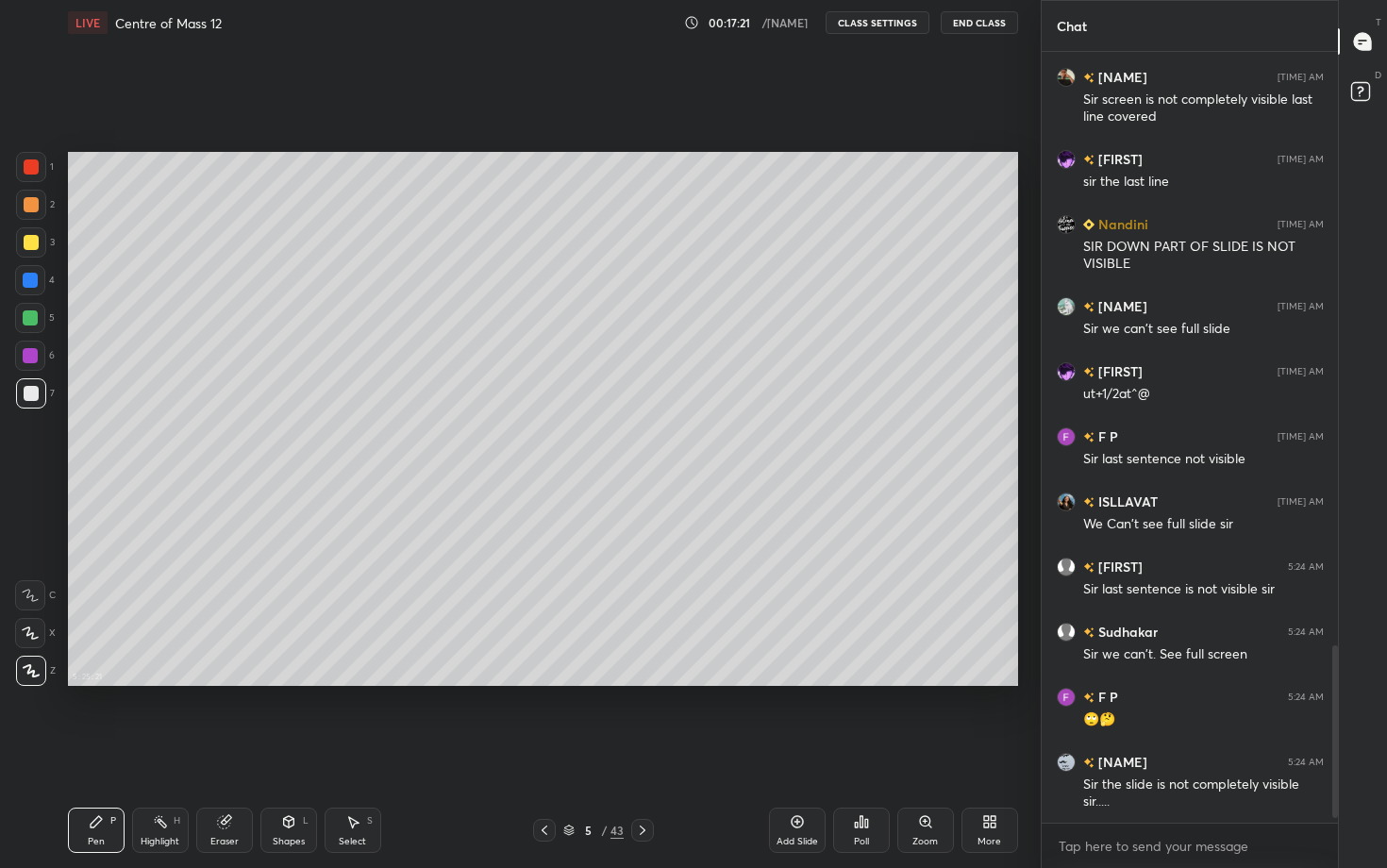 click 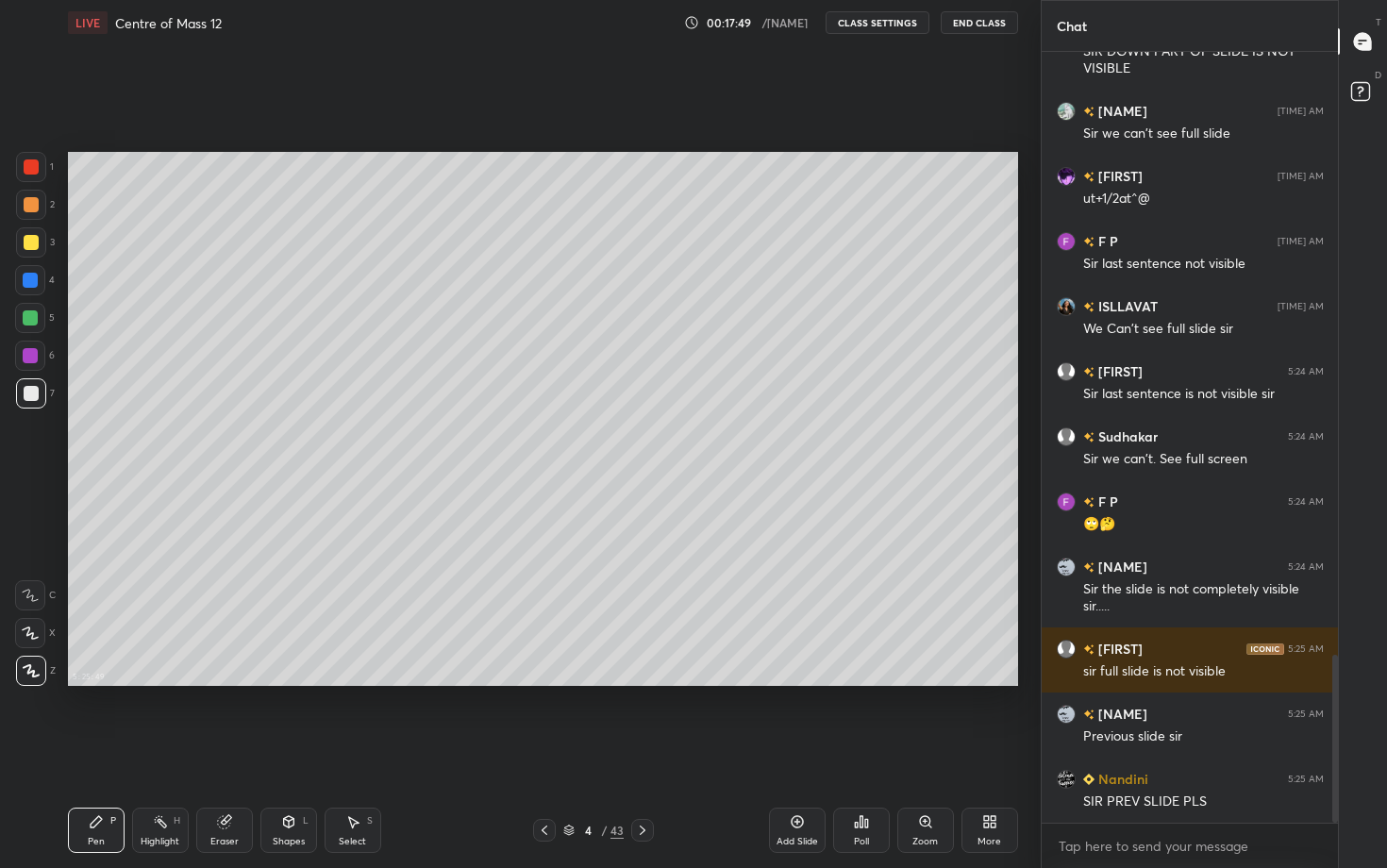 scroll, scrollTop: 2852, scrollLeft: 0, axis: vertical 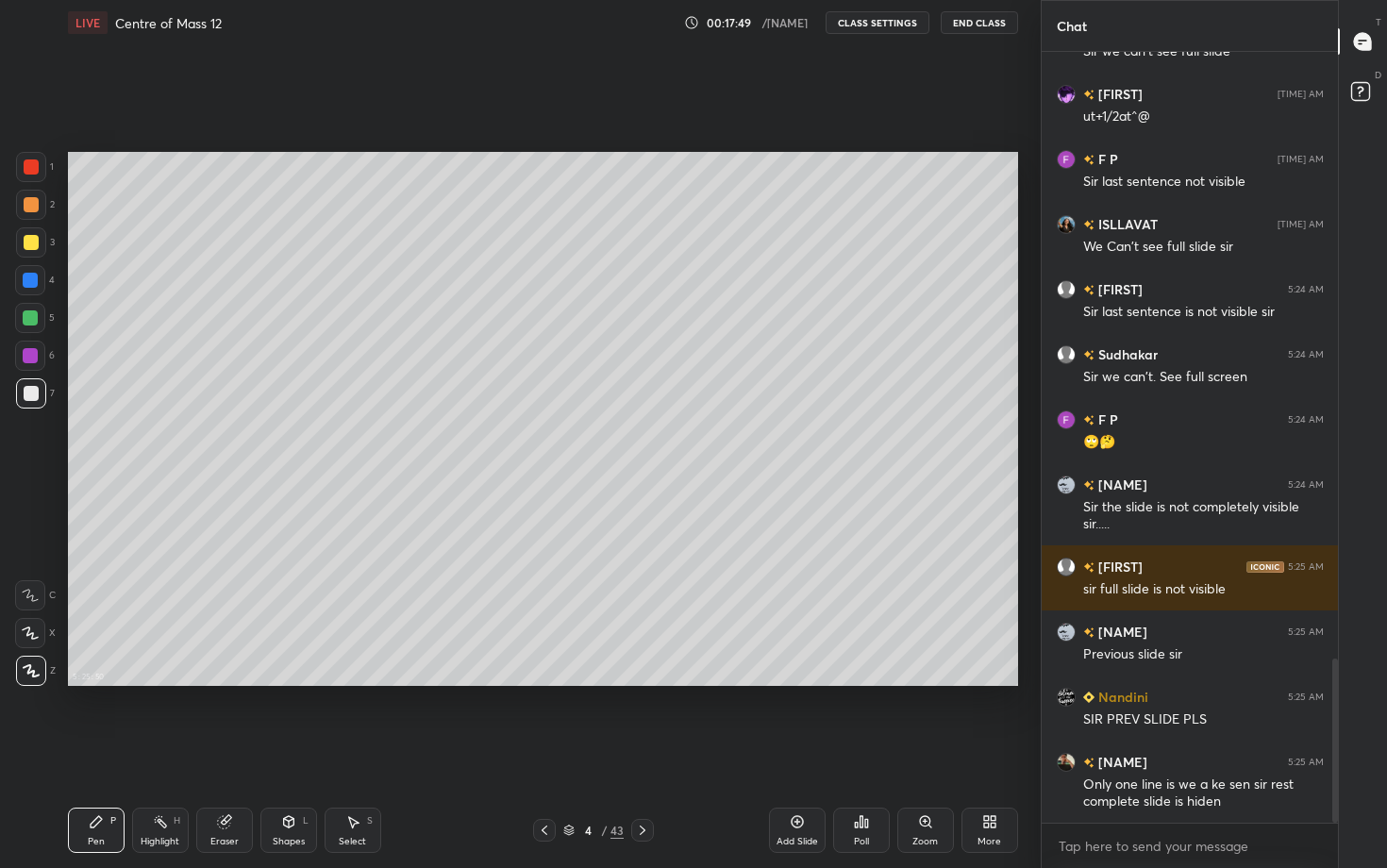 click 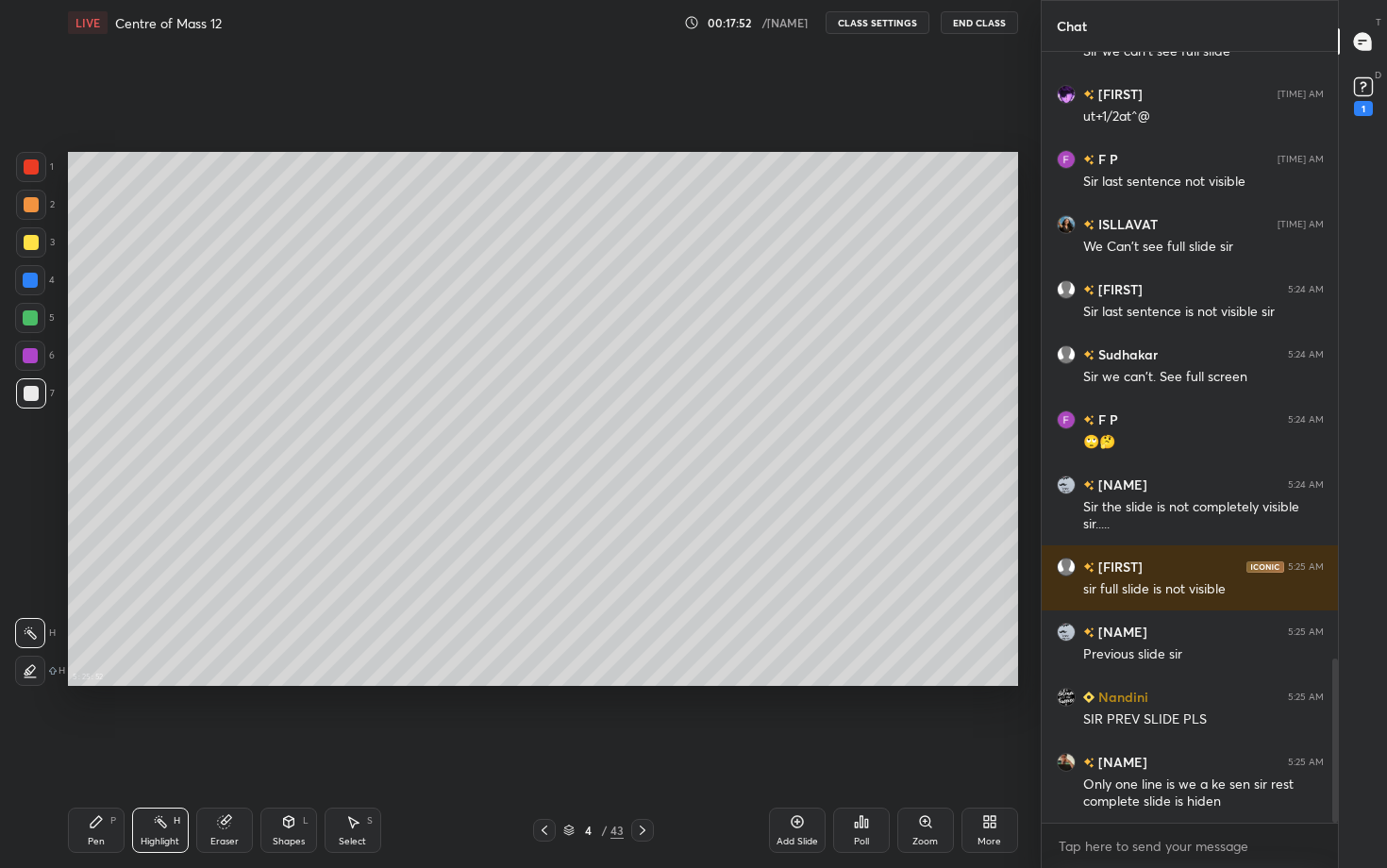 scroll, scrollTop: 2933, scrollLeft: 0, axis: vertical 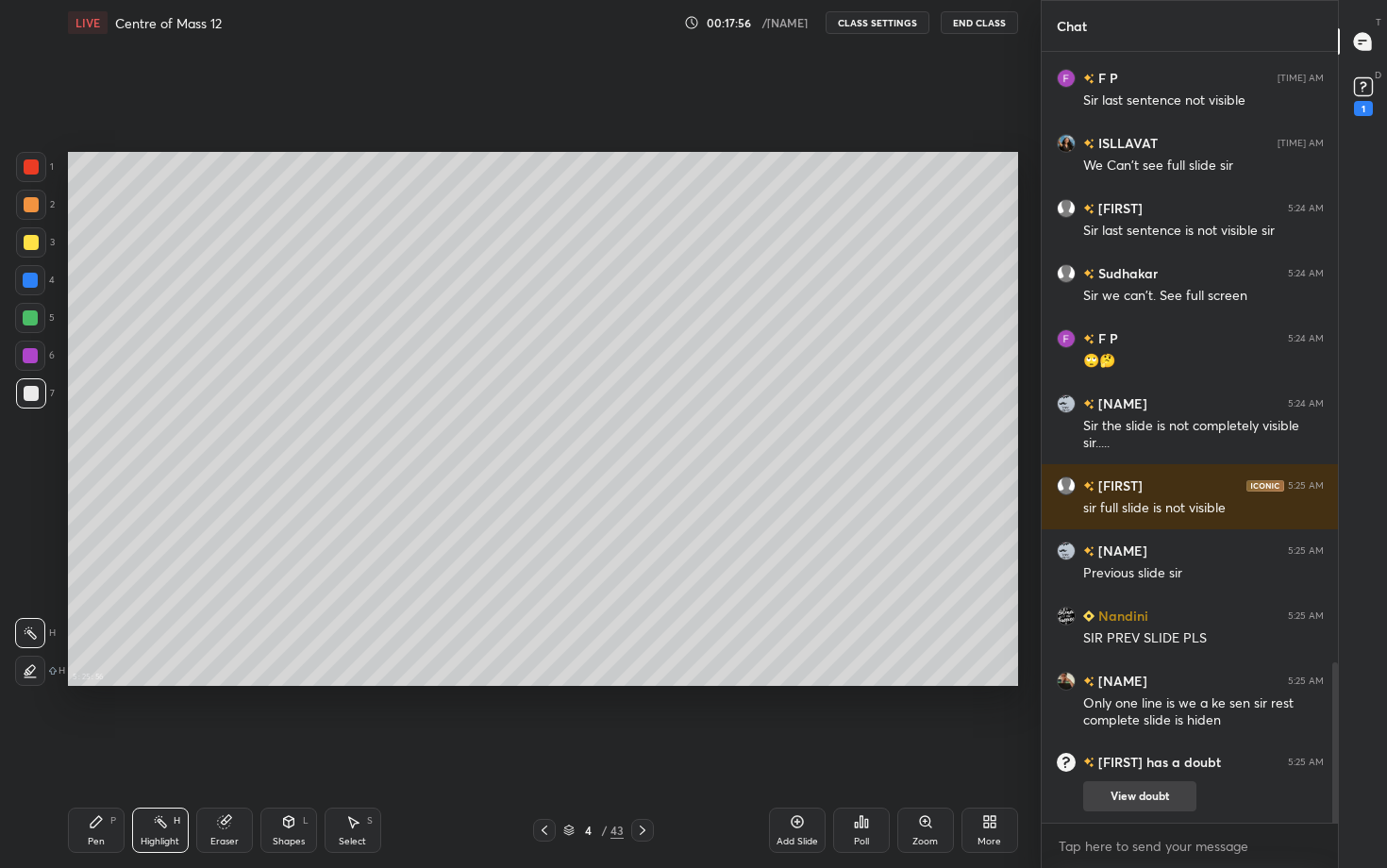 click on "View doubt" at bounding box center (1140, 796) 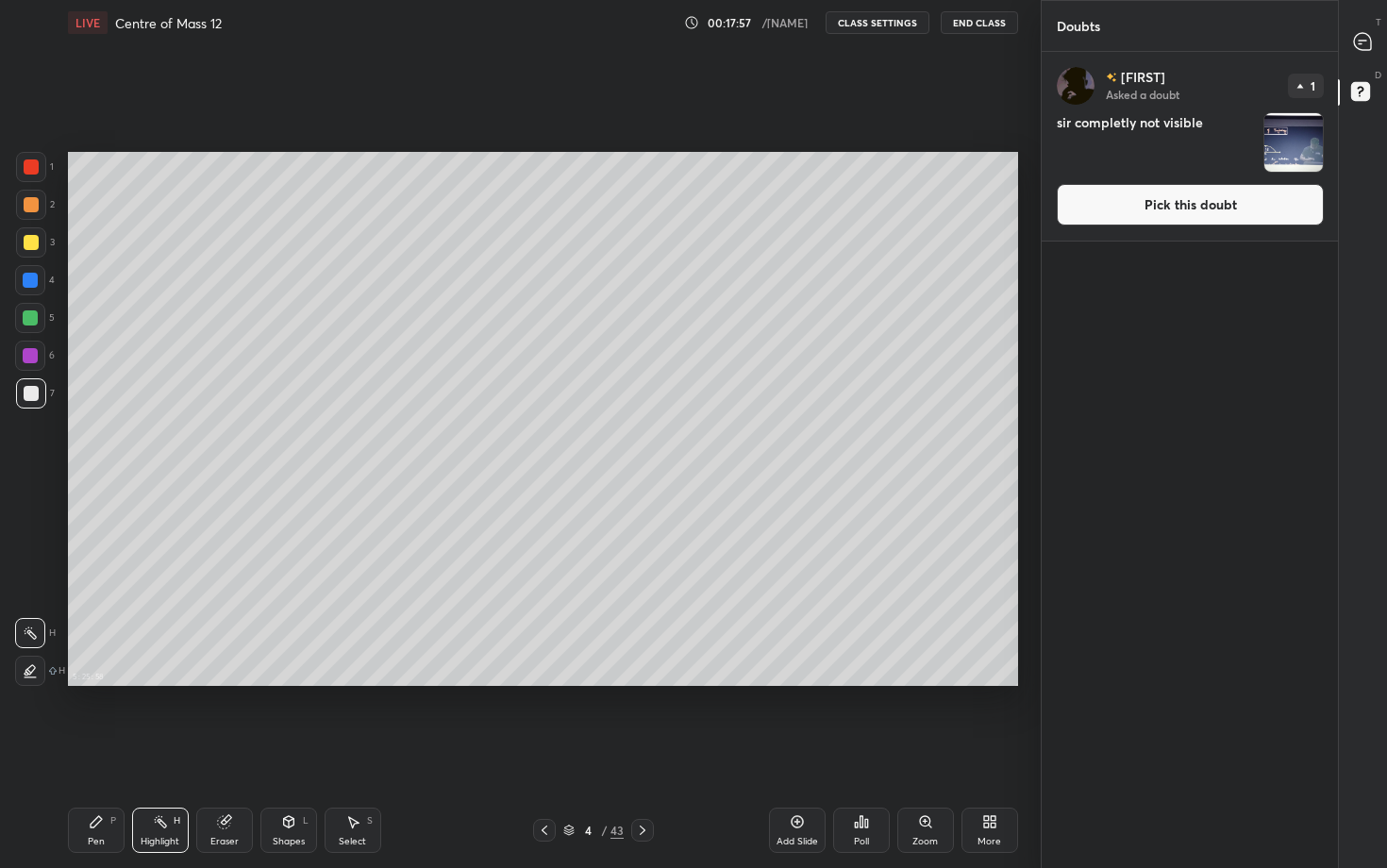 click at bounding box center (1294, 142) 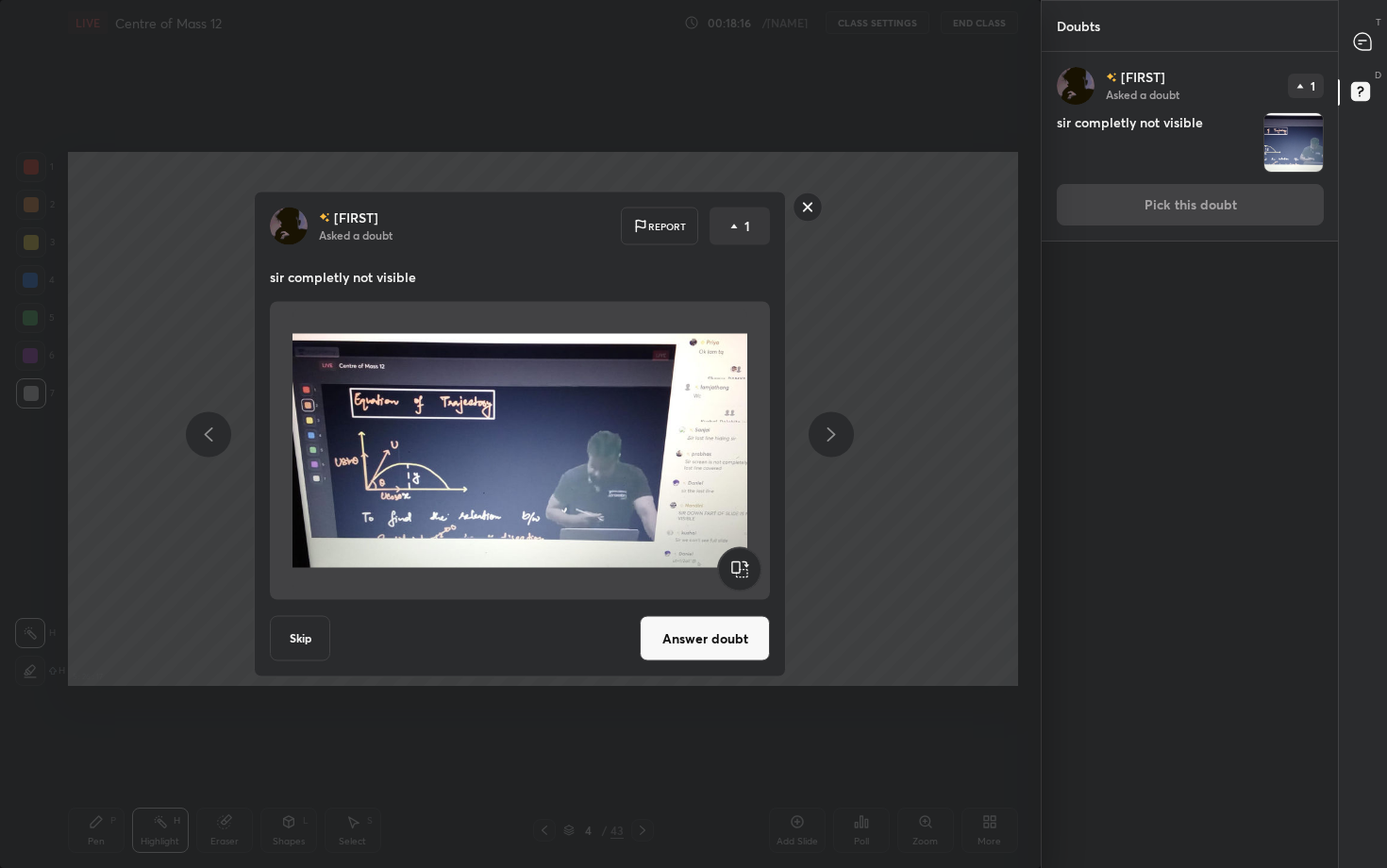 click 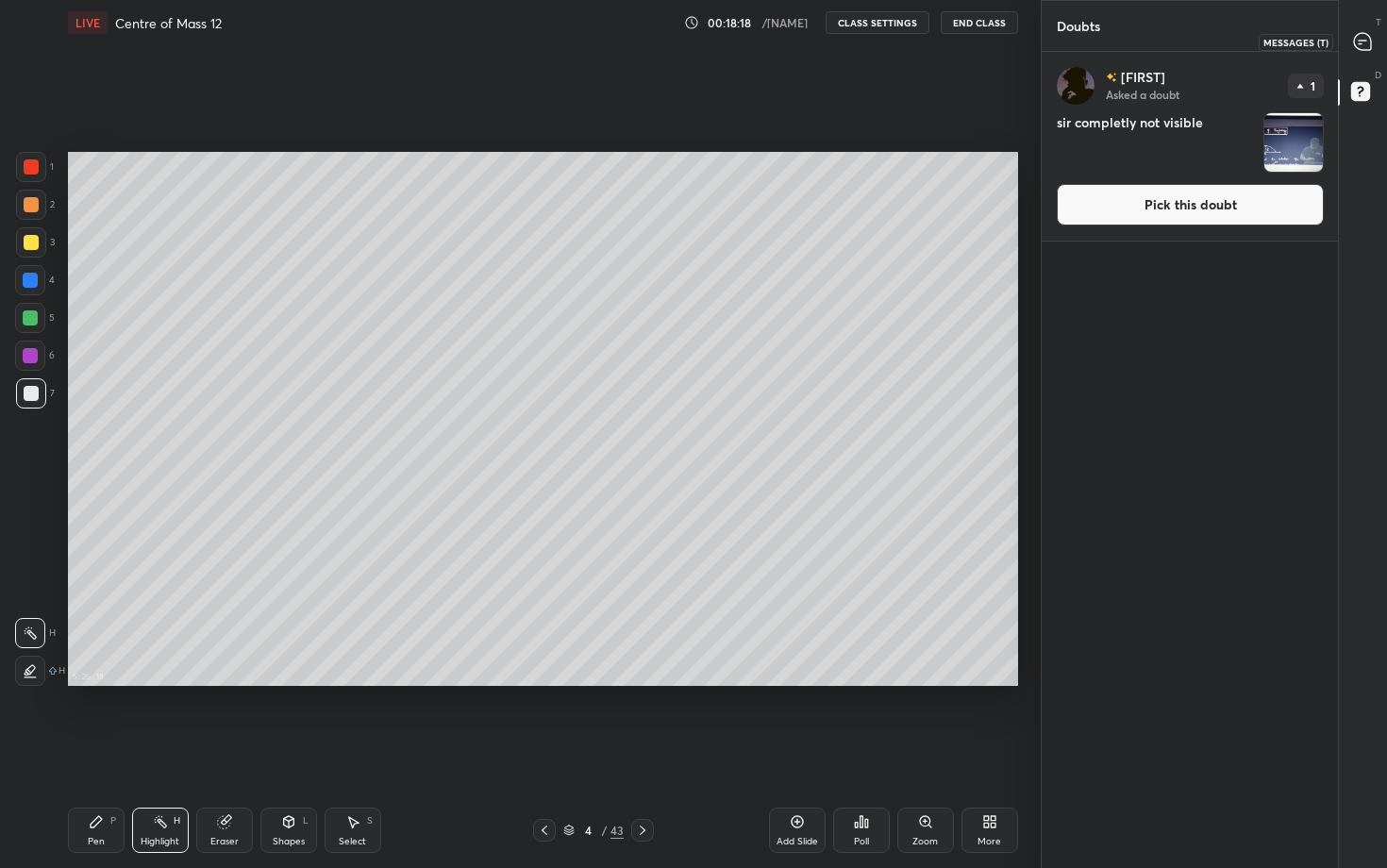 click 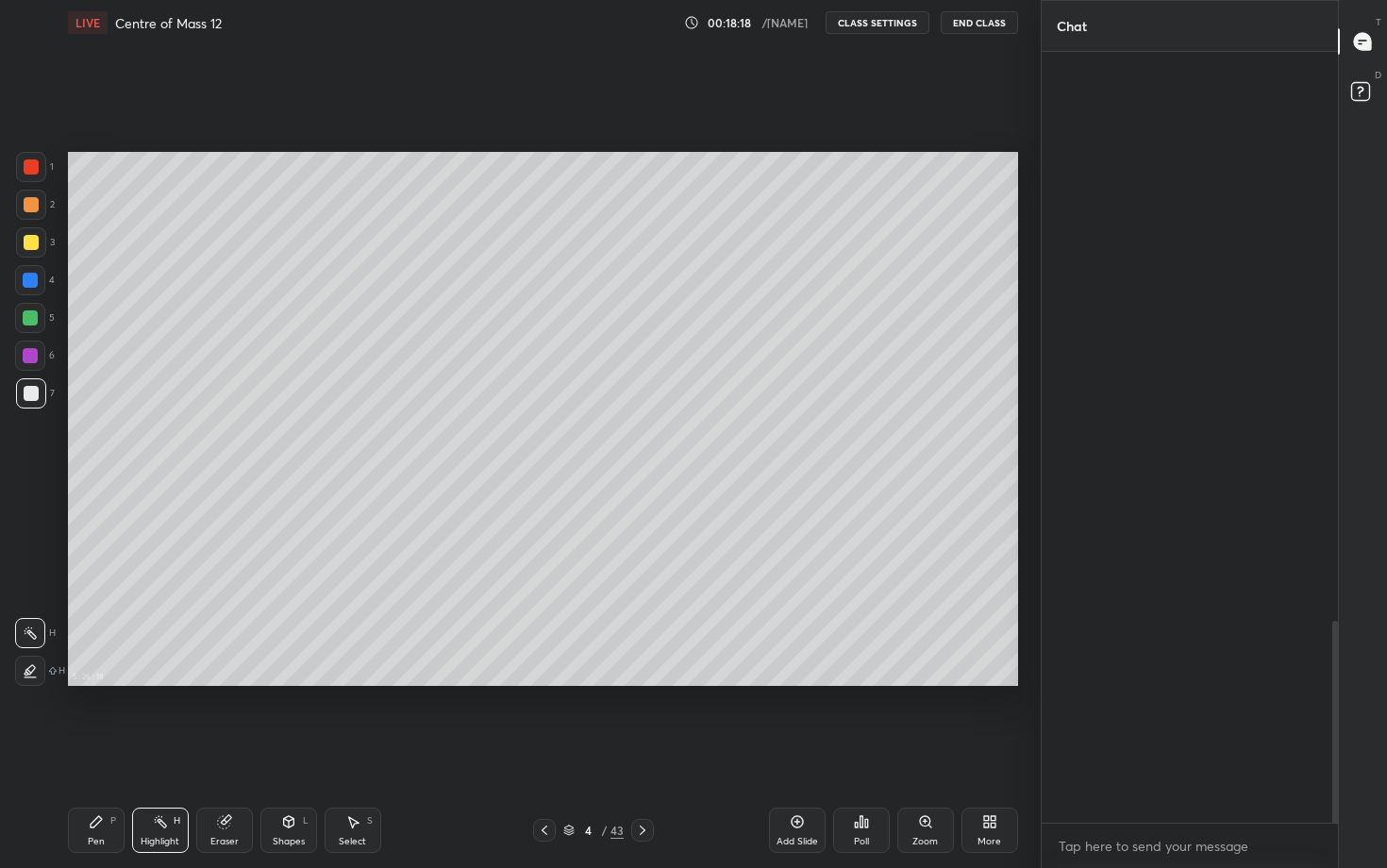 scroll, scrollTop: 2699, scrollLeft: 0, axis: vertical 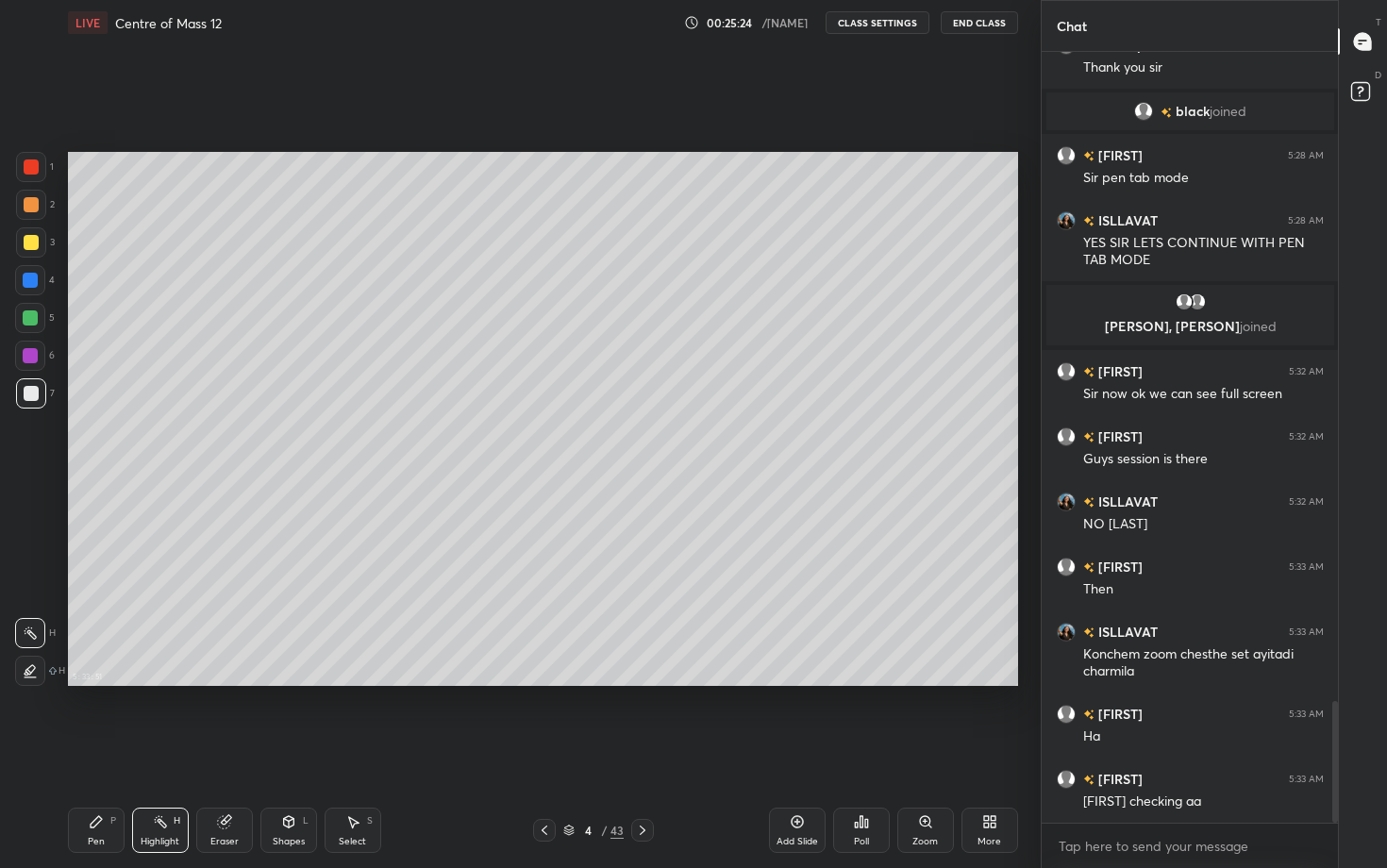 click on "Add Slide" at bounding box center [797, 830] 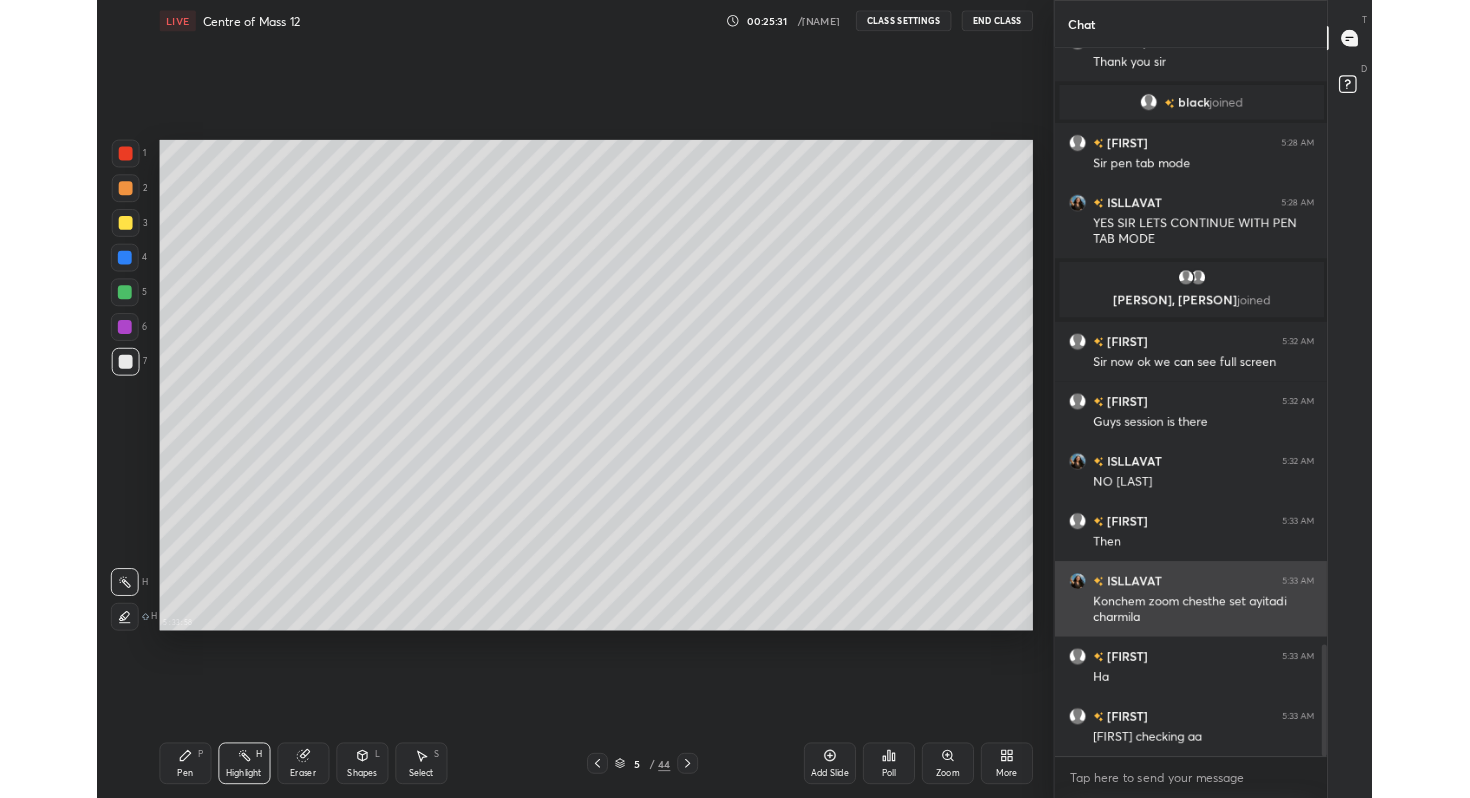scroll, scrollTop: 4446, scrollLeft: 0, axis: vertical 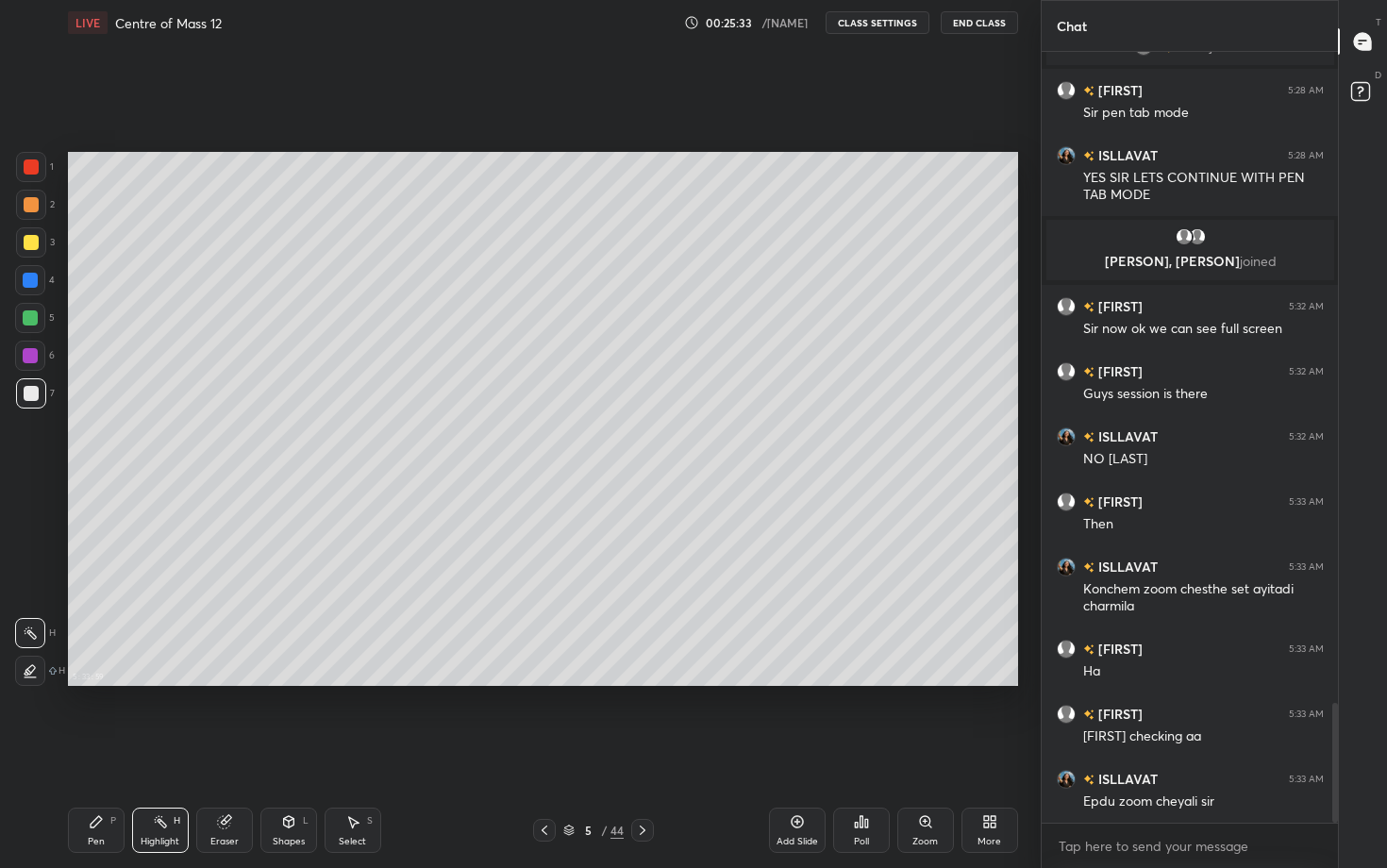 click on "More" at bounding box center (990, 830) 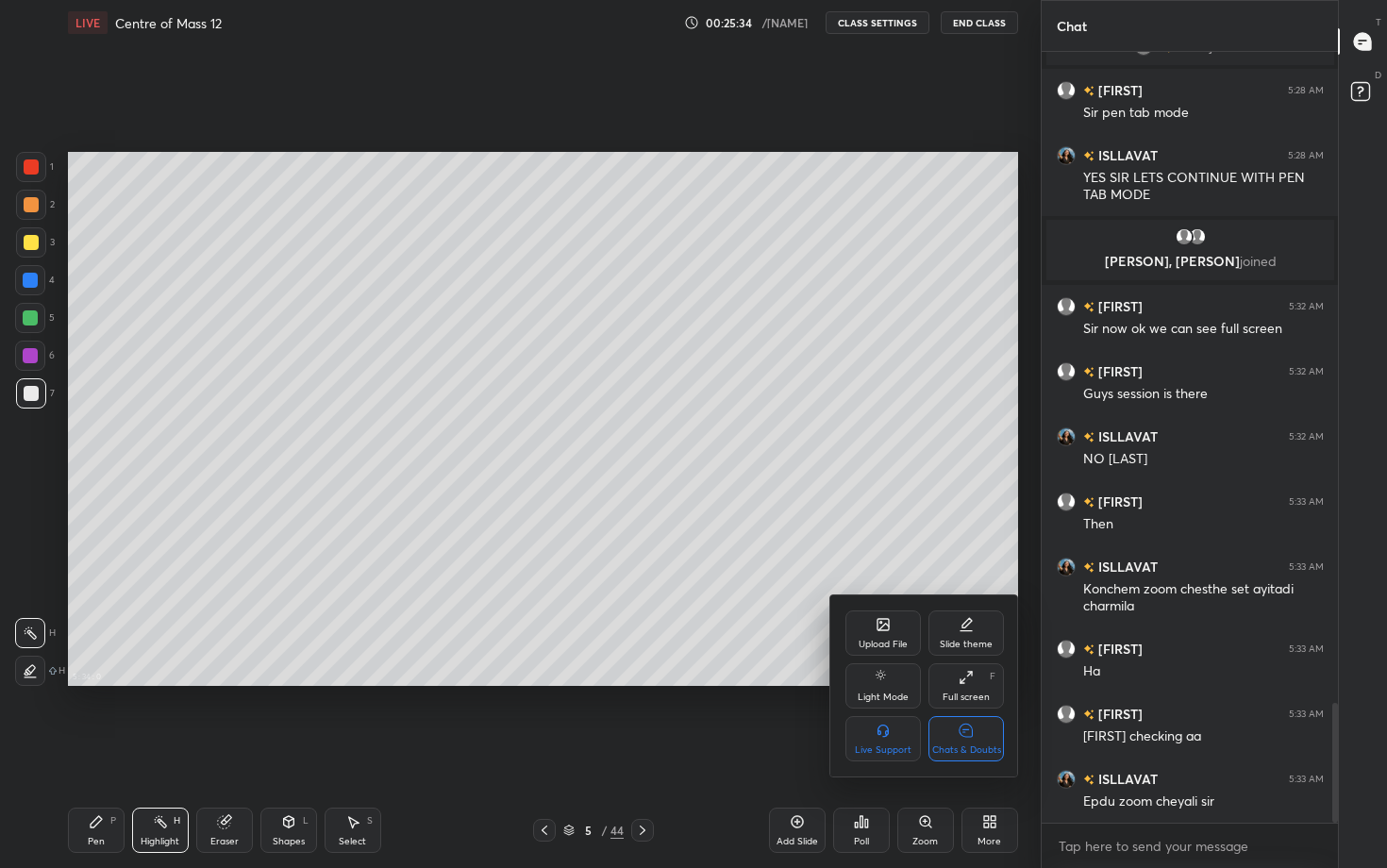 click on "Full screen F" at bounding box center [966, 686] 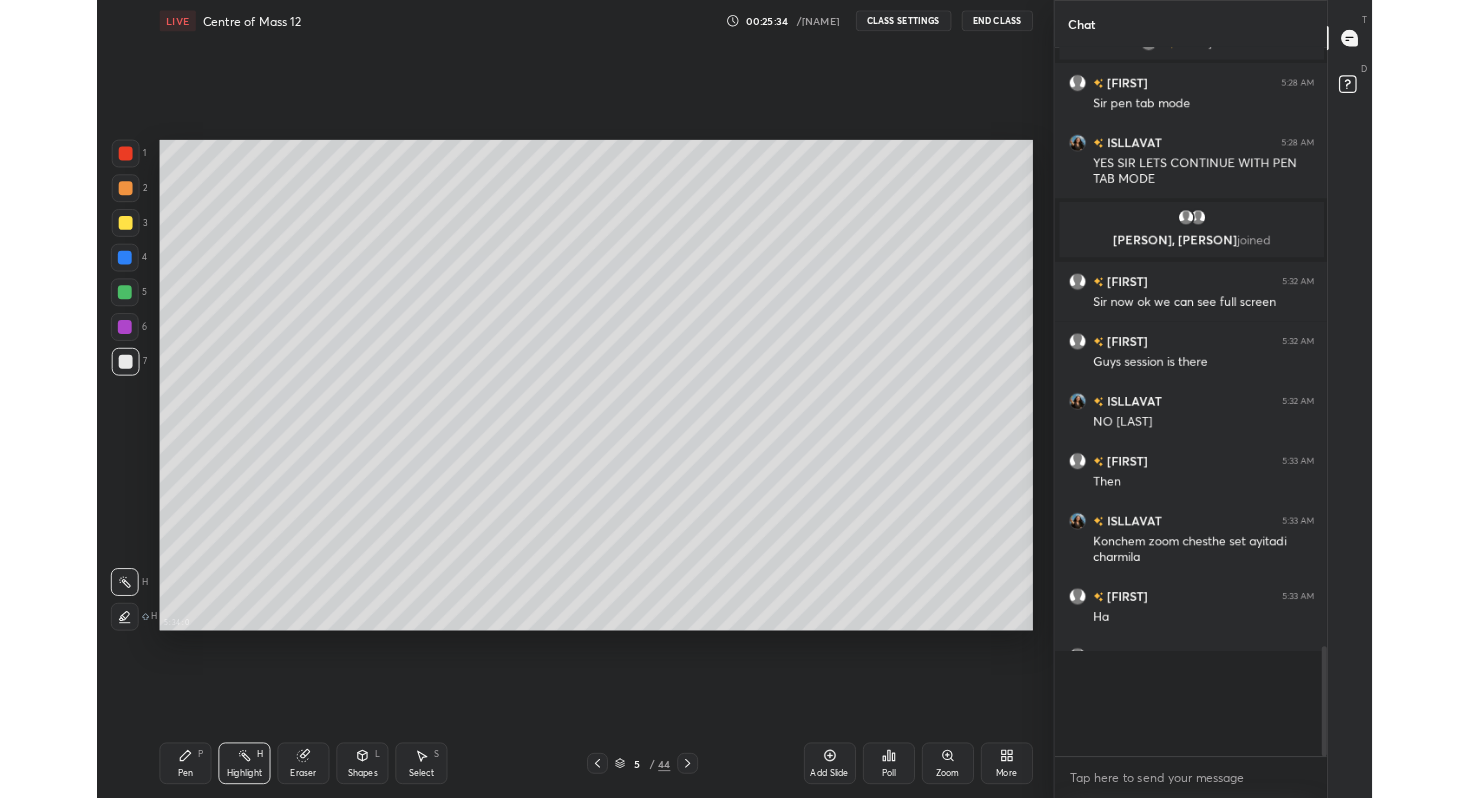 scroll, scrollTop: 670, scrollLeft: 1022, axis: both 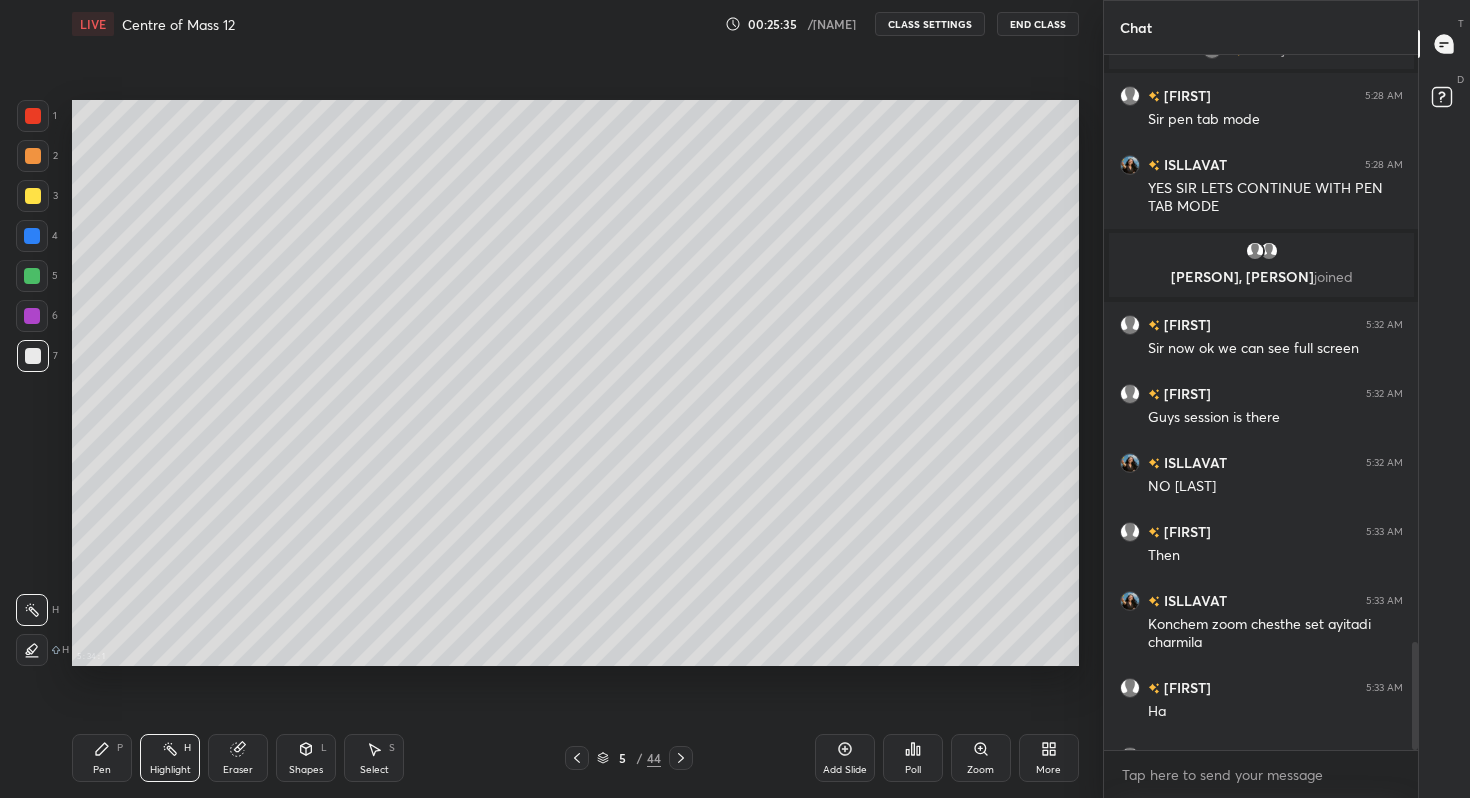 click on "More" at bounding box center [1049, 758] 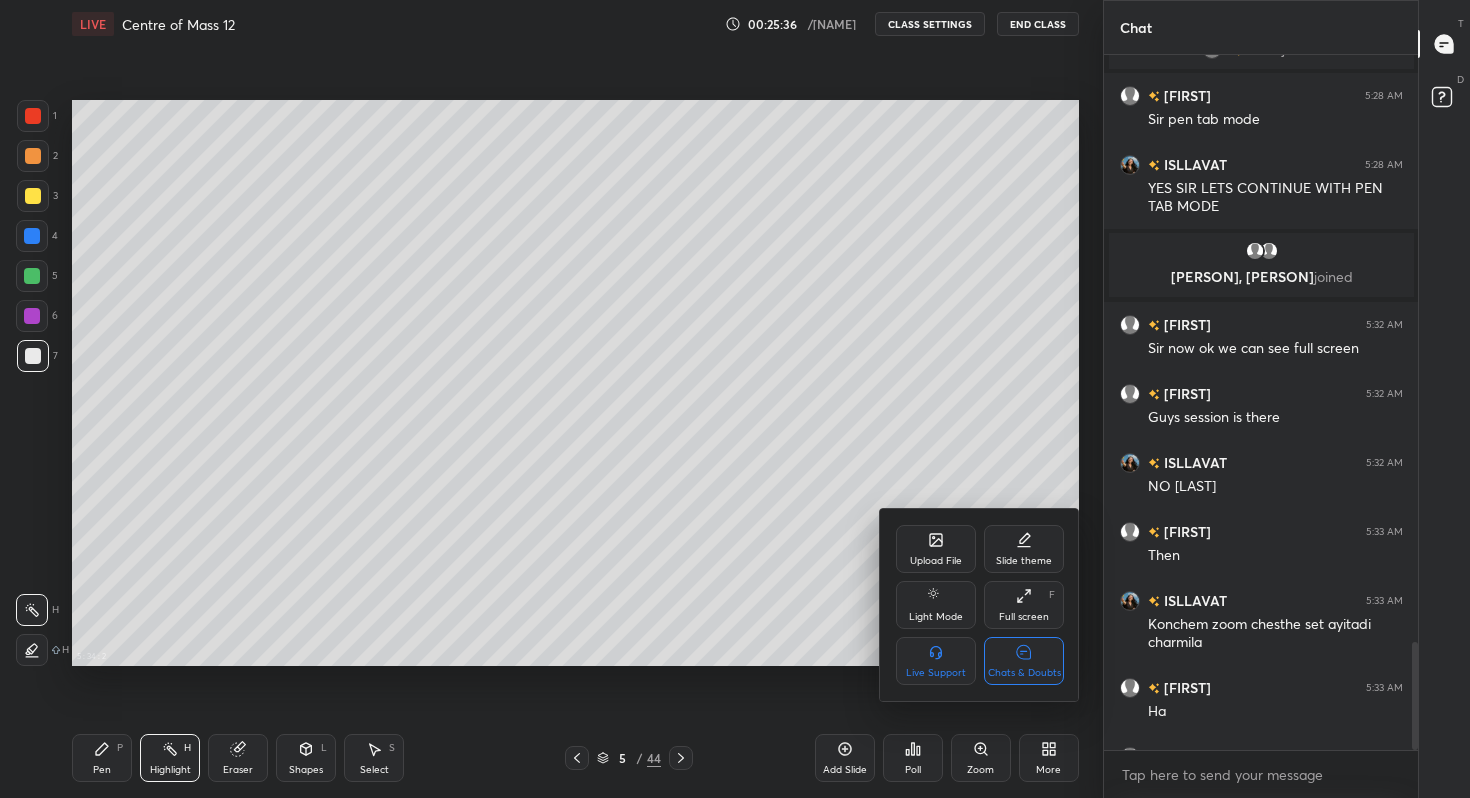 click on "Full screen F" at bounding box center (1024, 605) 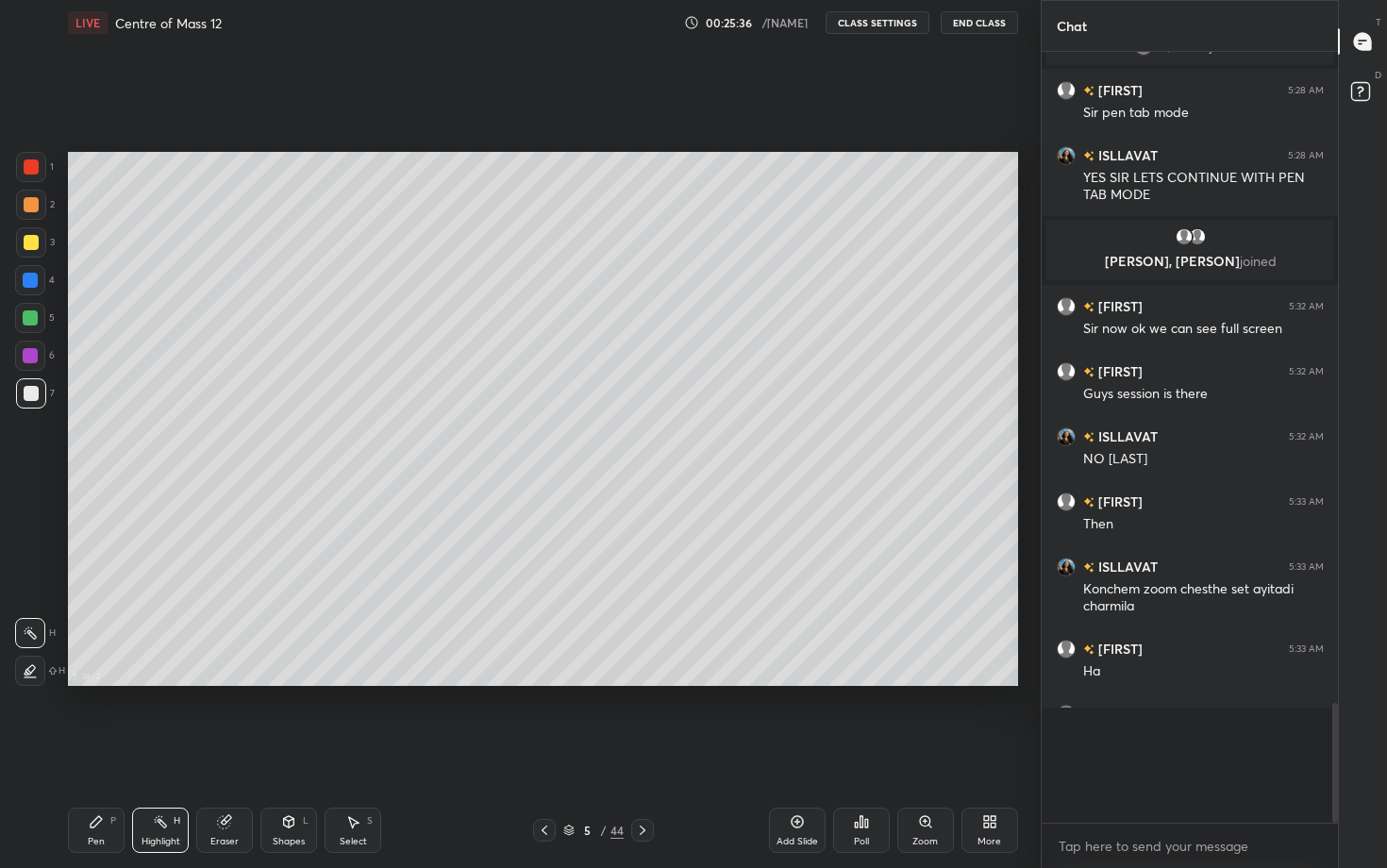 scroll, scrollTop: 93601, scrollLeft: 93389, axis: both 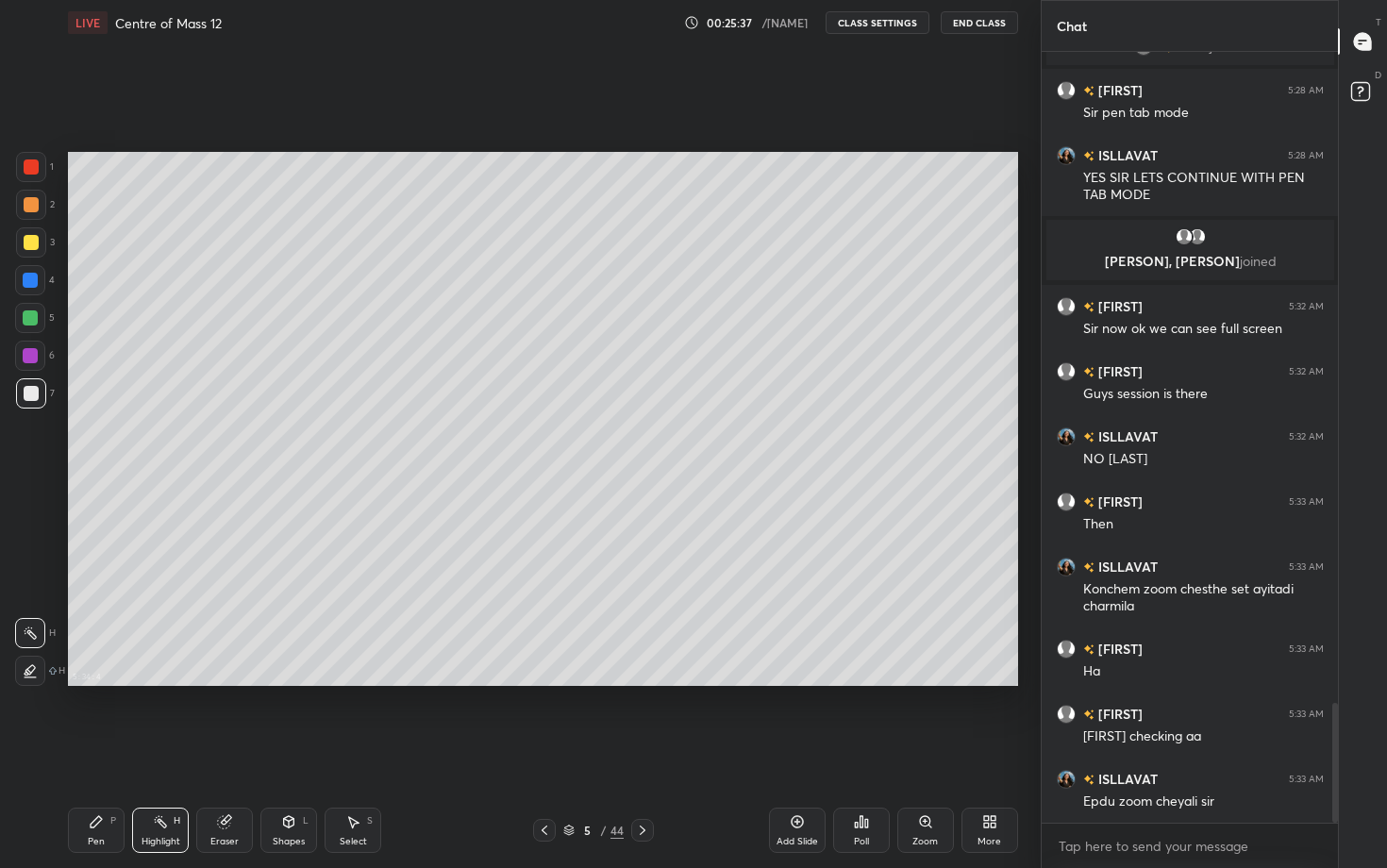 click at bounding box center (31, 205) 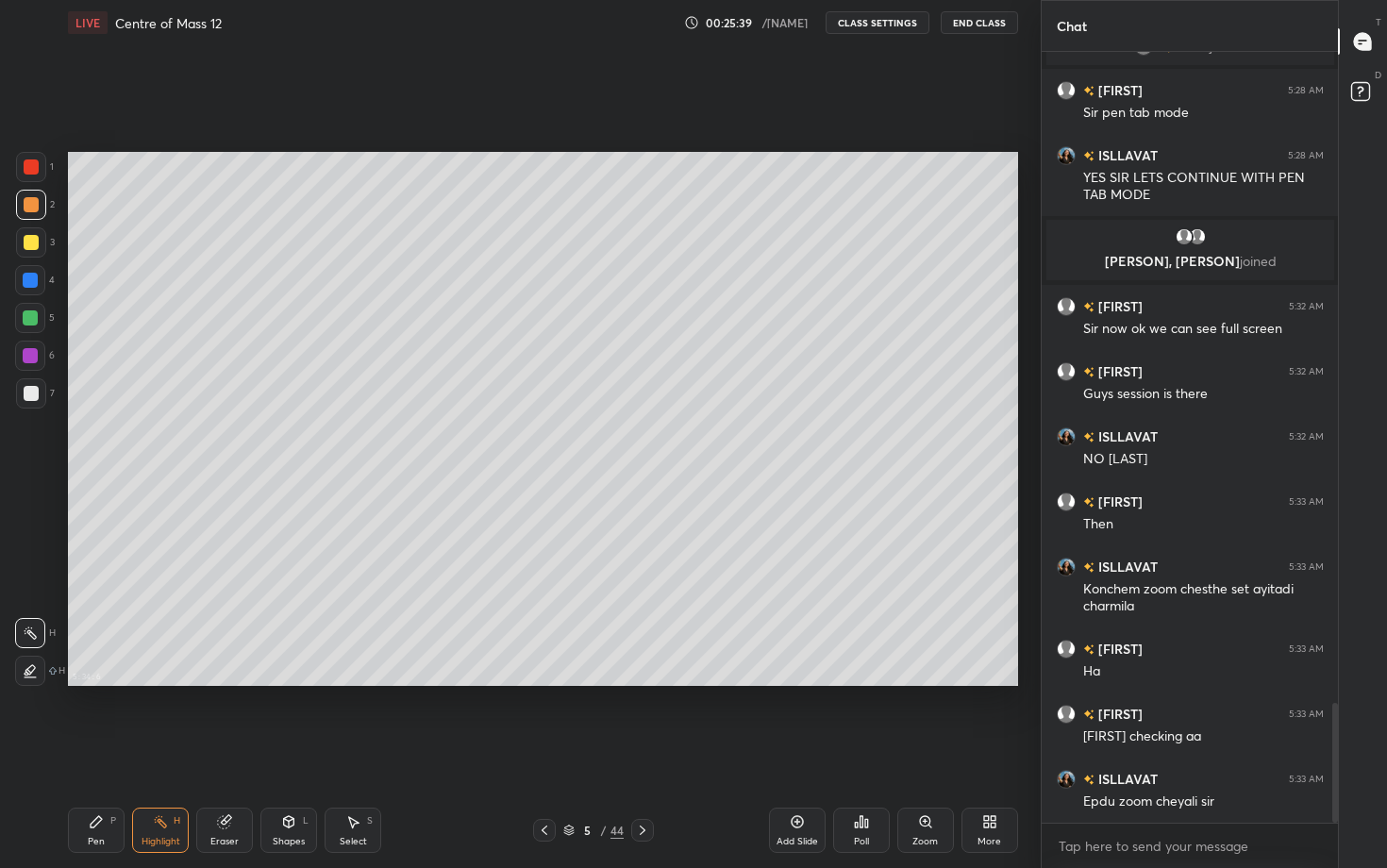 click on "Pen P" at bounding box center [96, 830] 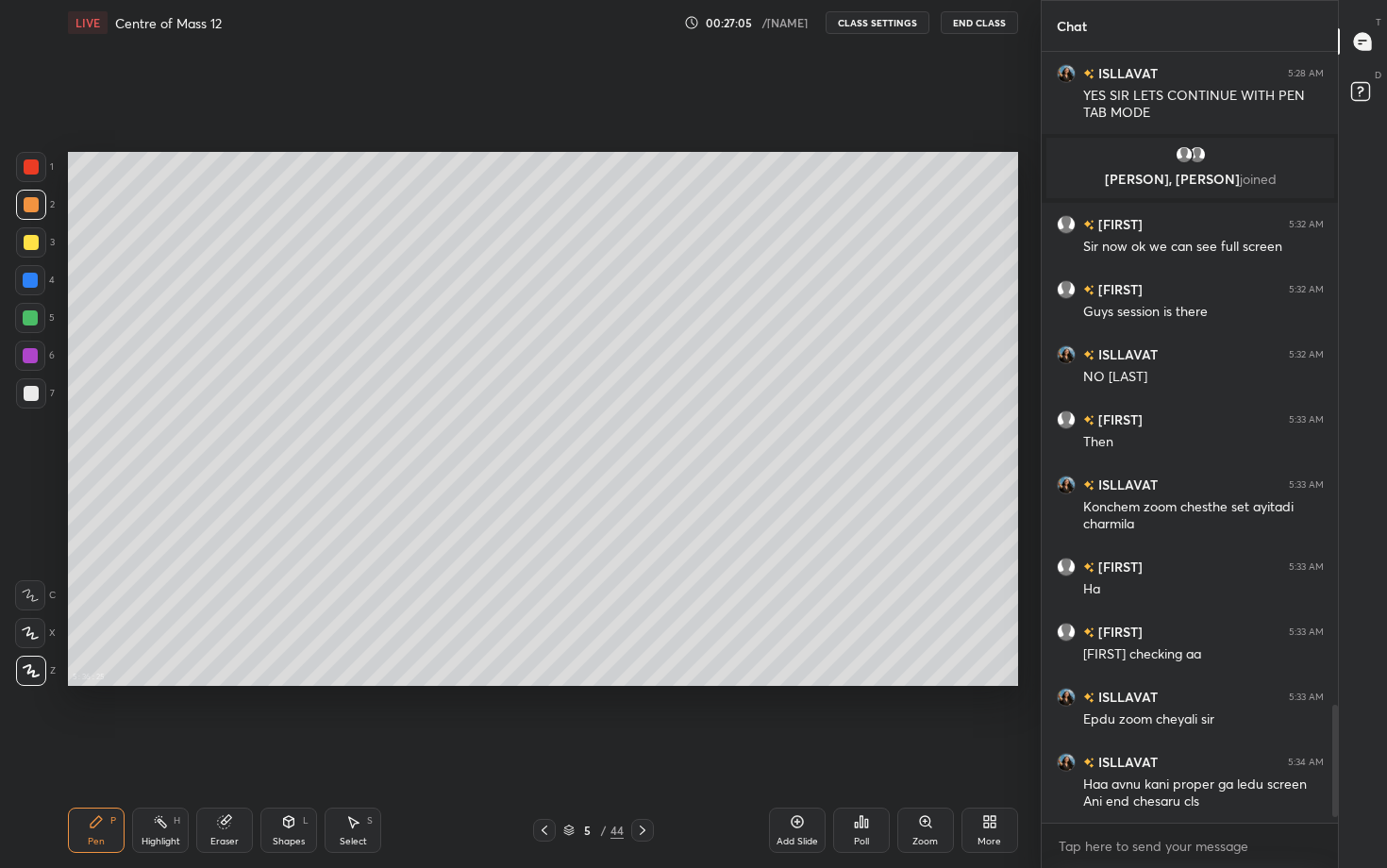 scroll, scrollTop: 4571, scrollLeft: 0, axis: vertical 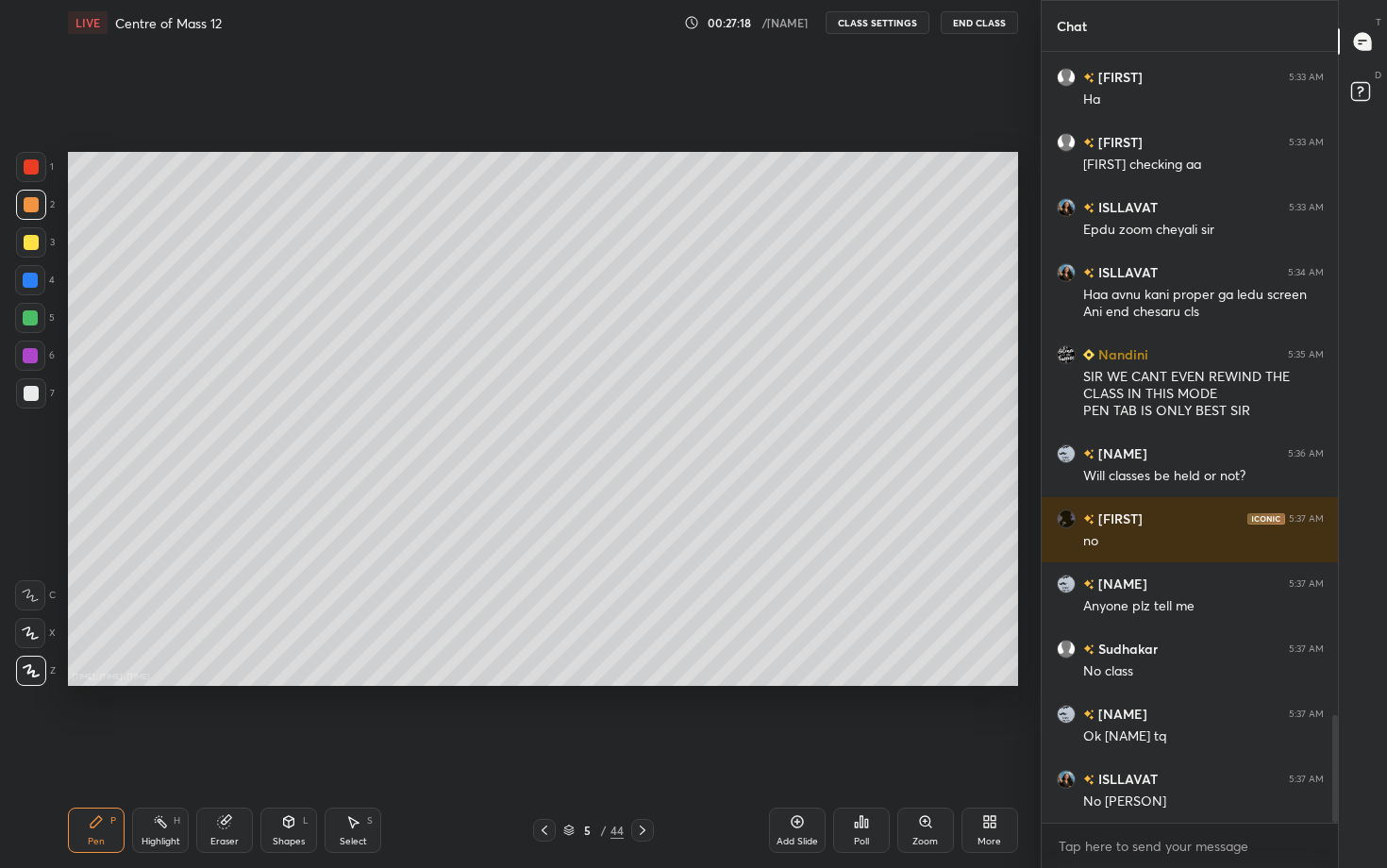 click on "End Class" at bounding box center (979, 23) 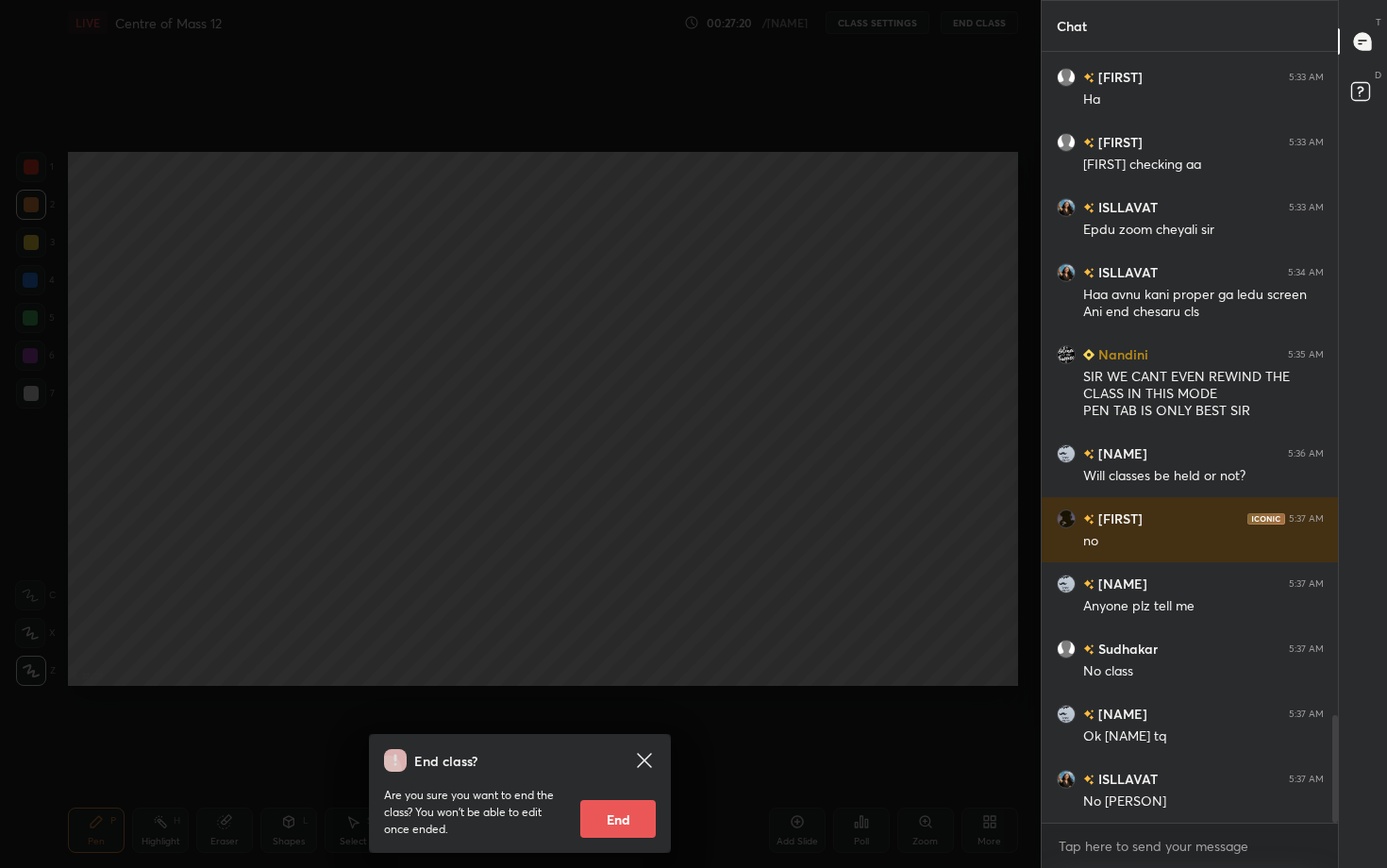 click on "End" at bounding box center (618, 819) 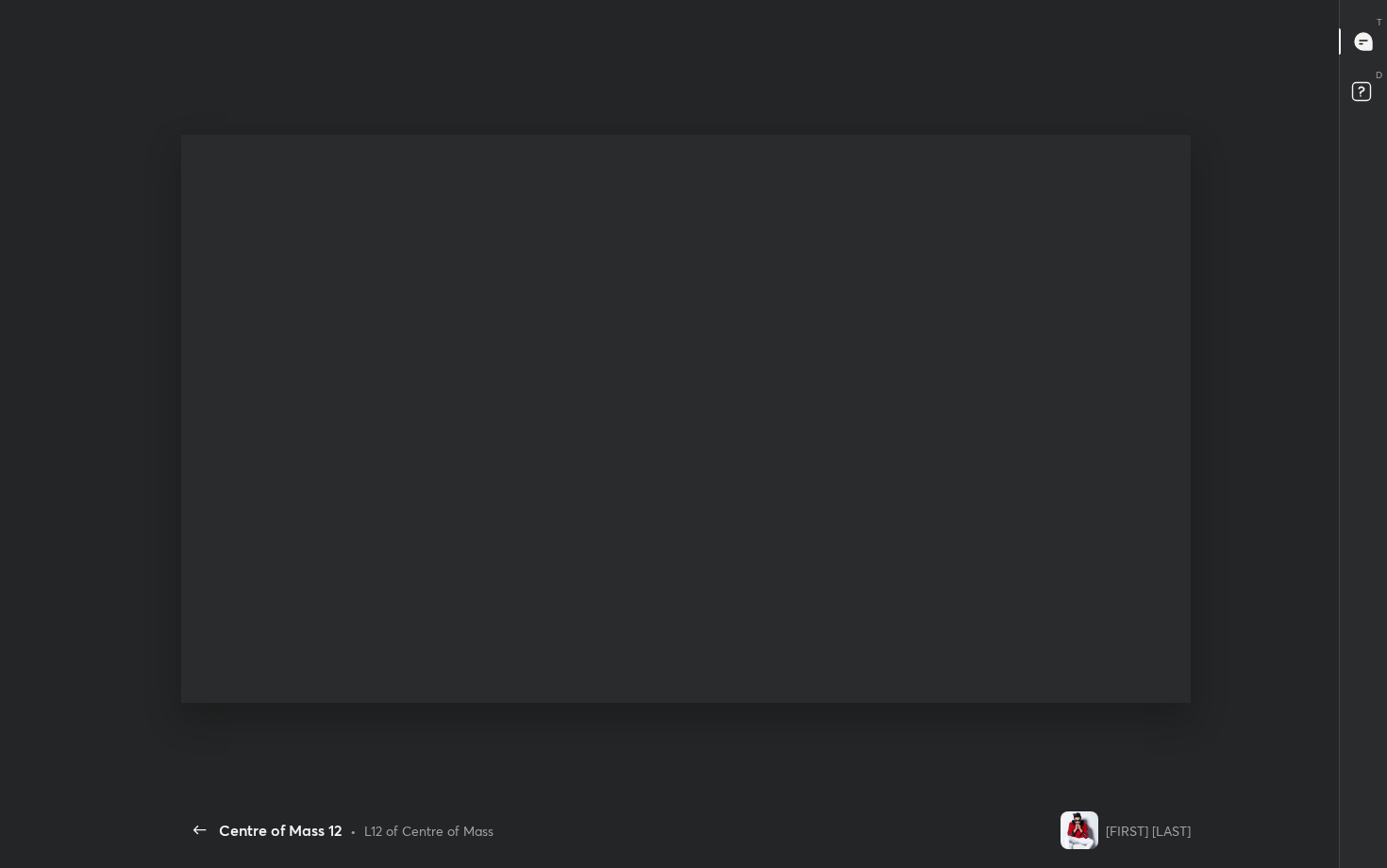 scroll, scrollTop: 93601, scrollLeft: 93276, axis: both 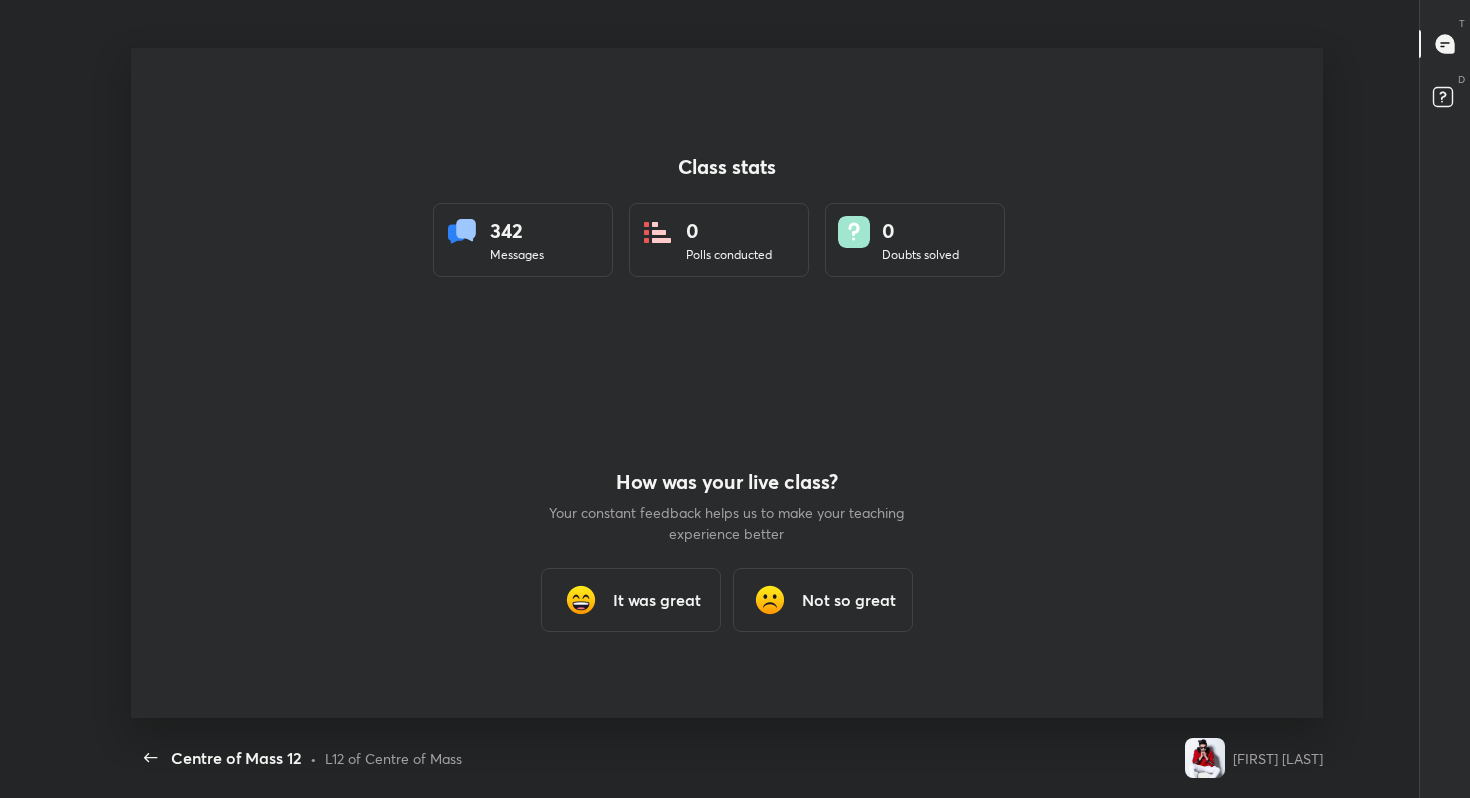 type on "x" 